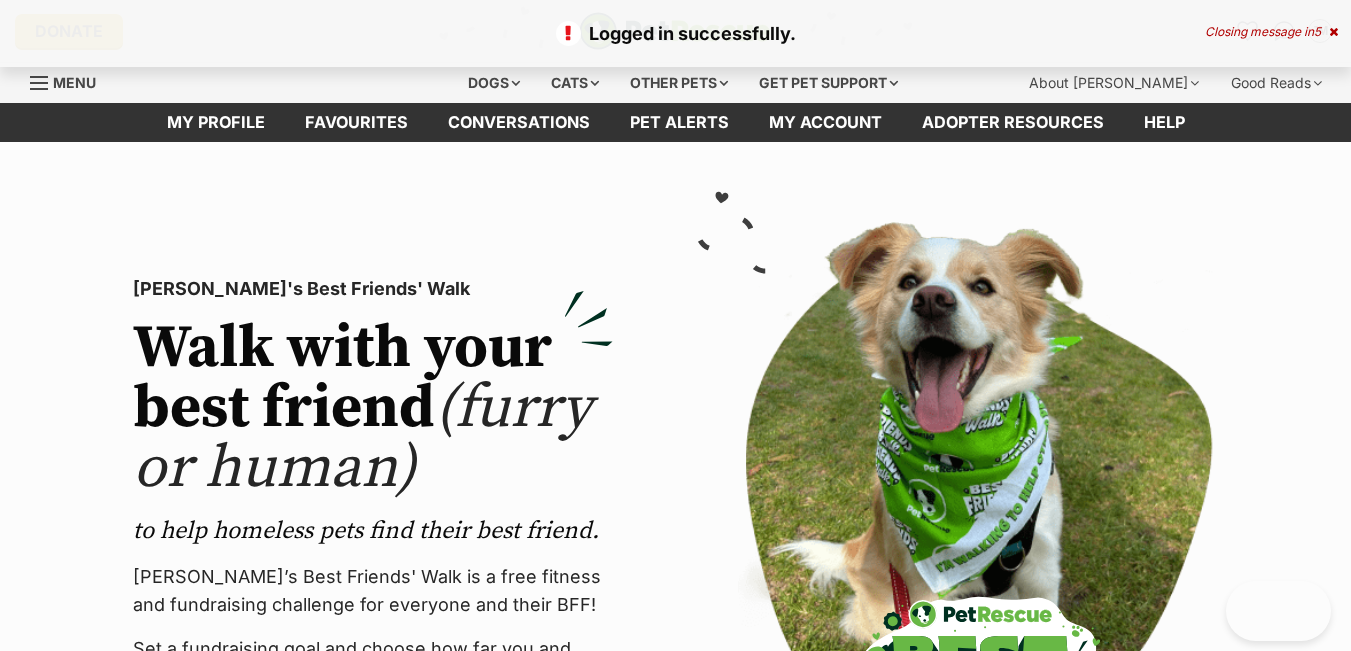 scroll, scrollTop: 0, scrollLeft: 0, axis: both 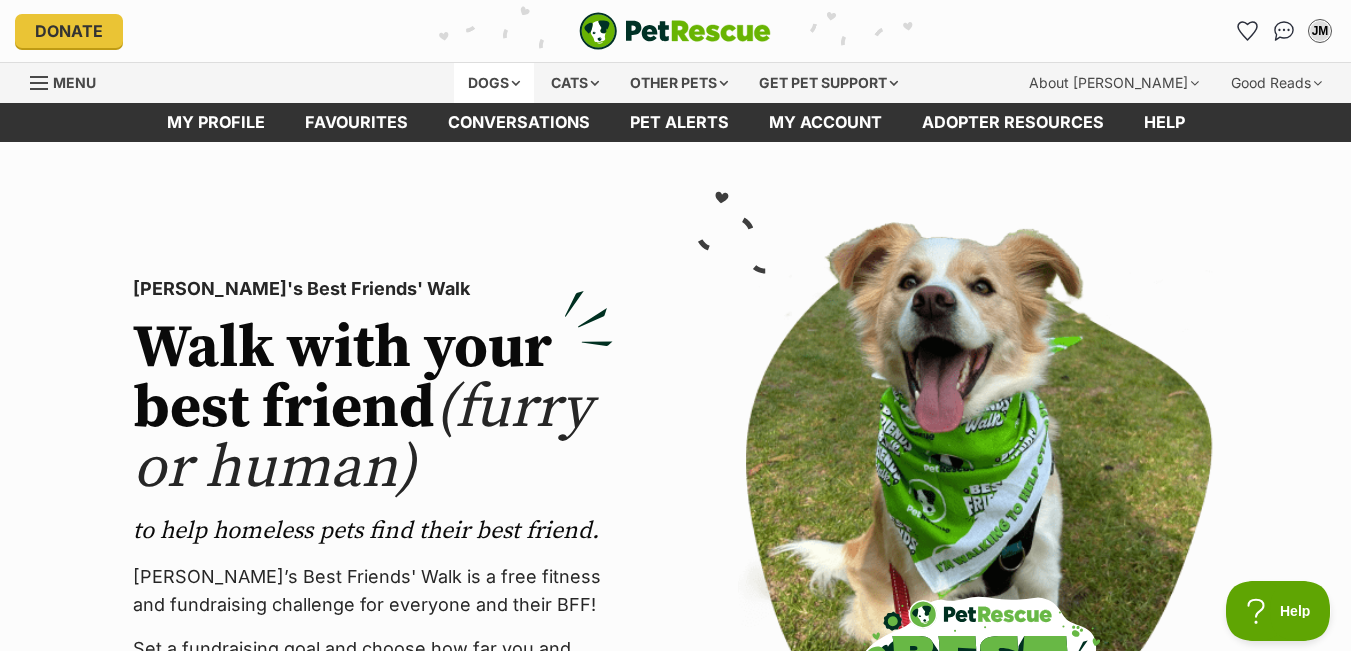 click on "Dogs" at bounding box center (494, 83) 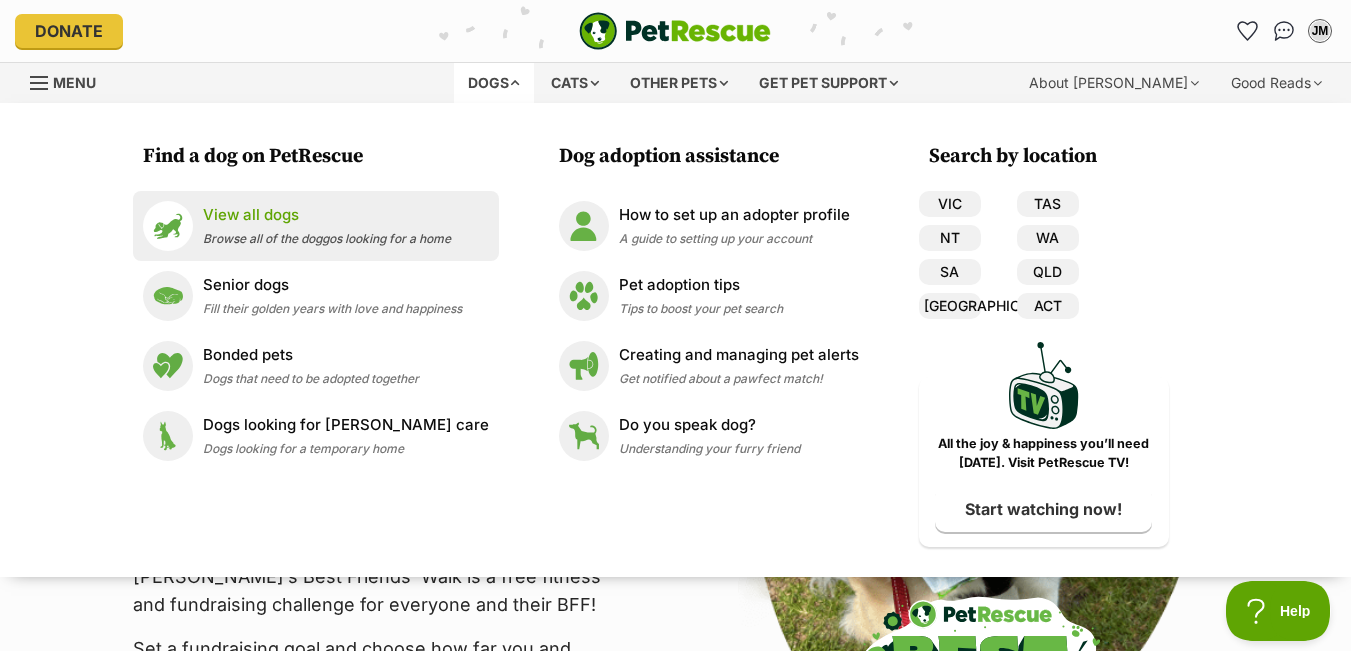 click on "View all dogs" at bounding box center [327, 215] 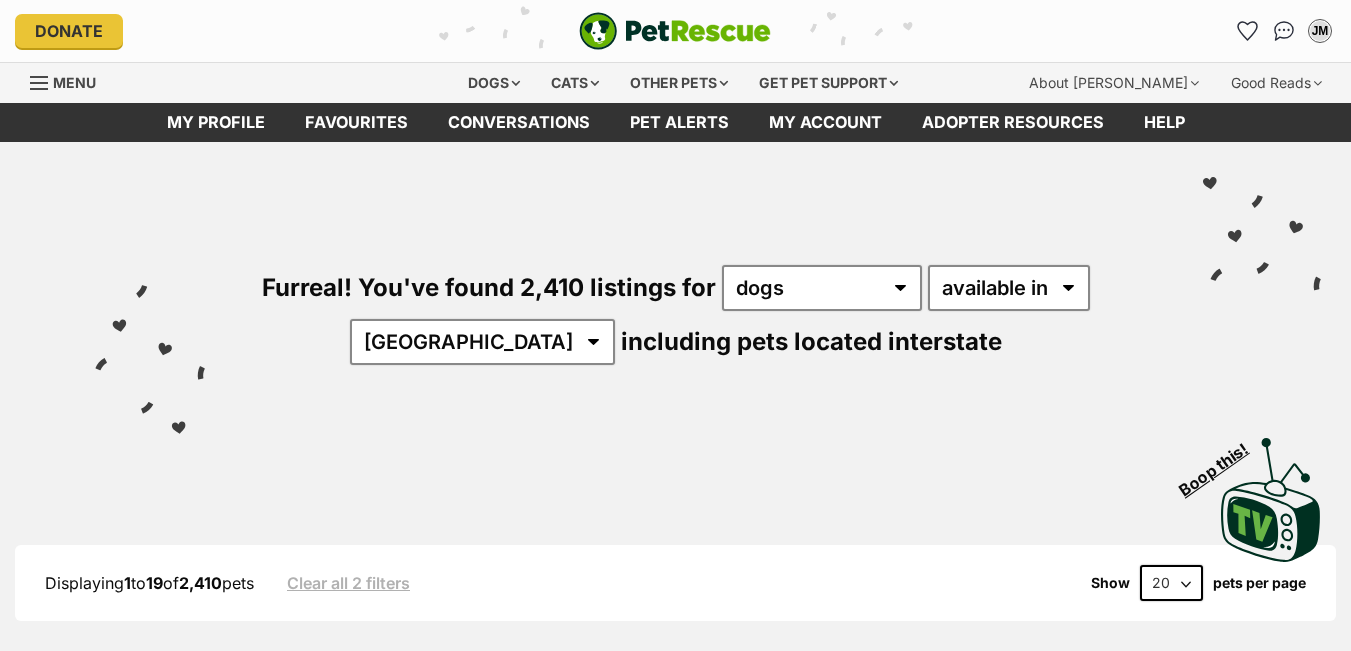 scroll, scrollTop: 0, scrollLeft: 0, axis: both 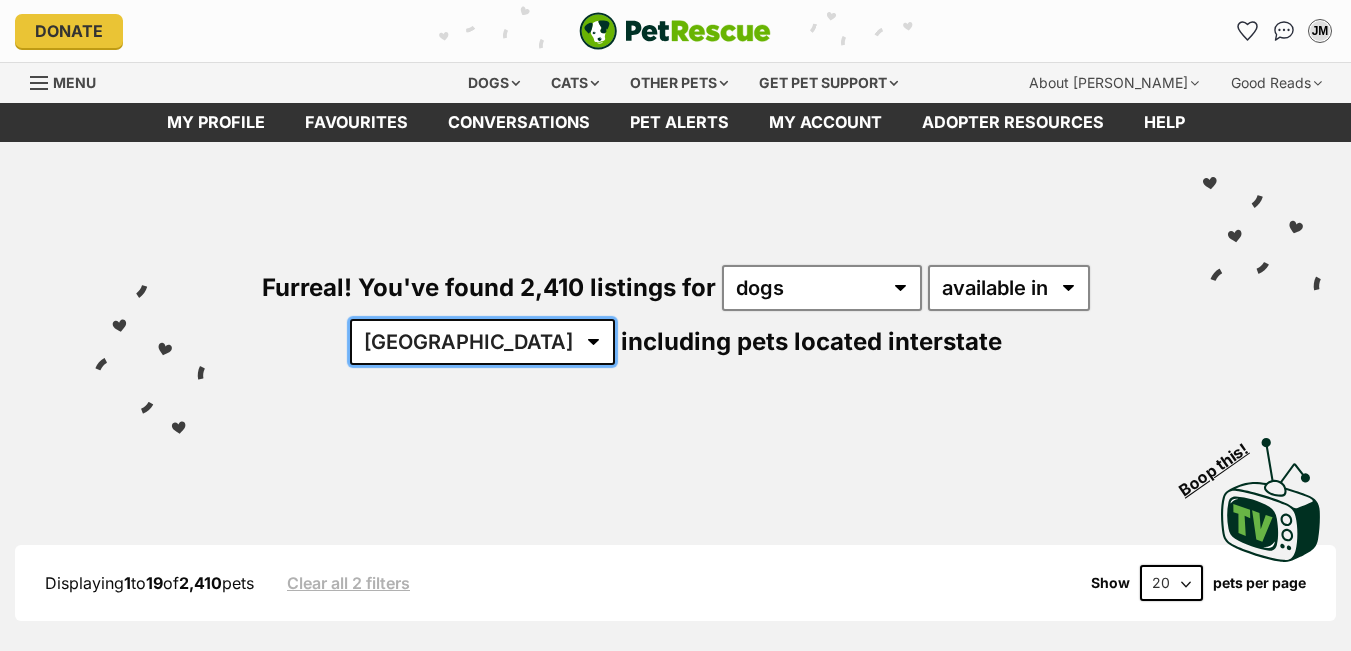 click on "Australia
ACT
NSW
NT
QLD
SA
TAS
VIC
WA" at bounding box center [482, 342] 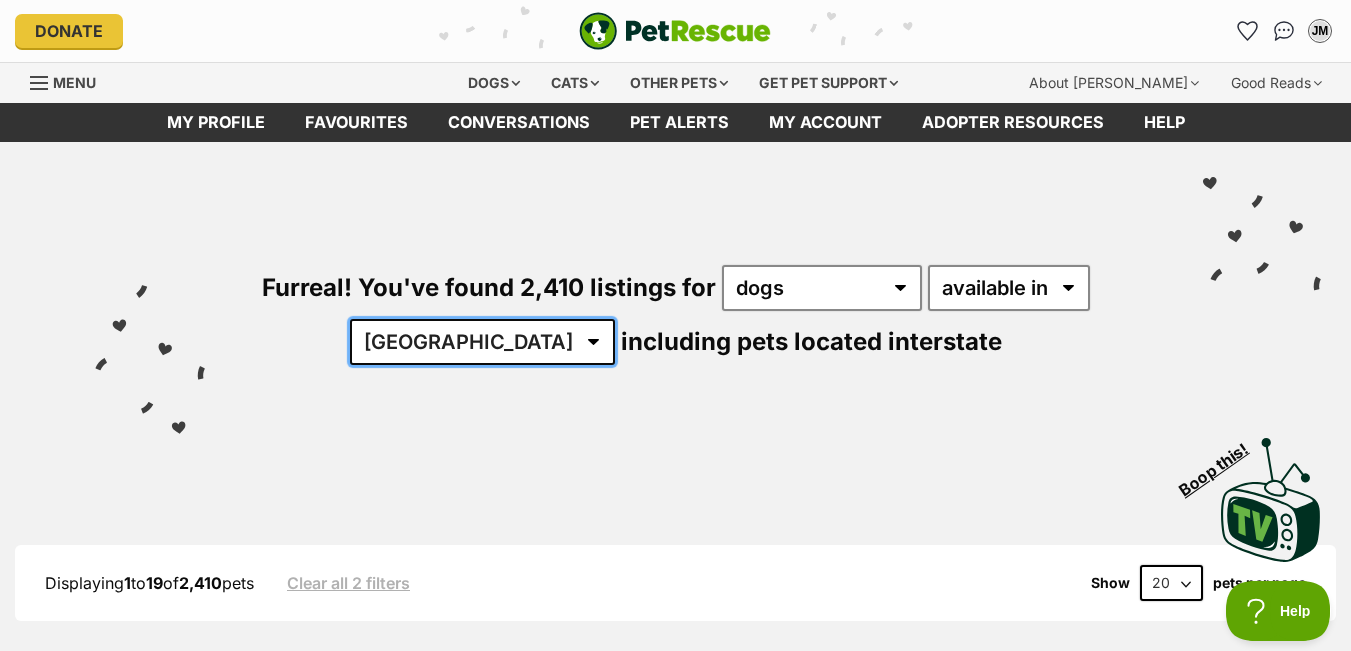 scroll, scrollTop: 0, scrollLeft: 0, axis: both 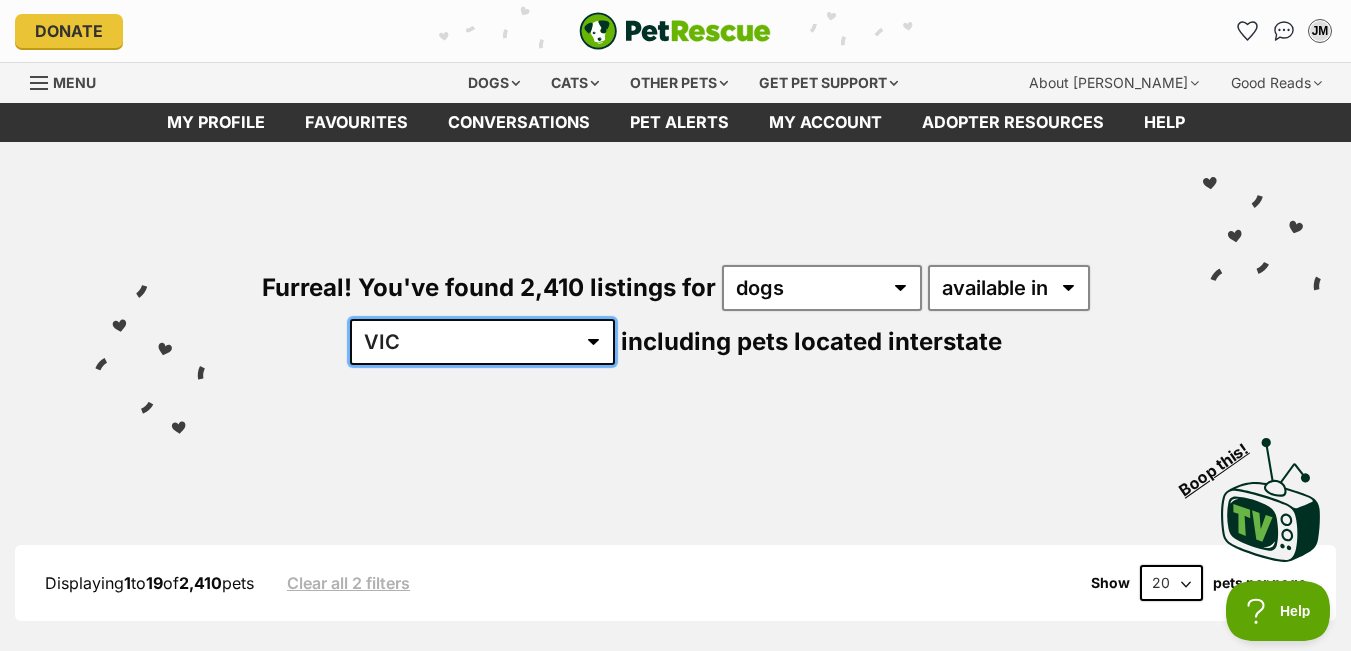 click on "Australia
ACT
NSW
NT
QLD
SA
TAS
VIC
WA" at bounding box center [482, 342] 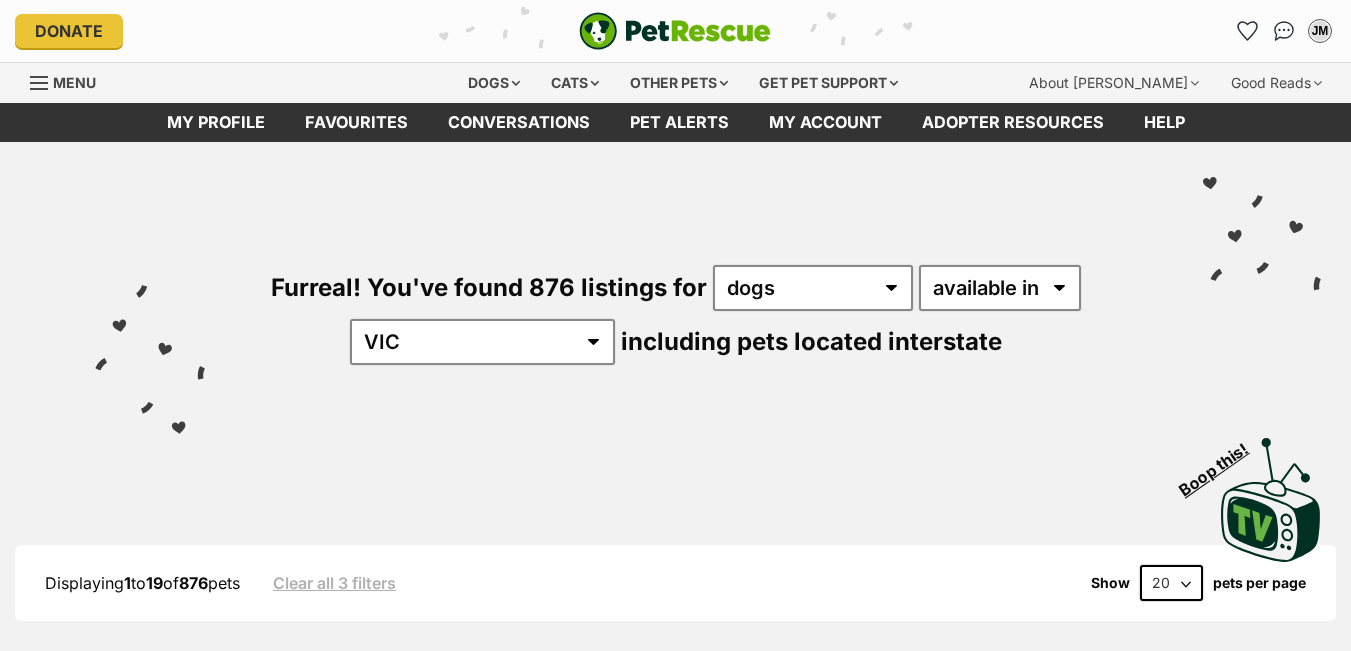 scroll, scrollTop: 0, scrollLeft: 0, axis: both 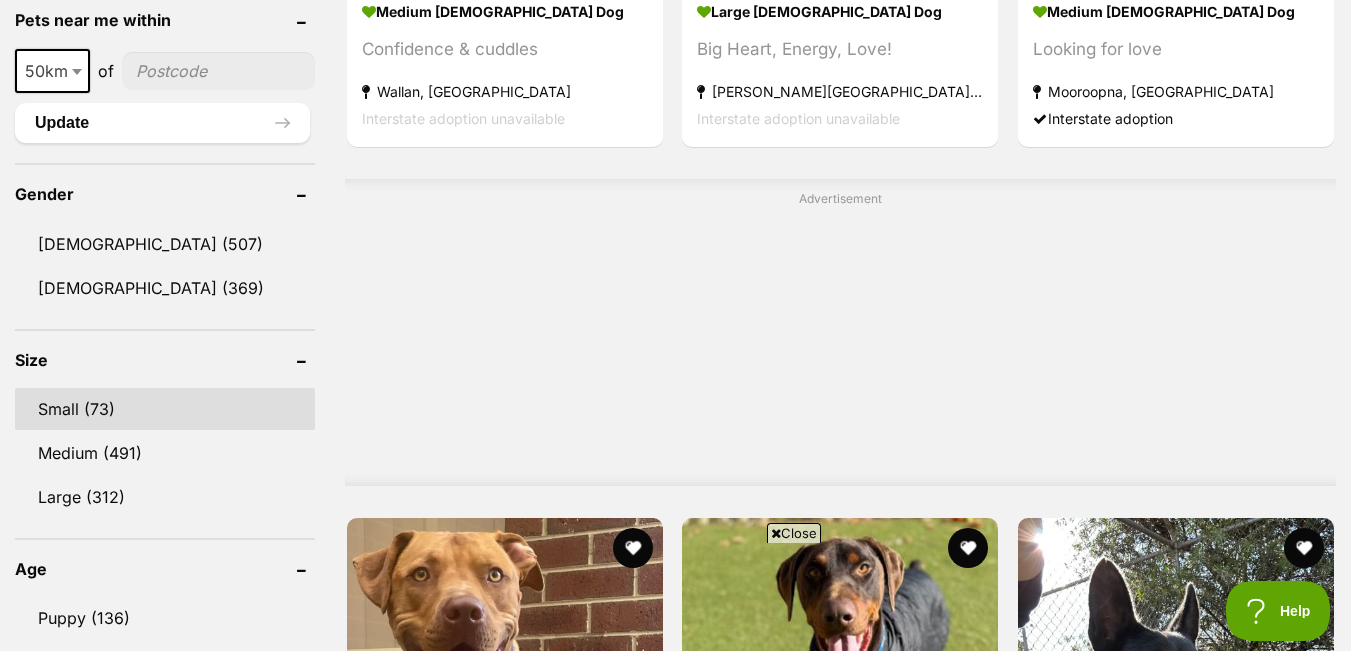 click on "Small (73)" at bounding box center (165, 409) 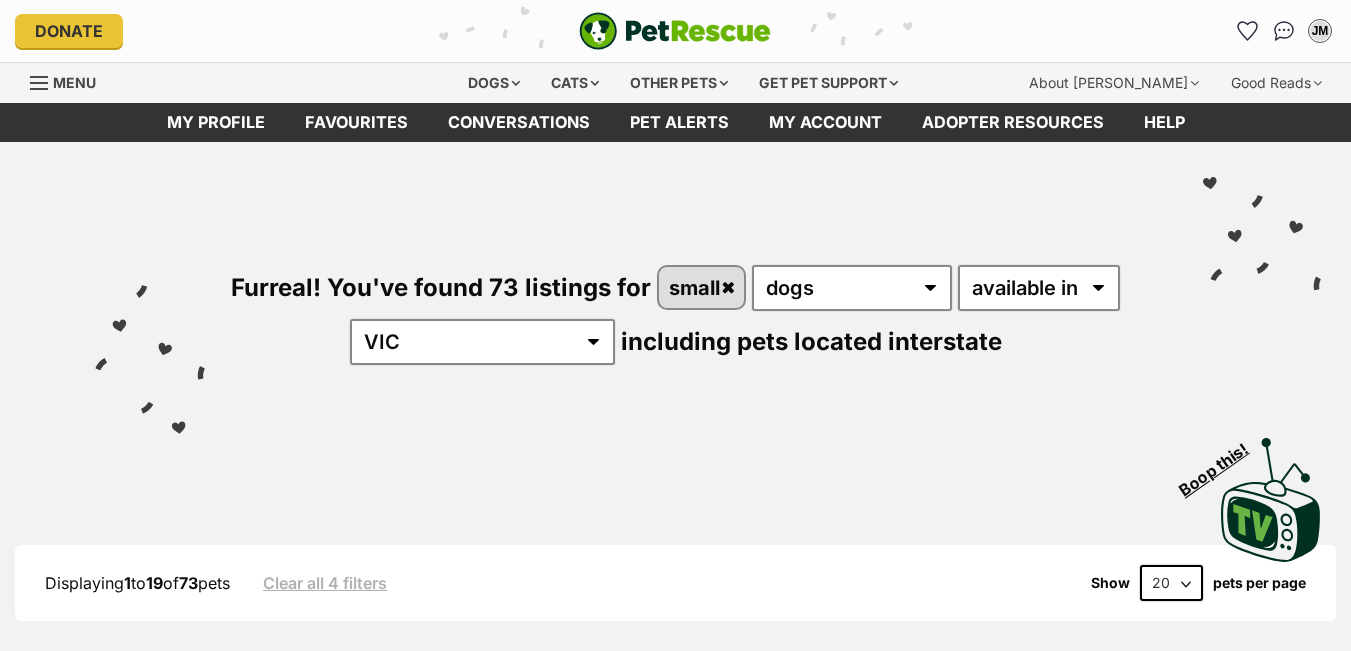 scroll, scrollTop: 0, scrollLeft: 0, axis: both 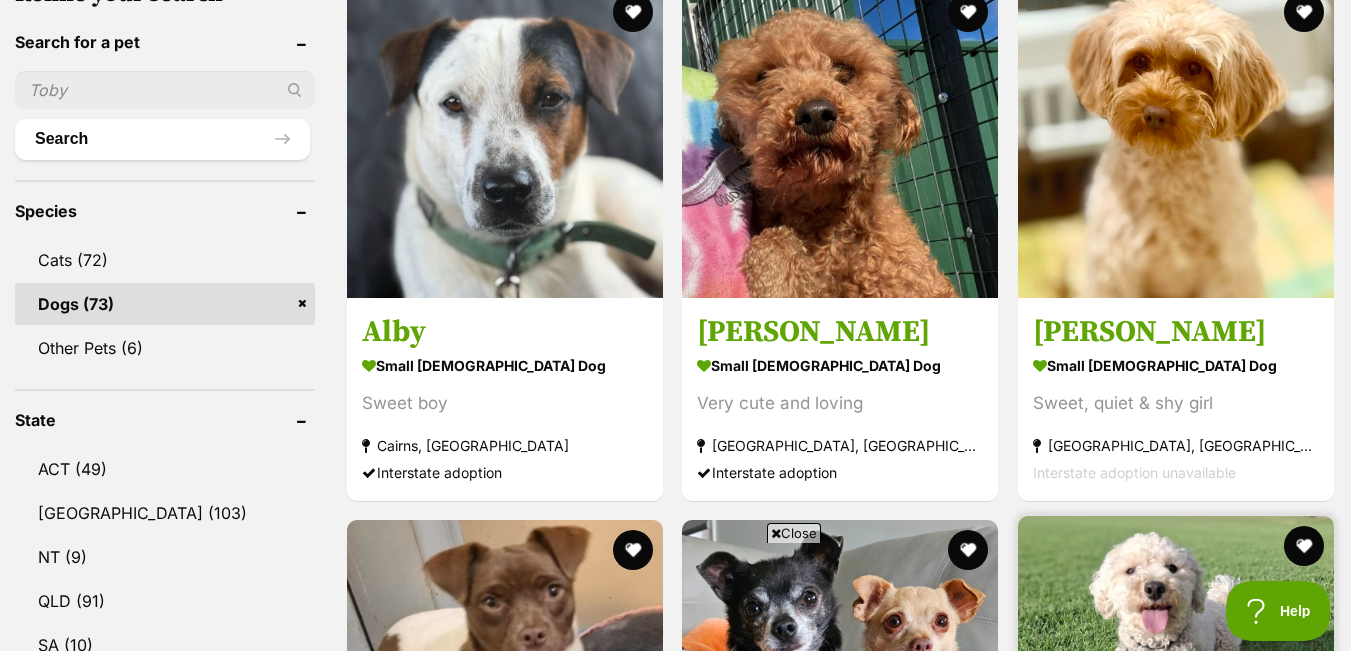 click at bounding box center [1176, 140] 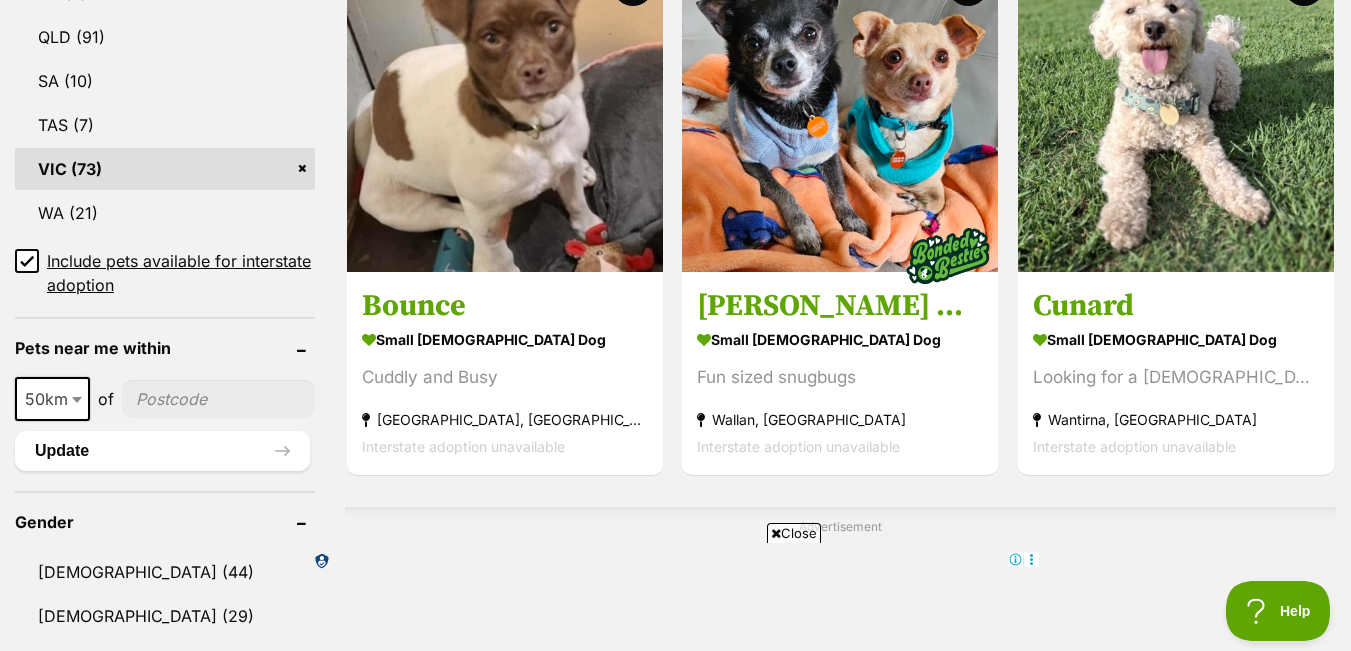 scroll, scrollTop: 1227, scrollLeft: 0, axis: vertical 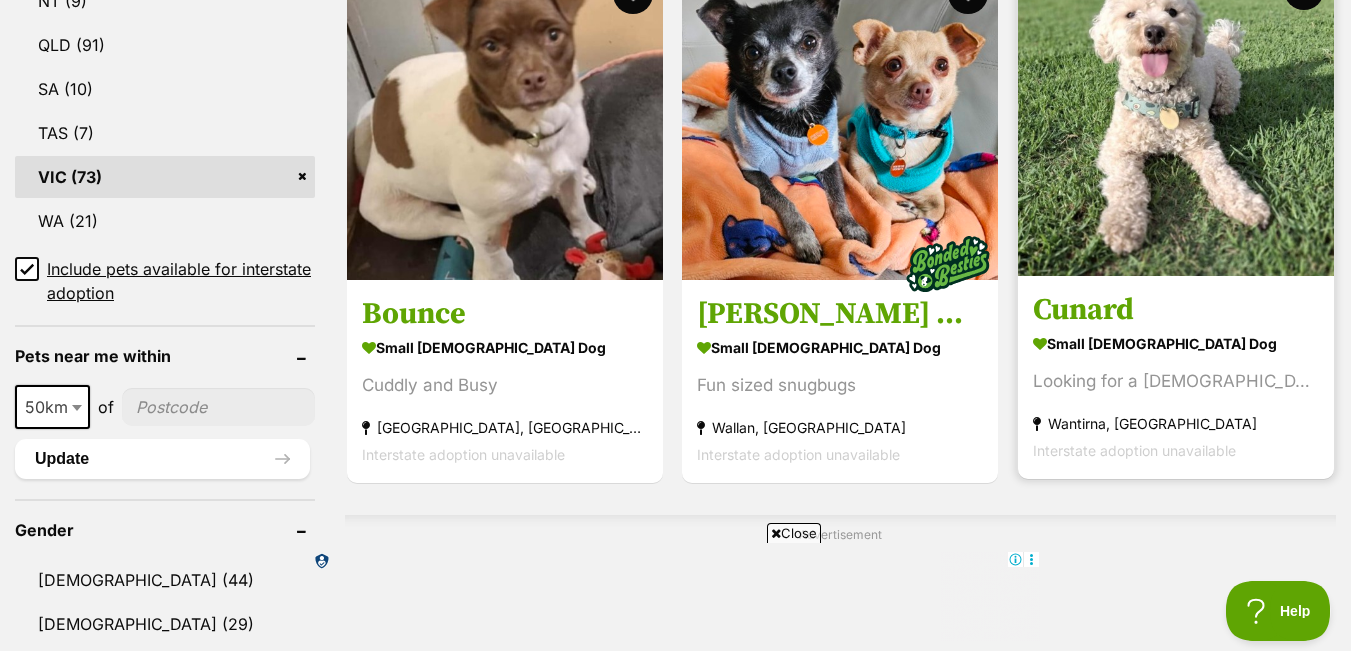 click at bounding box center (1176, 118) 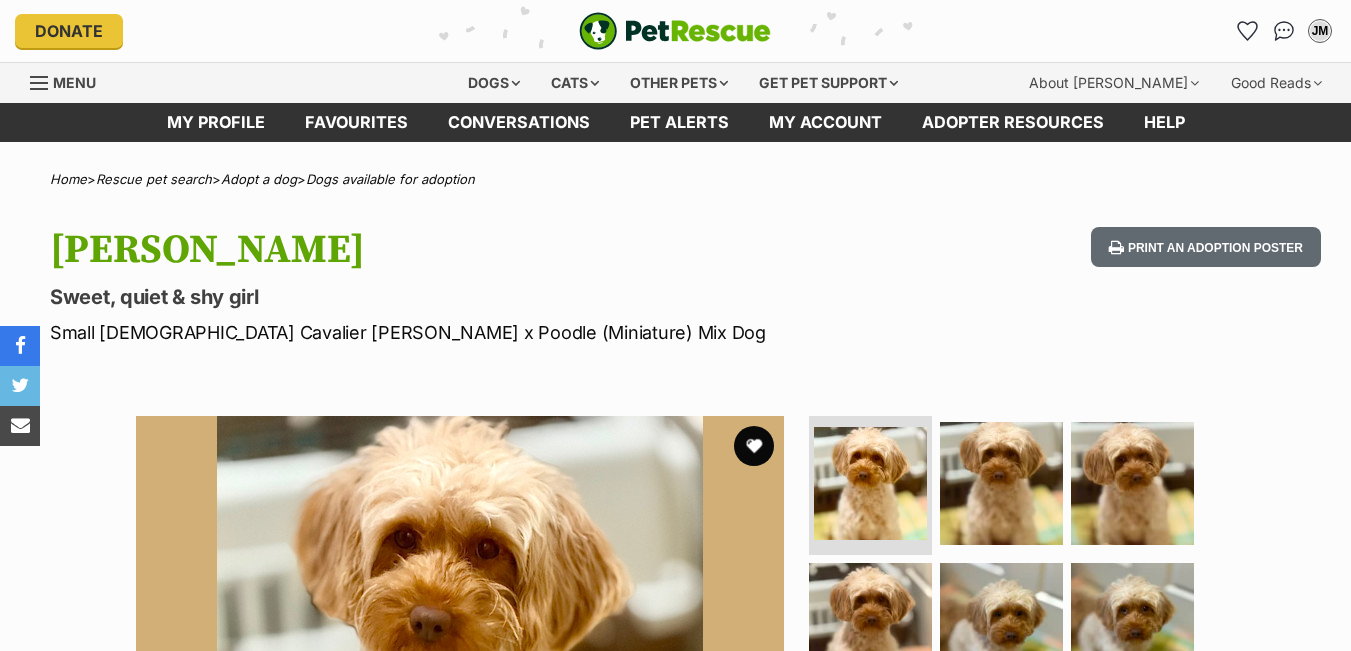 scroll, scrollTop: 0, scrollLeft: 0, axis: both 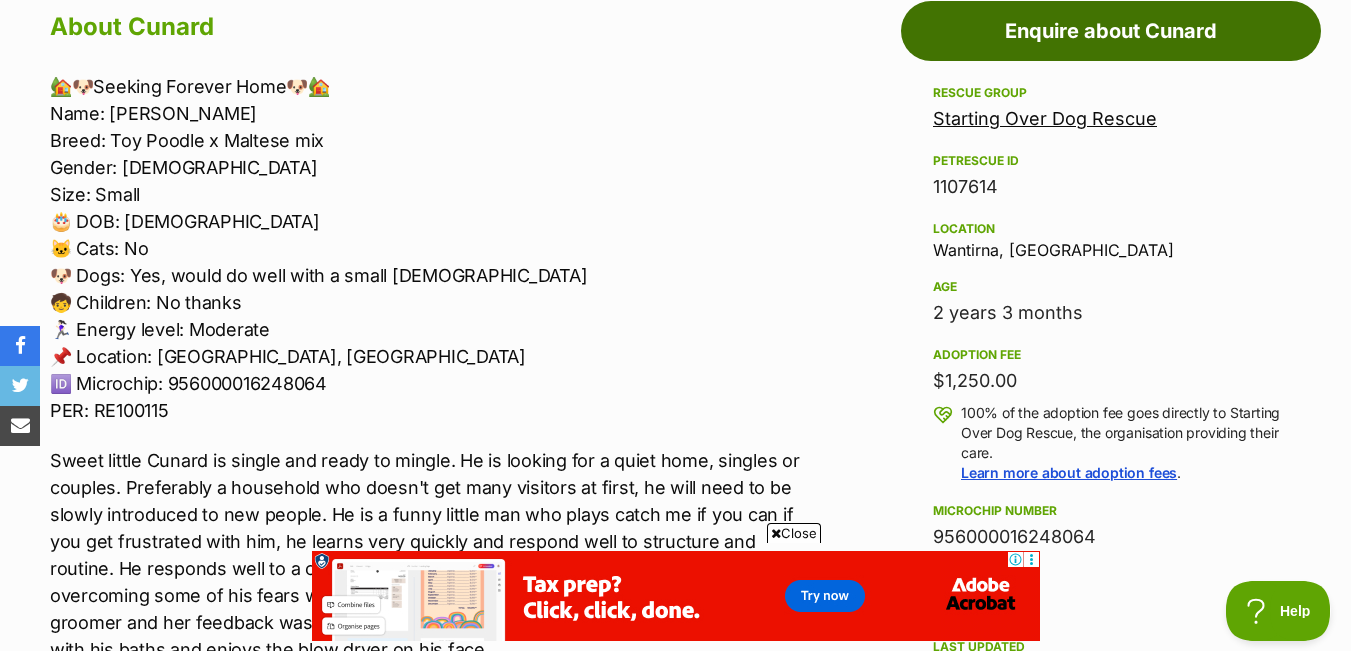click on "Enquire about Cunard" at bounding box center (1111, 31) 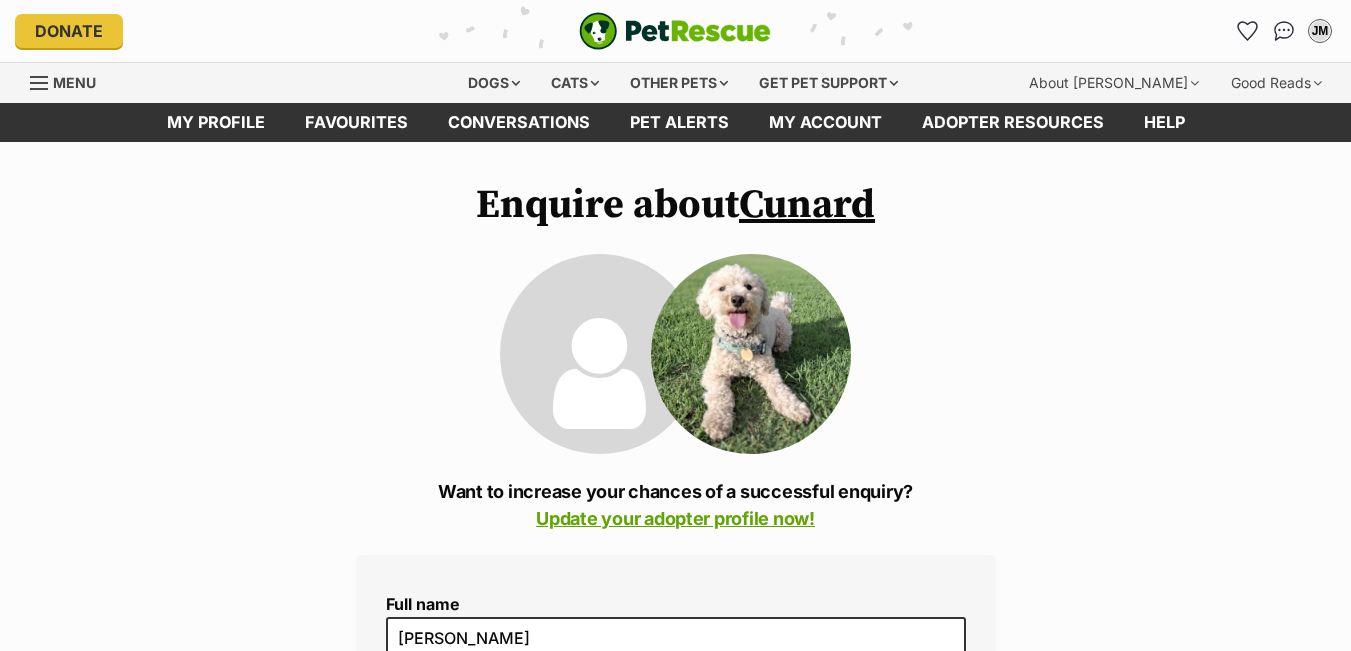 scroll, scrollTop: 0, scrollLeft: 0, axis: both 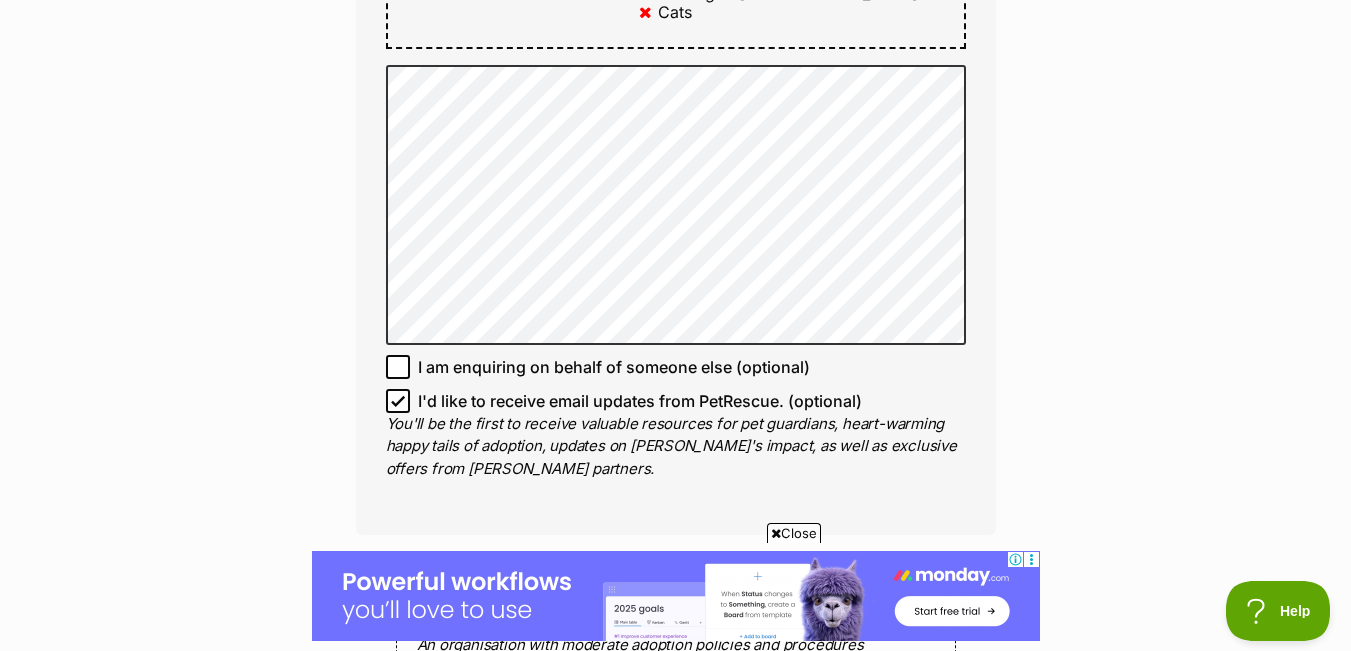 click 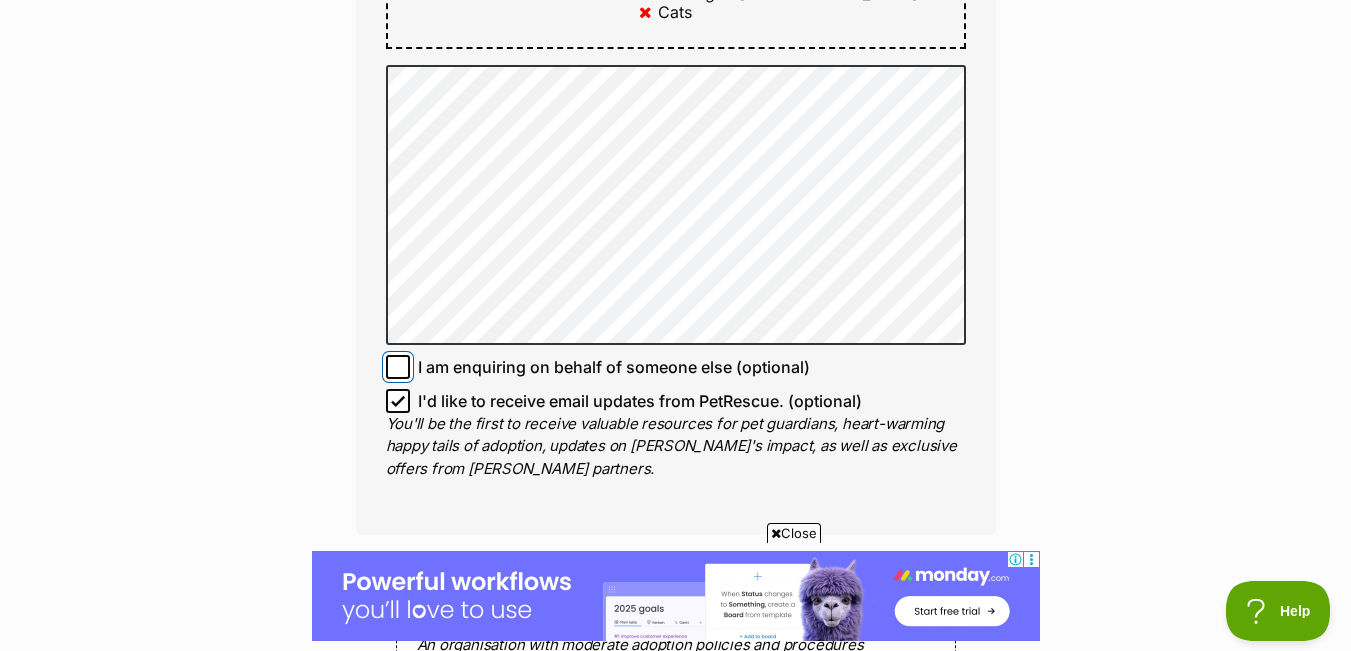 click on "I am enquiring on behalf of someone else (optional)" at bounding box center (398, 367) 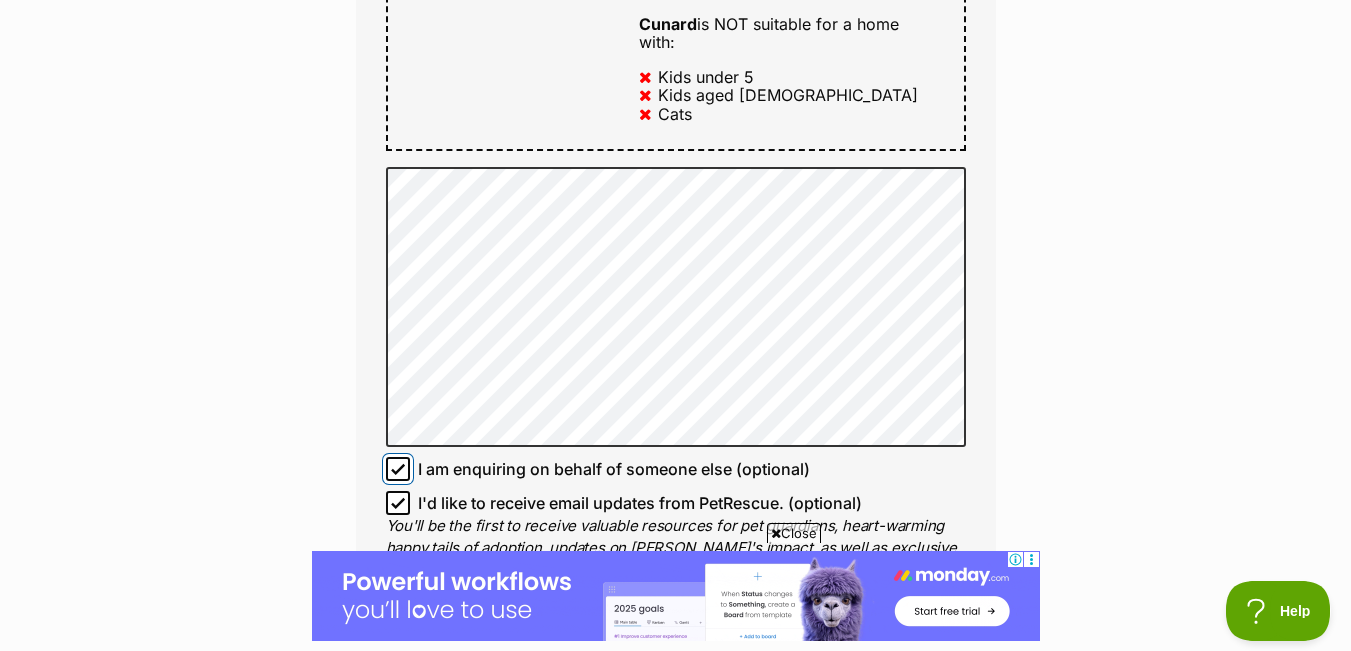 scroll, scrollTop: 1367, scrollLeft: 0, axis: vertical 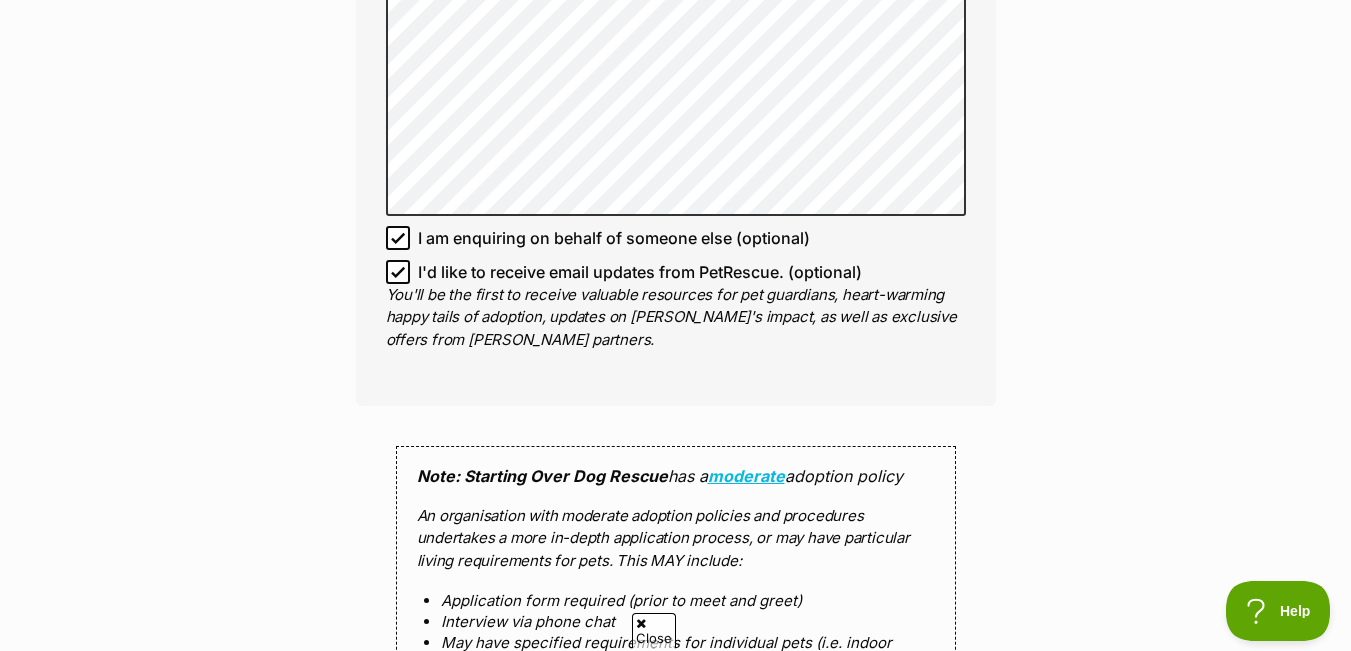 click on "An organisation with moderate adoption policies and procedures undertakes a more in-depth application process, or may have particular living requirements for pets. This MAY include:" at bounding box center (676, 539) 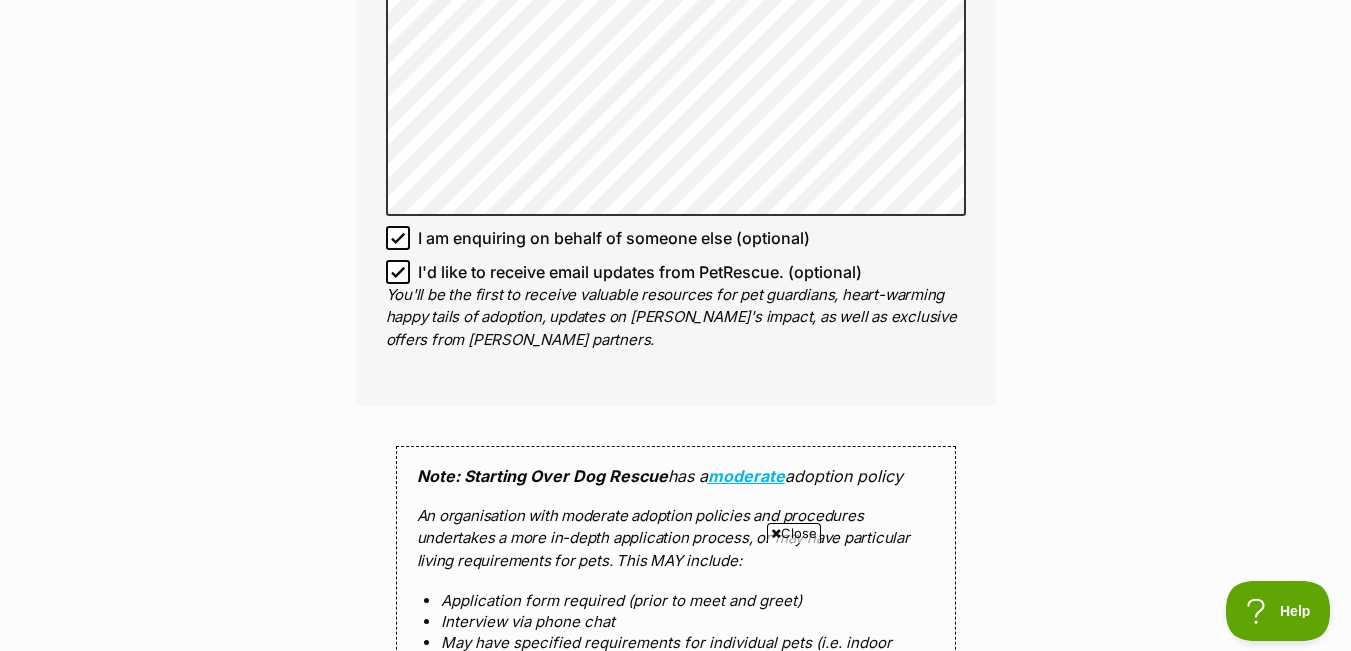 scroll, scrollTop: 0, scrollLeft: 0, axis: both 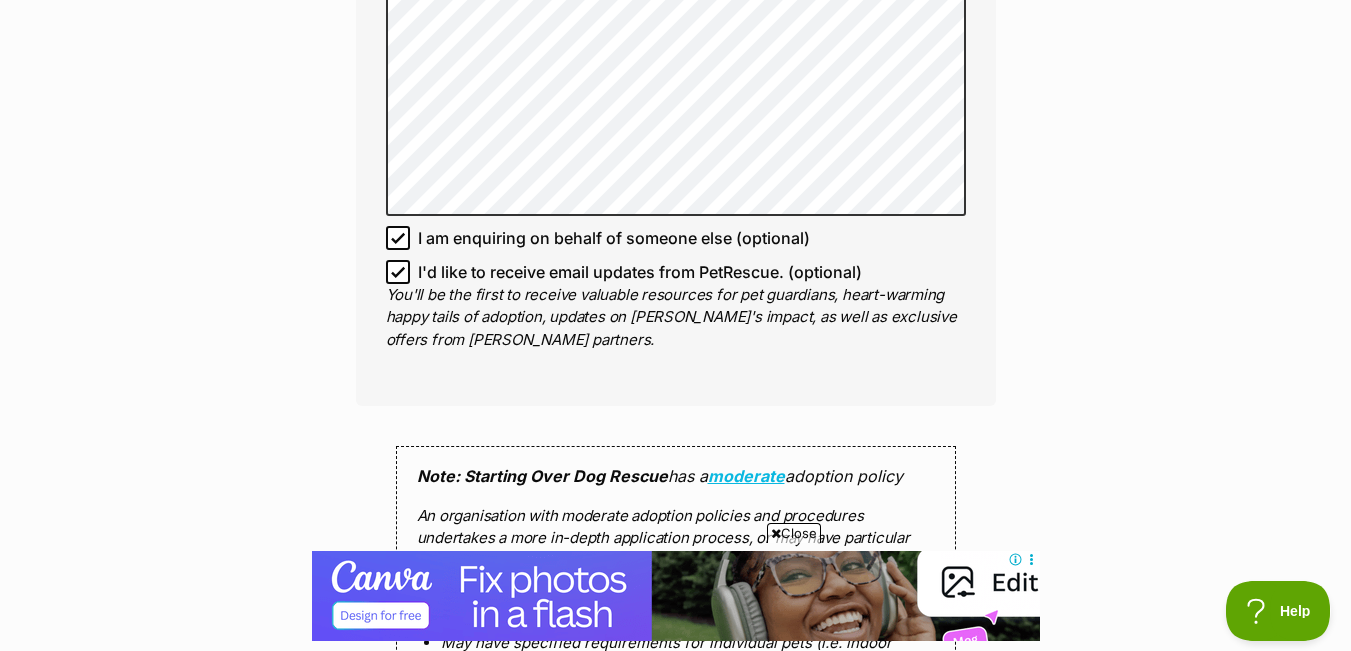 click on "Close" at bounding box center (794, 533) 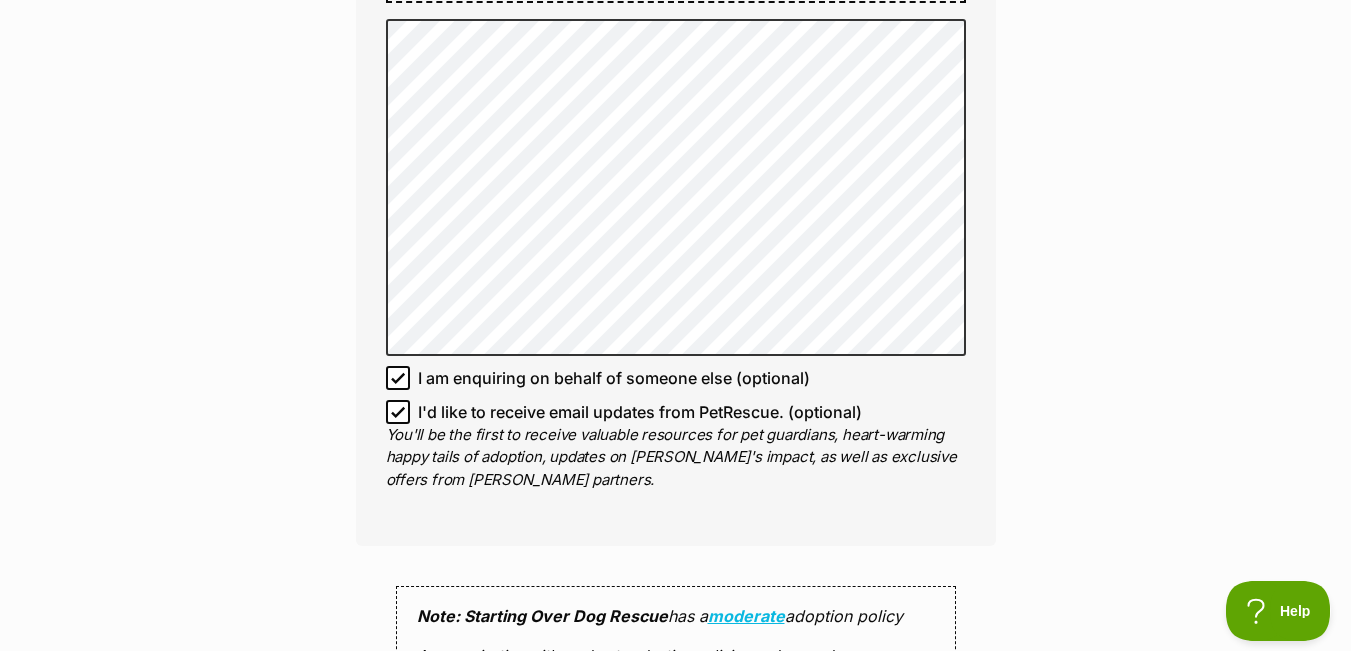 scroll, scrollTop: 1511, scrollLeft: 0, axis: vertical 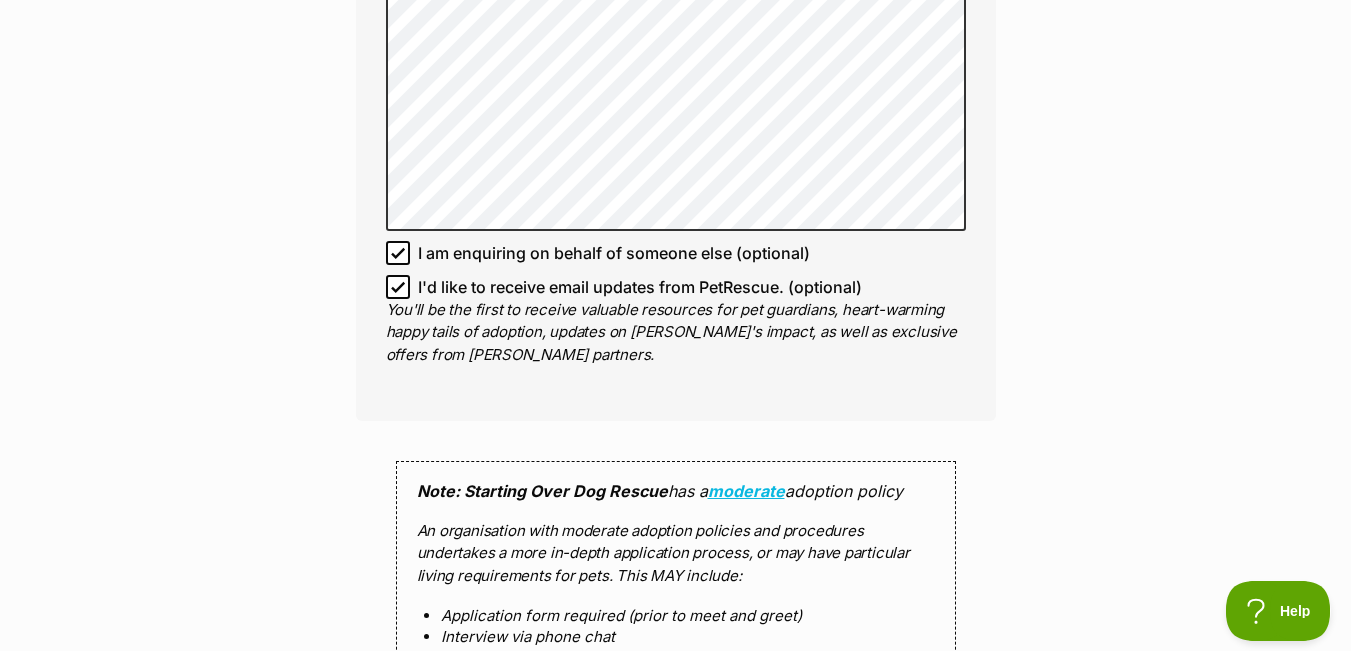 click 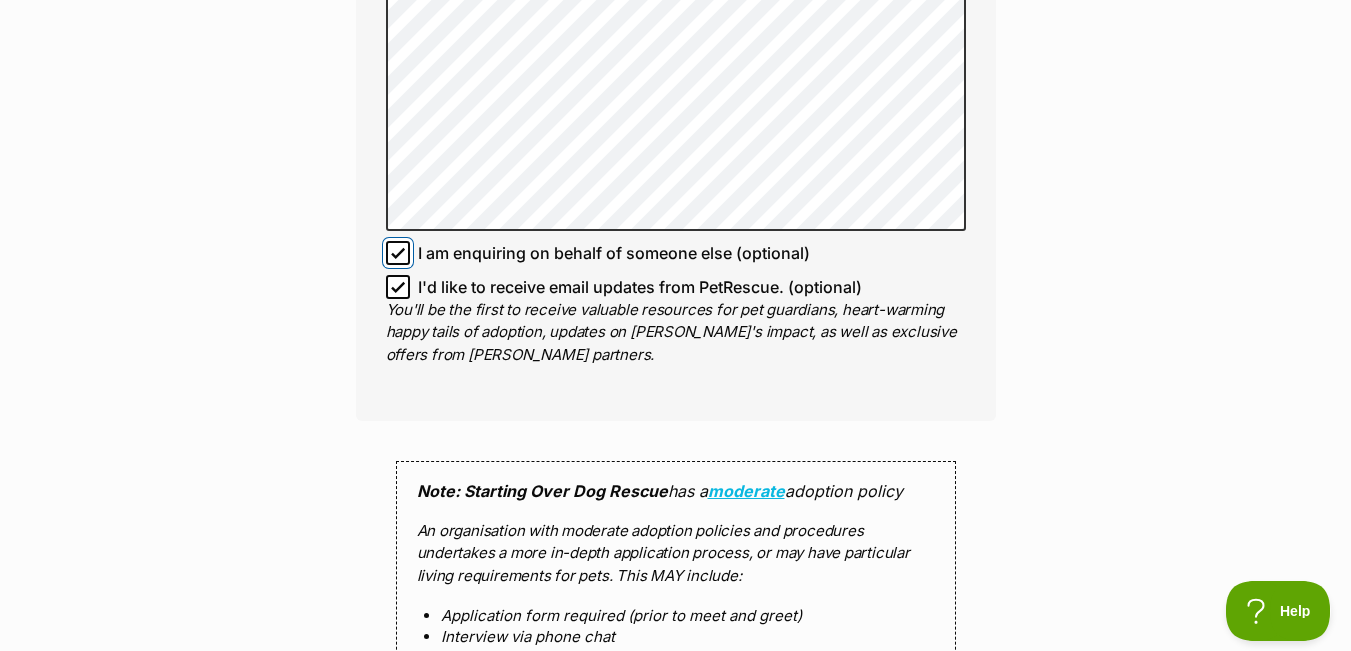 click on "I am enquiring on behalf of someone else (optional)" at bounding box center (398, 253) 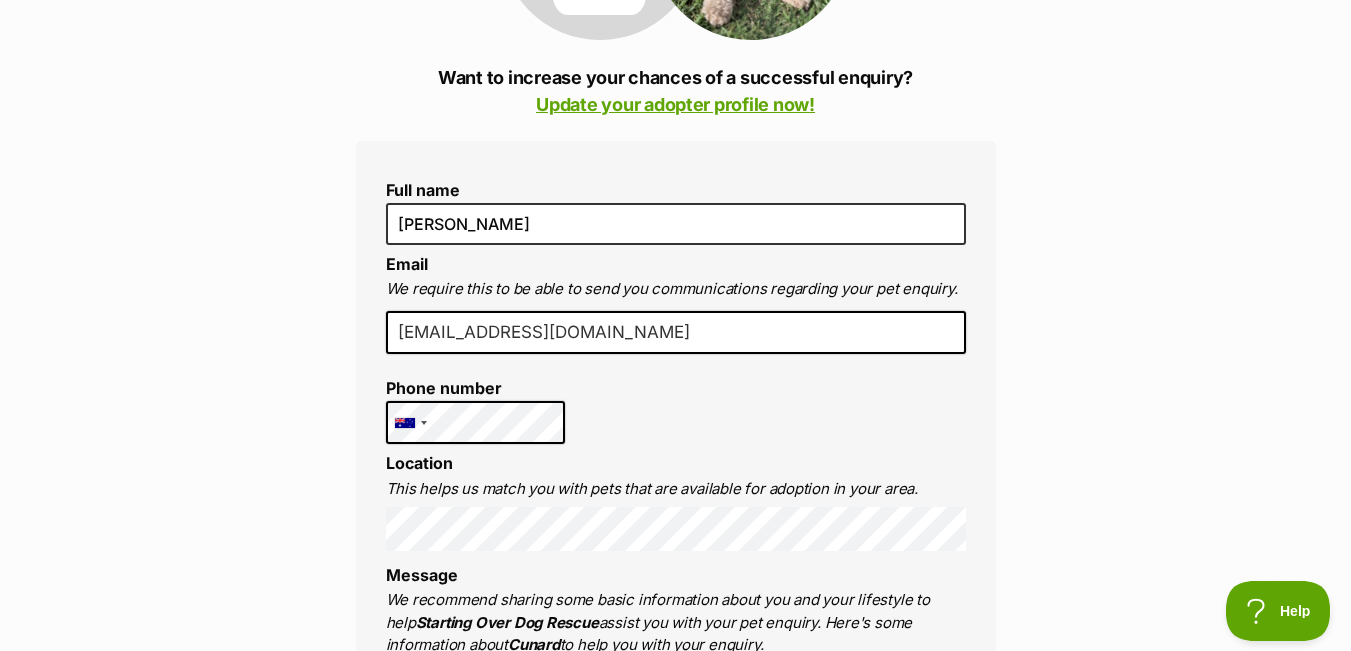 scroll, scrollTop: 411, scrollLeft: 0, axis: vertical 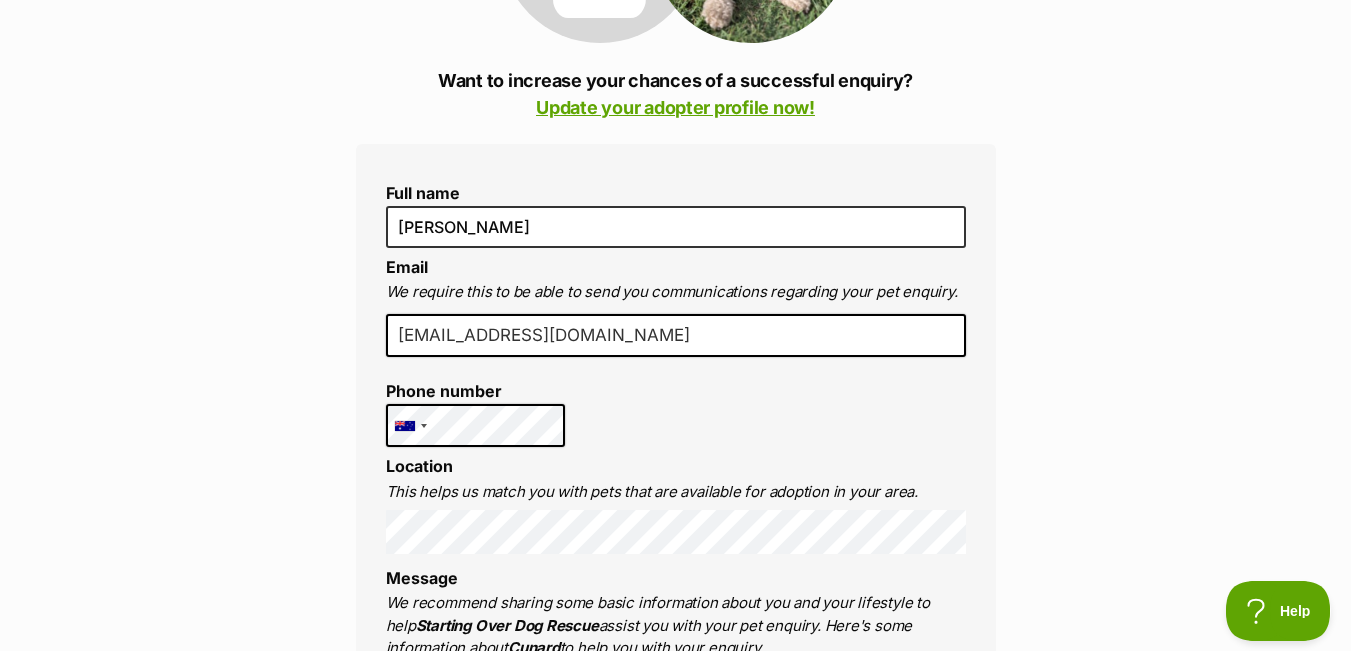 drag, startPoint x: 626, startPoint y: 338, endPoint x: 387, endPoint y: 341, distance: 239.01883 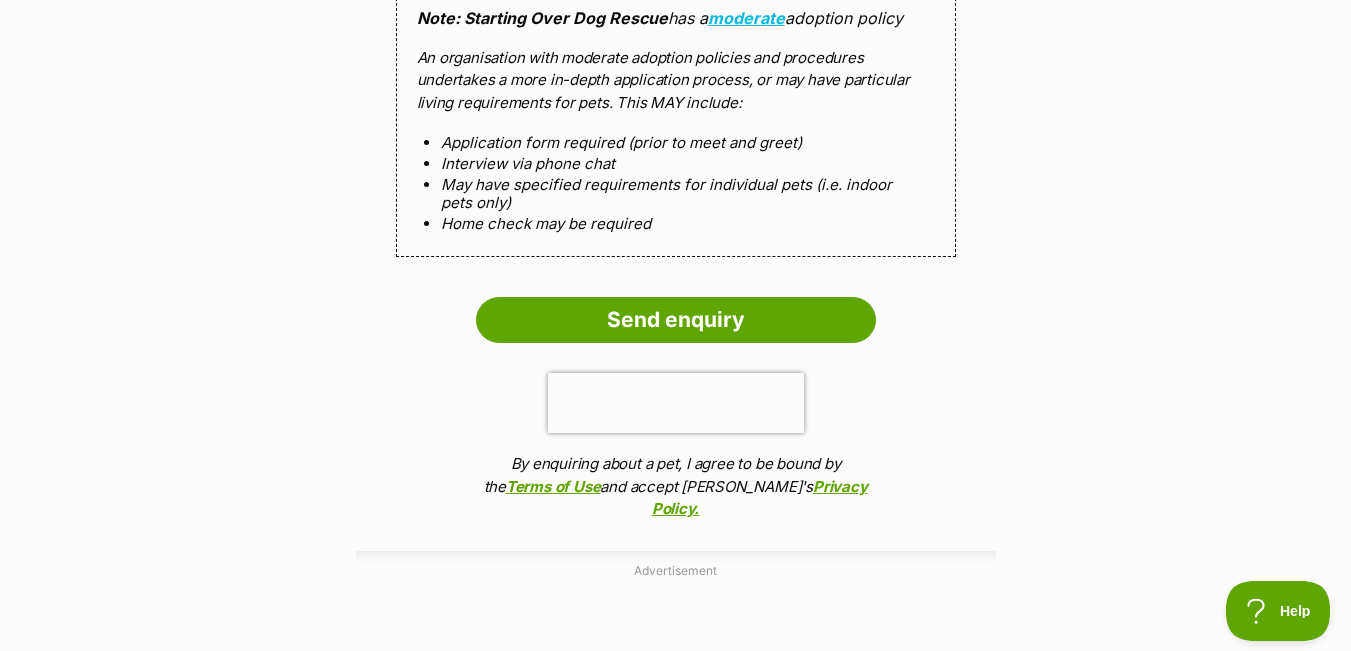 scroll, scrollTop: 2208, scrollLeft: 0, axis: vertical 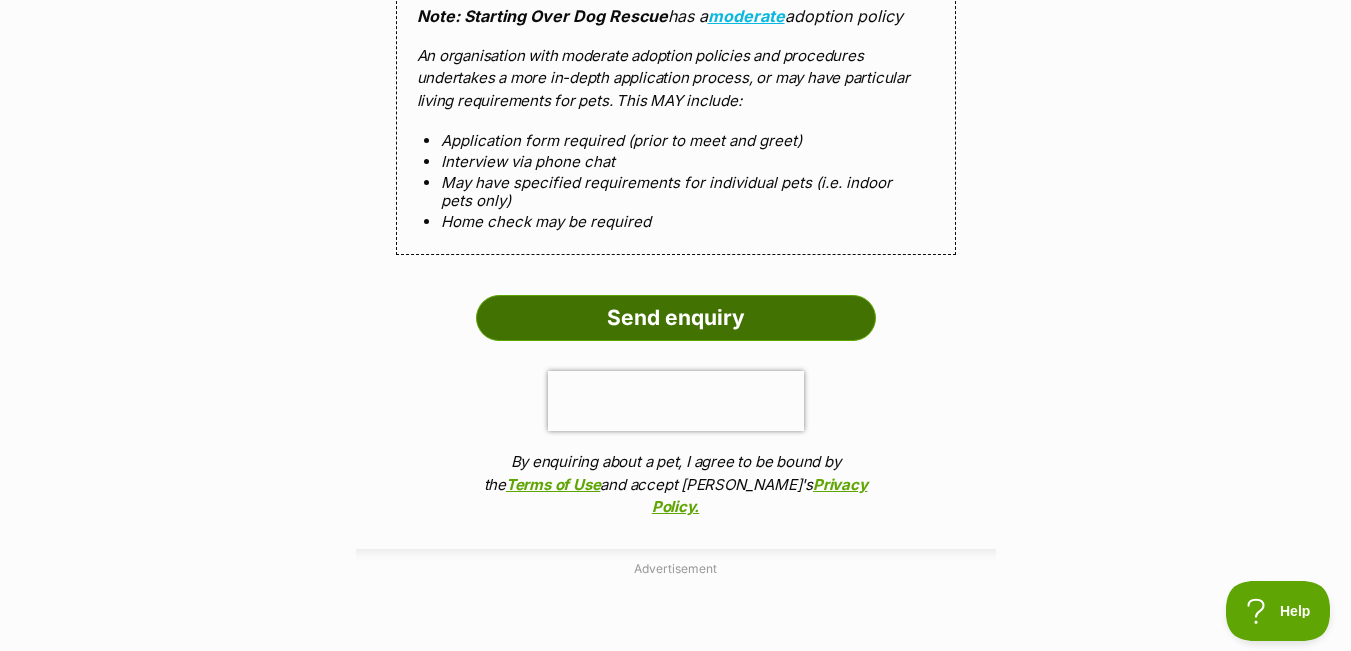 type on "[EMAIL_ADDRESS][DOMAIN_NAME]" 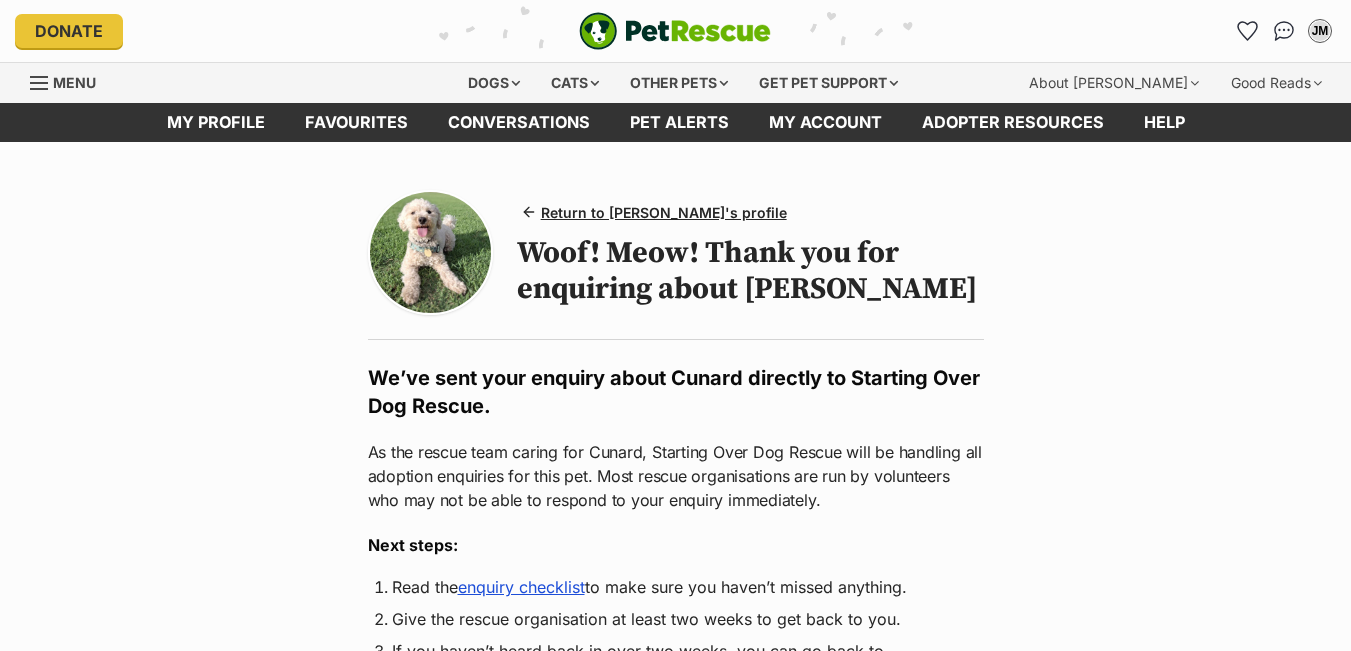scroll, scrollTop: 0, scrollLeft: 0, axis: both 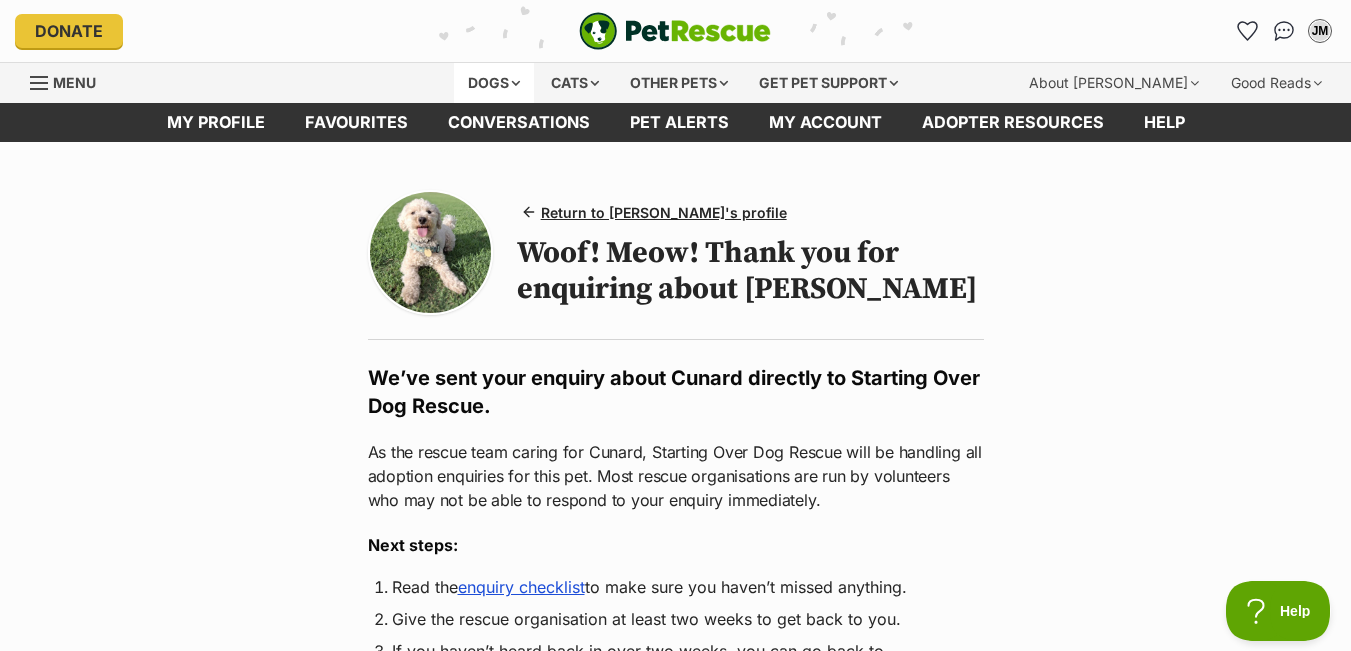 click on "Dogs" at bounding box center (494, 83) 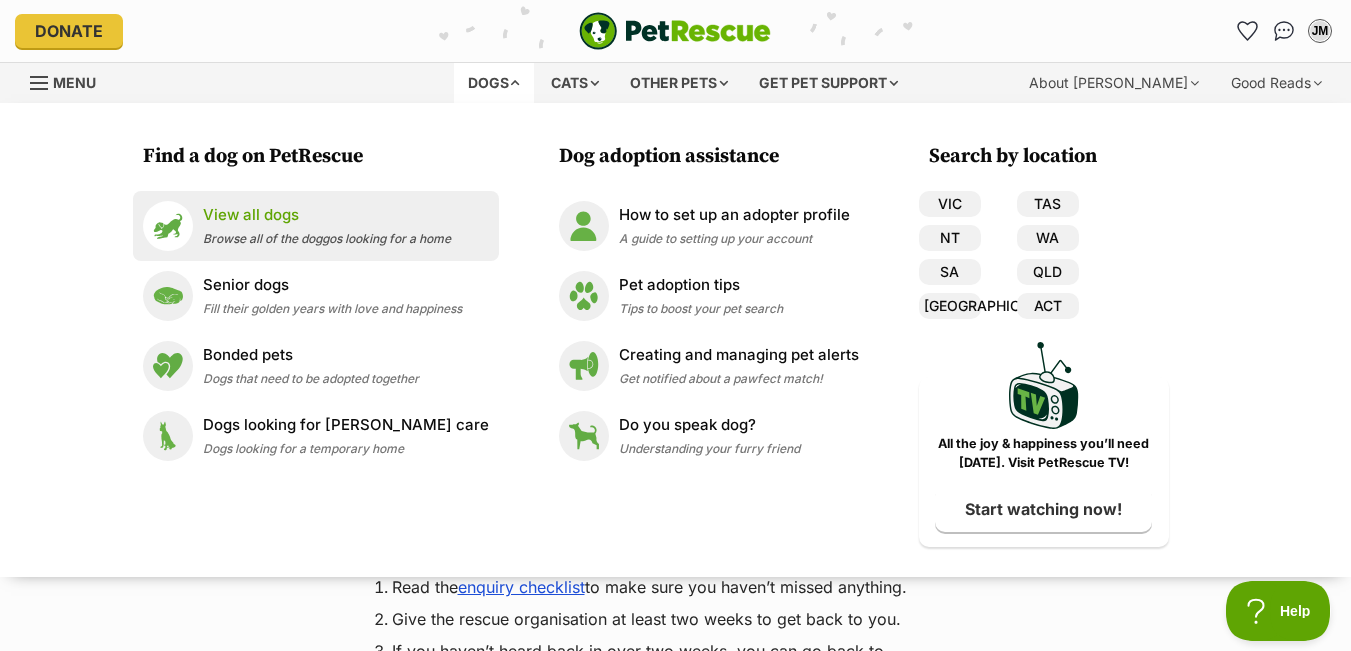 click on "Browse all of the doggos looking for a home" at bounding box center (327, 238) 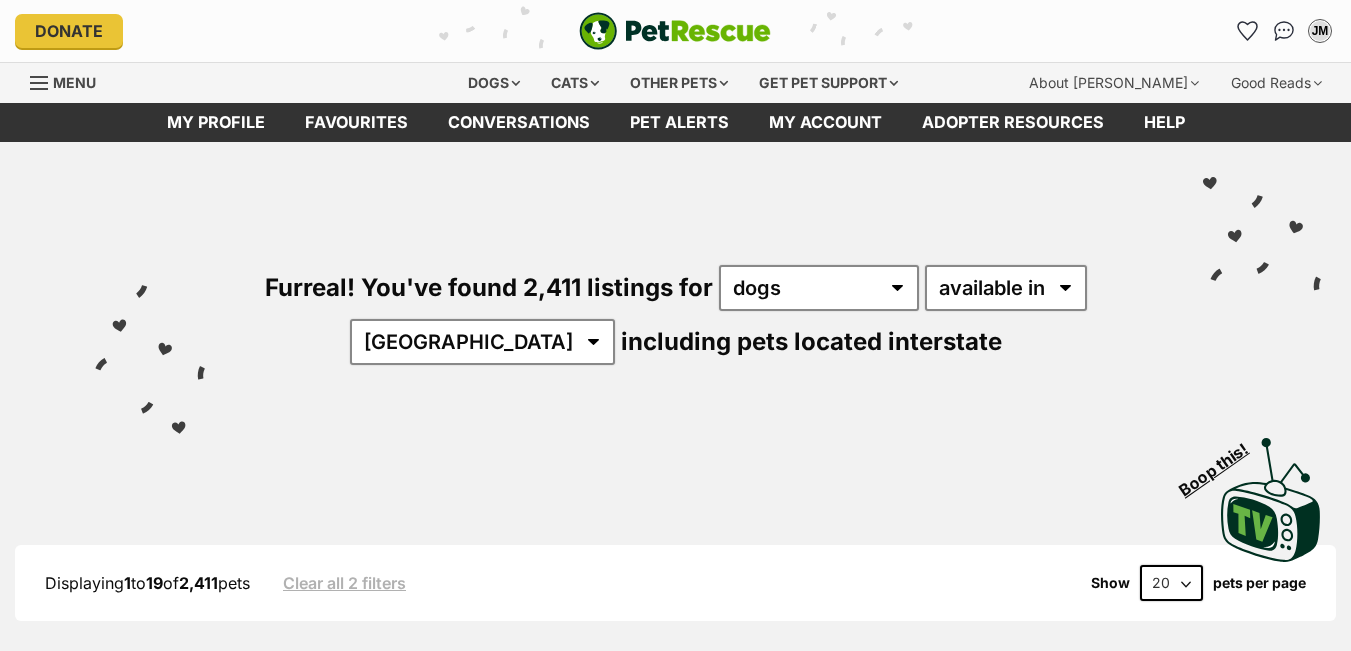 scroll, scrollTop: 0, scrollLeft: 0, axis: both 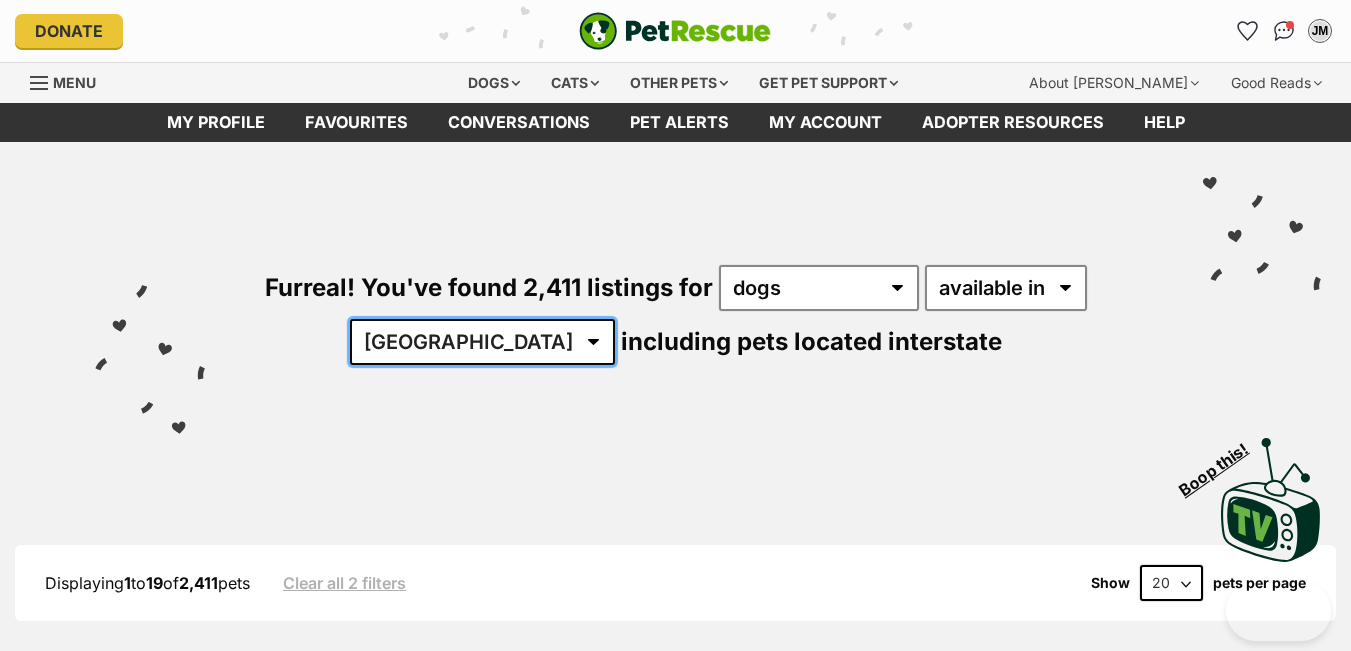 click on "Australia
ACT
NSW
NT
QLD
SA
TAS
VIC
WA" at bounding box center (482, 342) 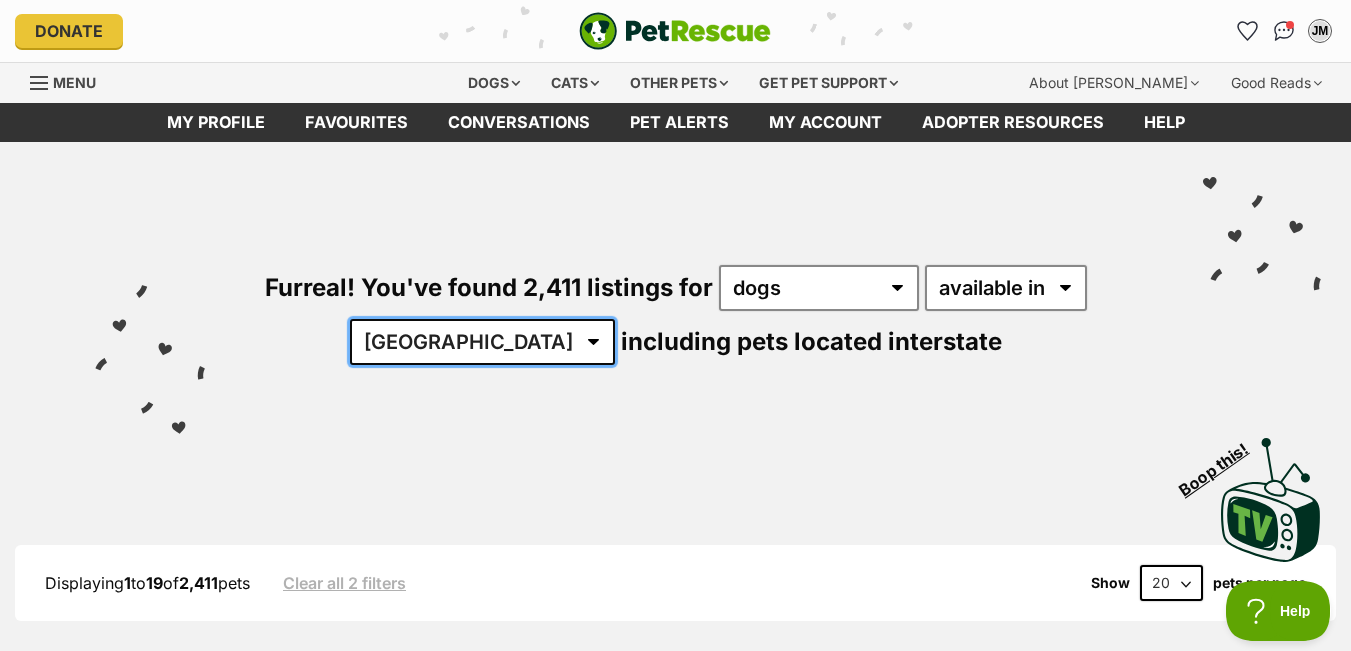 scroll, scrollTop: 0, scrollLeft: 0, axis: both 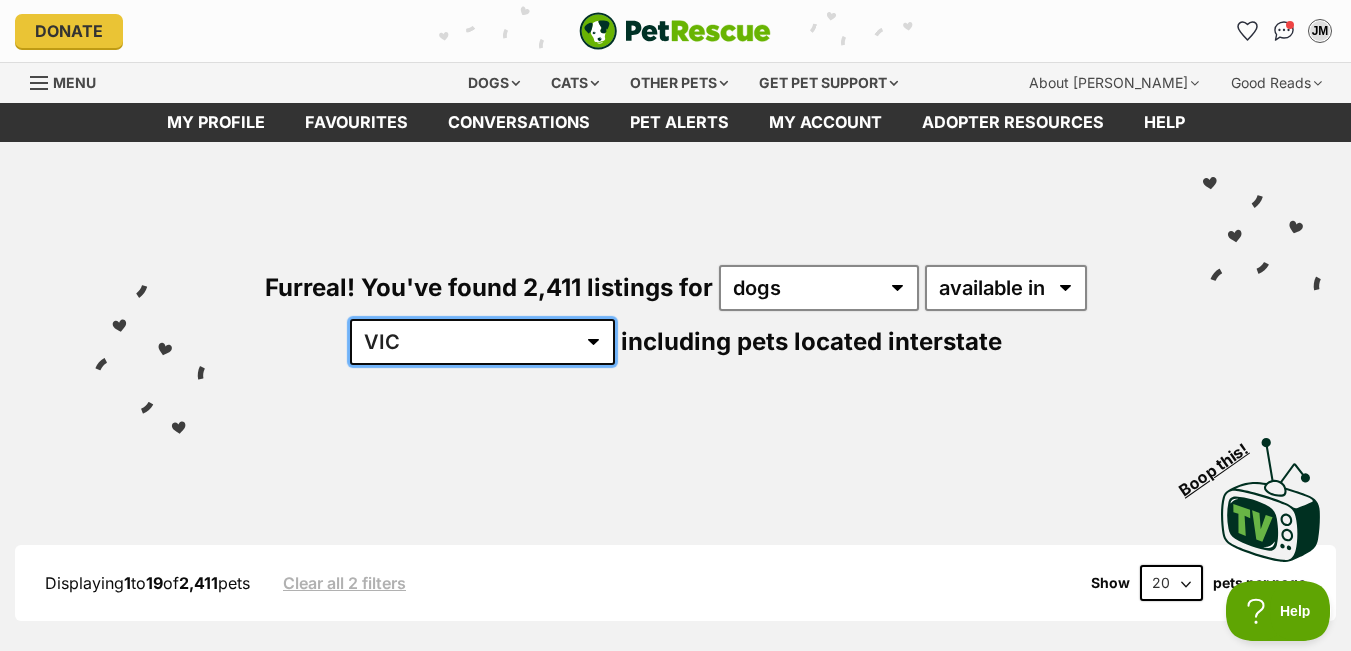 click on "Australia
ACT
NSW
NT
QLD
SA
TAS
VIC
WA" at bounding box center (482, 342) 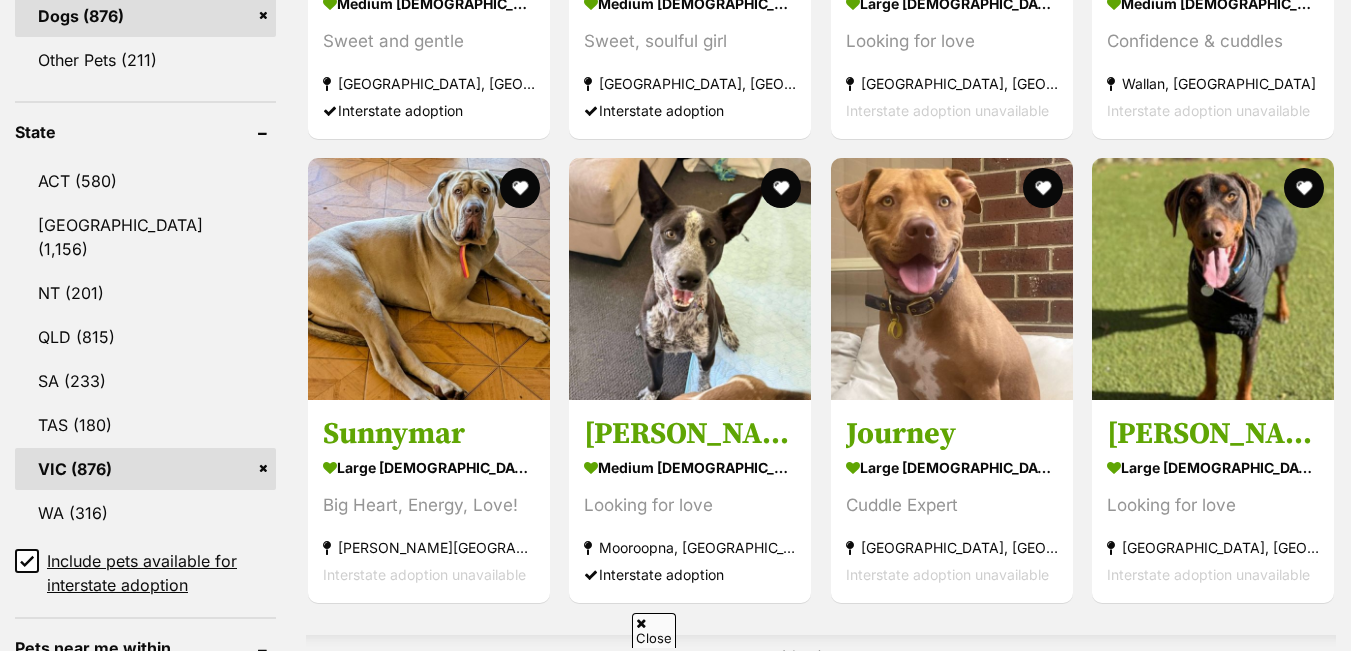 scroll, scrollTop: 959, scrollLeft: 0, axis: vertical 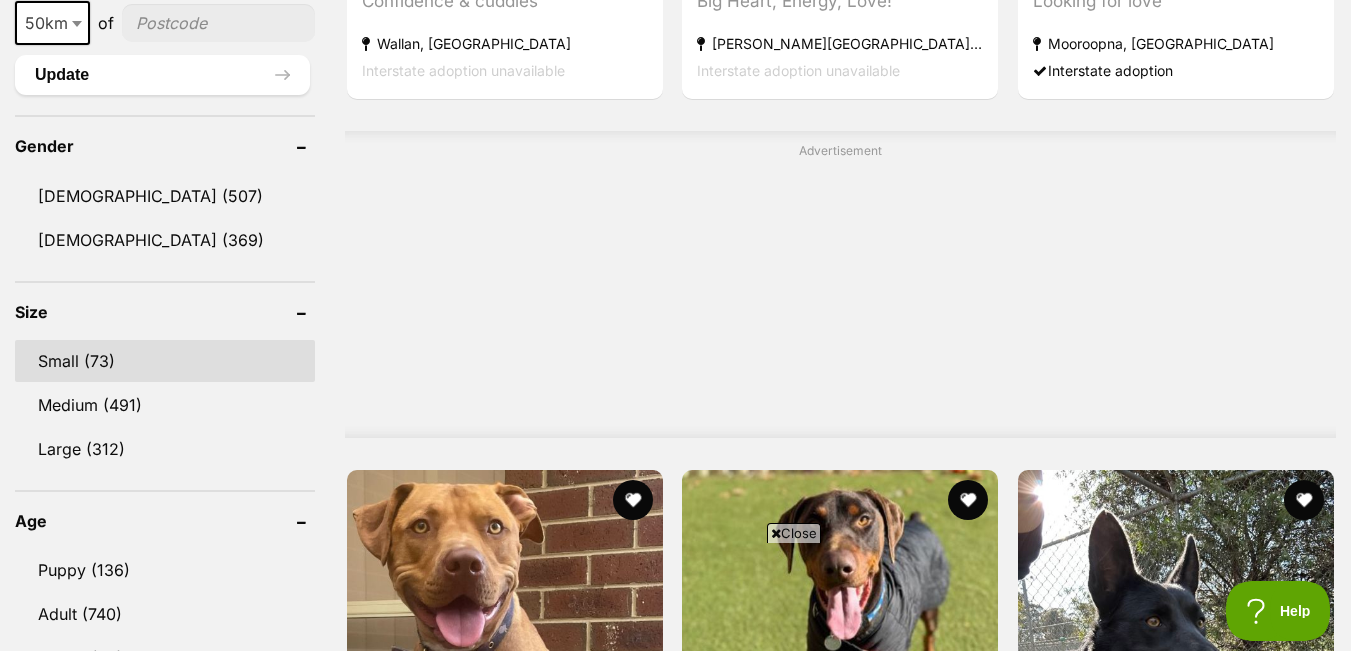 click on "Small (73)" at bounding box center [165, 361] 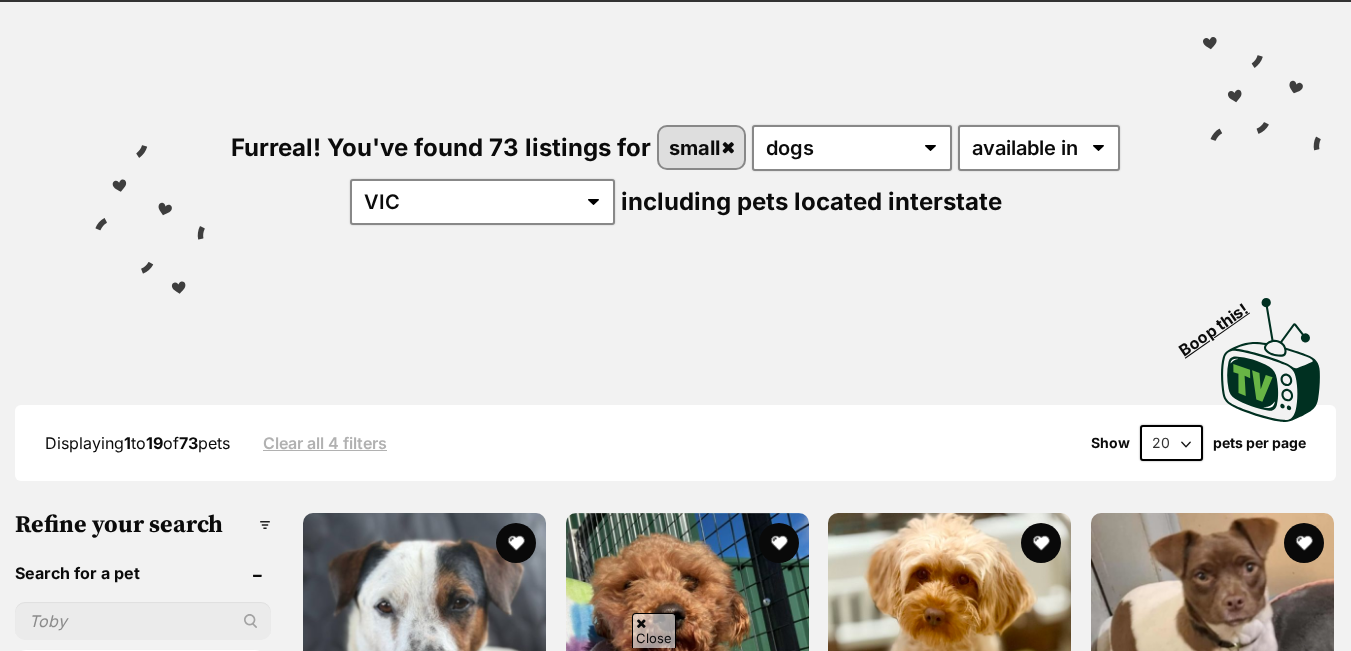 scroll, scrollTop: 482, scrollLeft: 0, axis: vertical 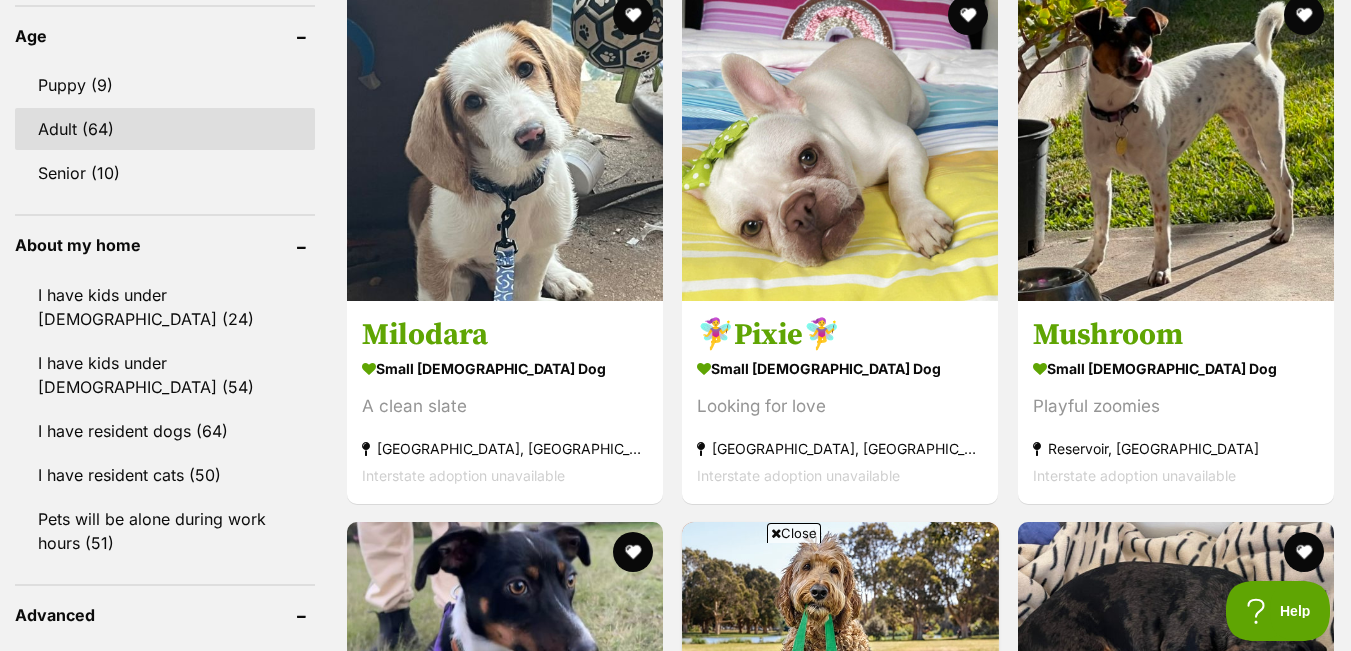 click on "Adult (64)" at bounding box center (165, 129) 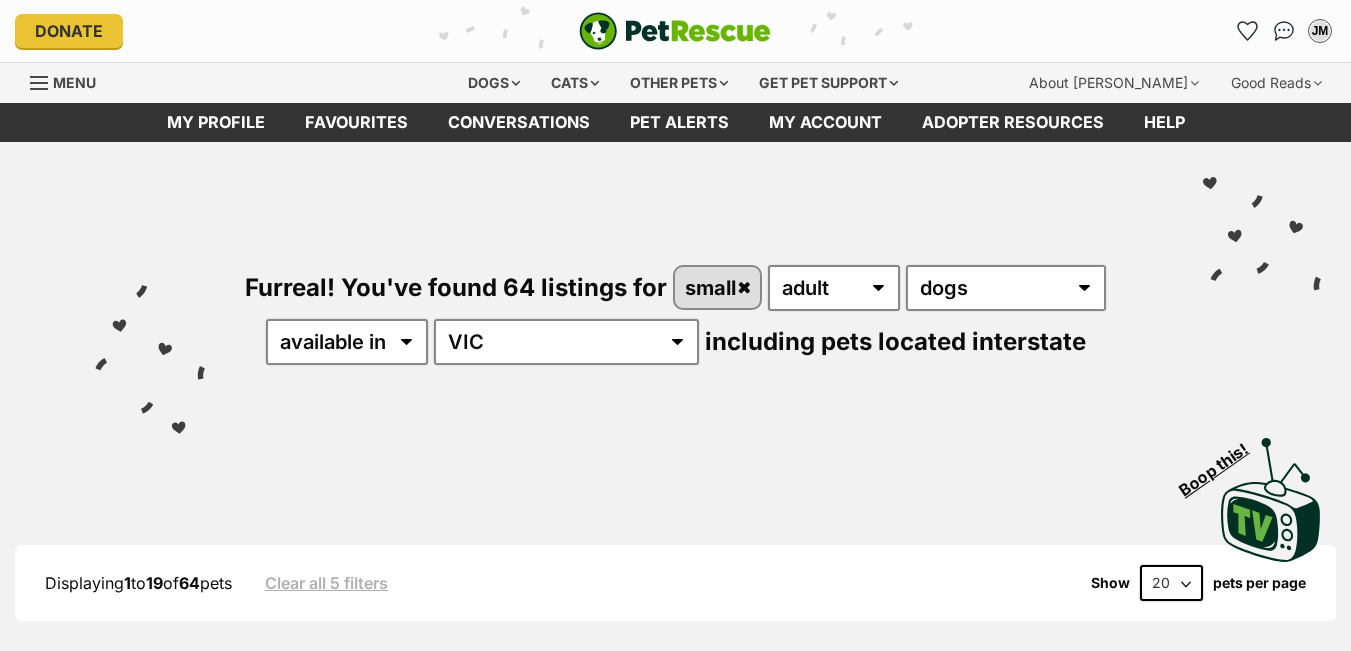 scroll, scrollTop: 0, scrollLeft: 0, axis: both 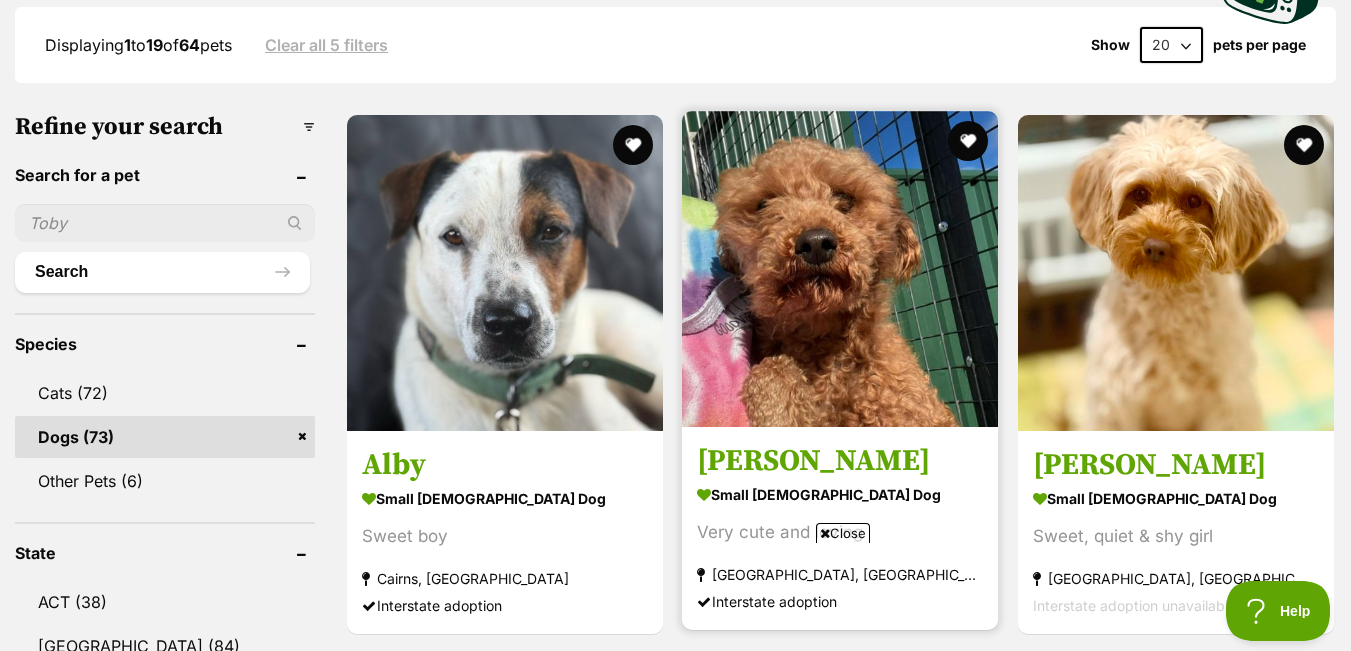 click at bounding box center [840, 269] 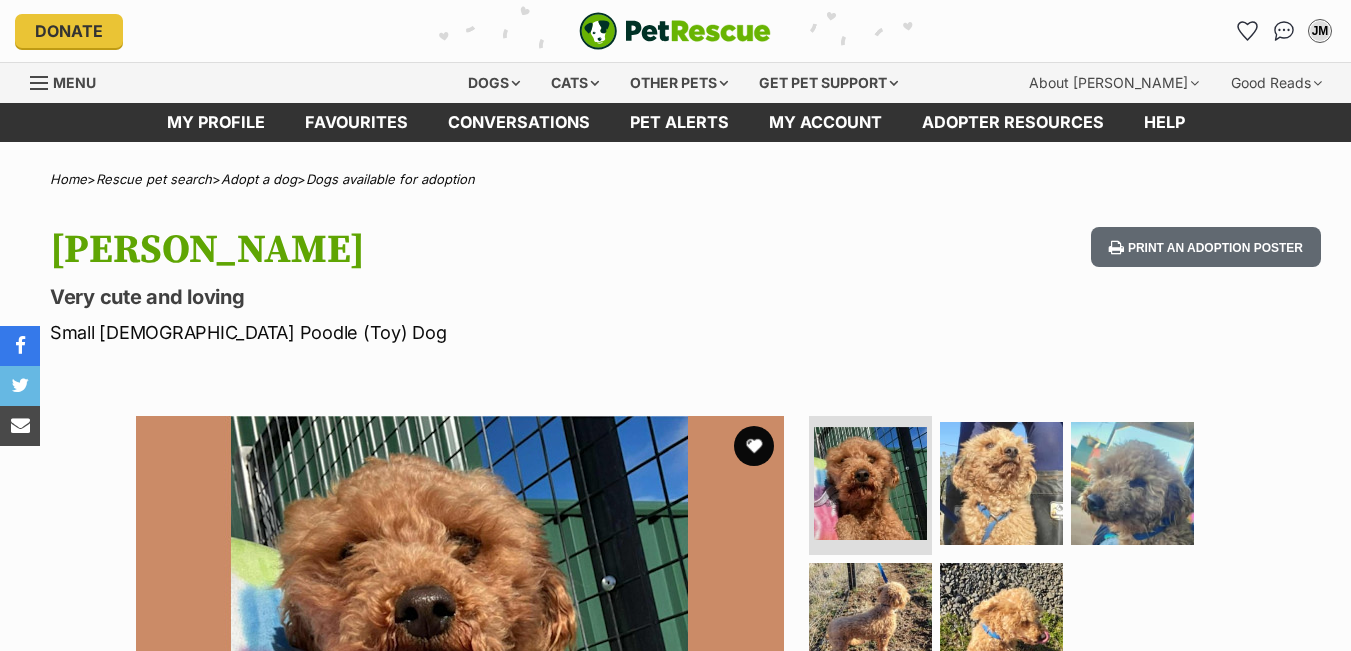scroll, scrollTop: 0, scrollLeft: 0, axis: both 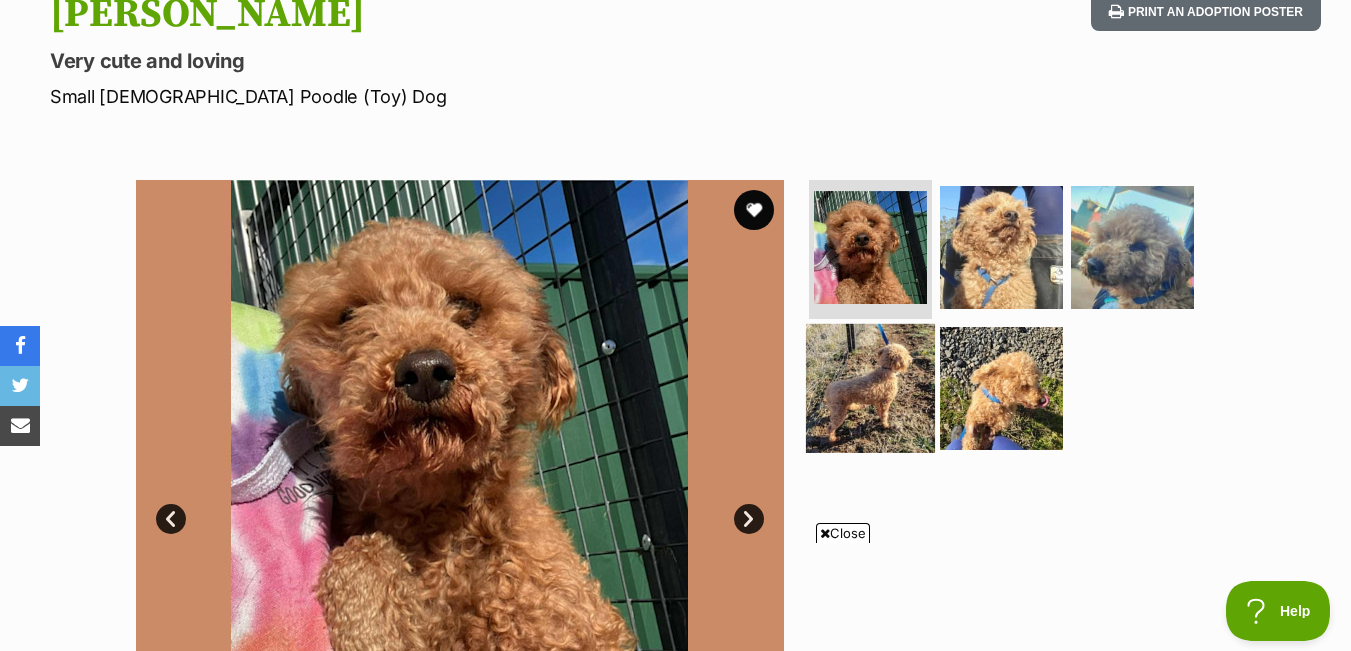 click at bounding box center (870, 388) 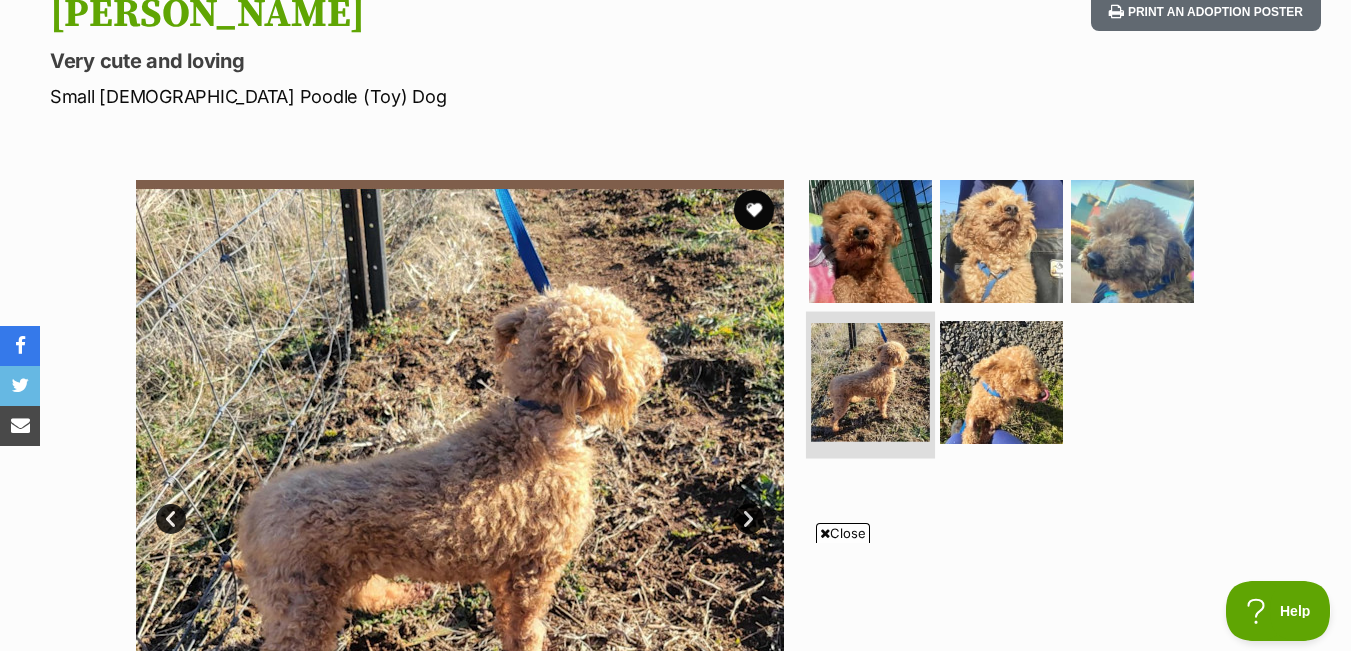 scroll, scrollTop: 0, scrollLeft: 0, axis: both 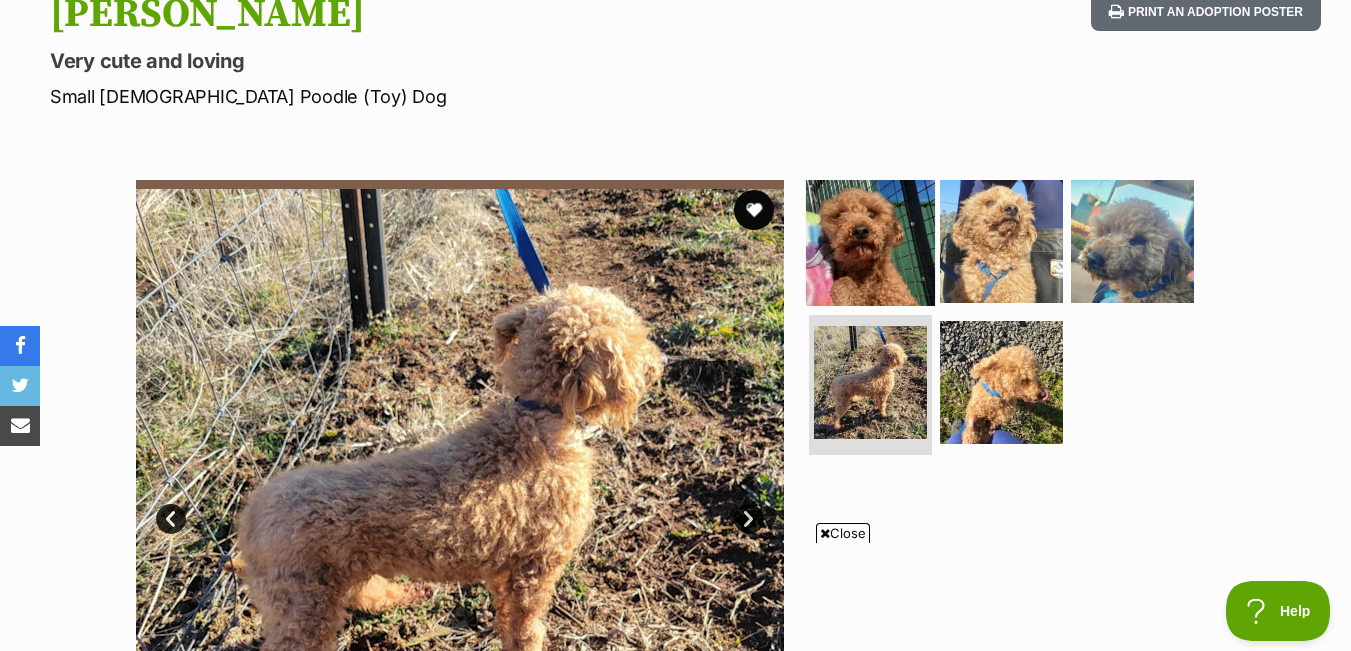 click at bounding box center (870, 240) 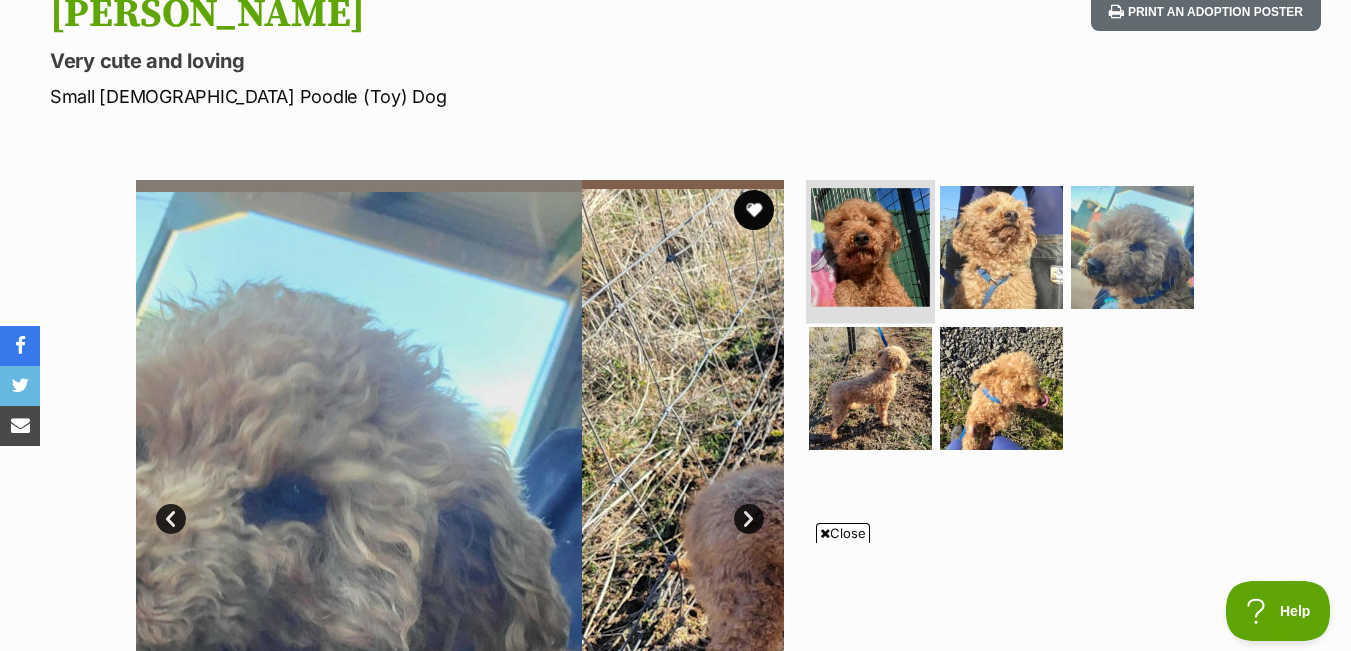scroll, scrollTop: 0, scrollLeft: 0, axis: both 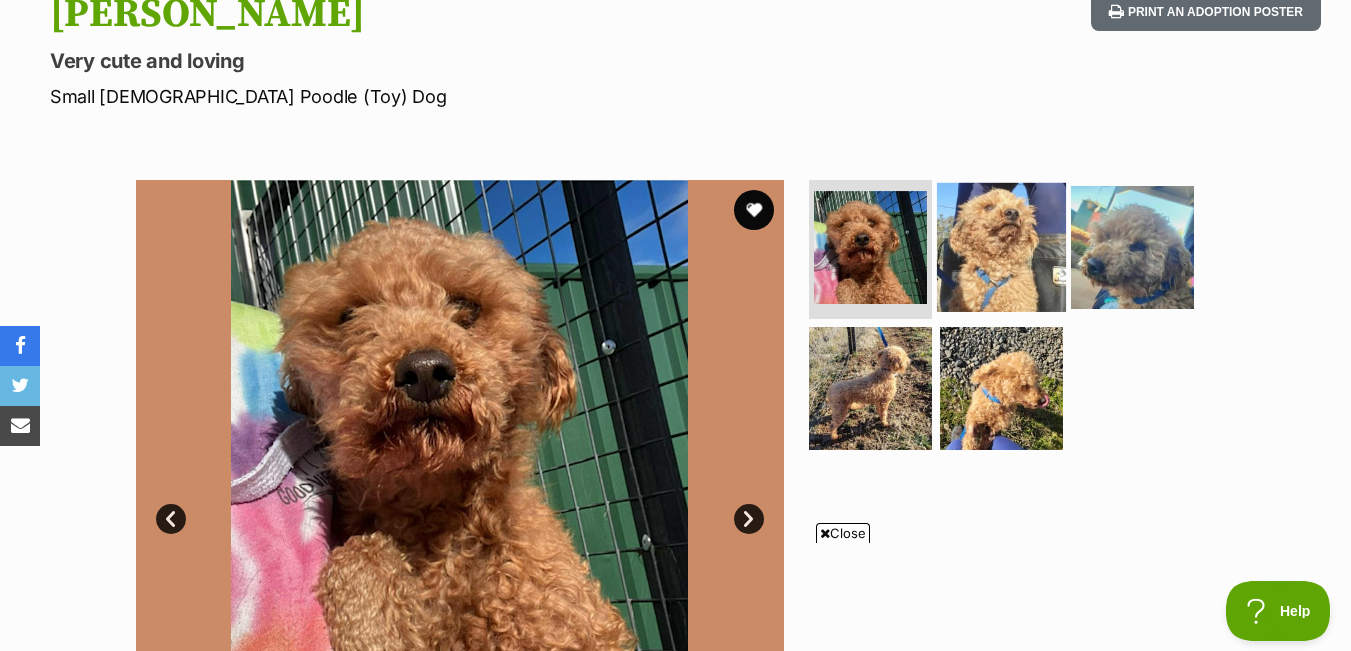 click at bounding box center [1001, 246] 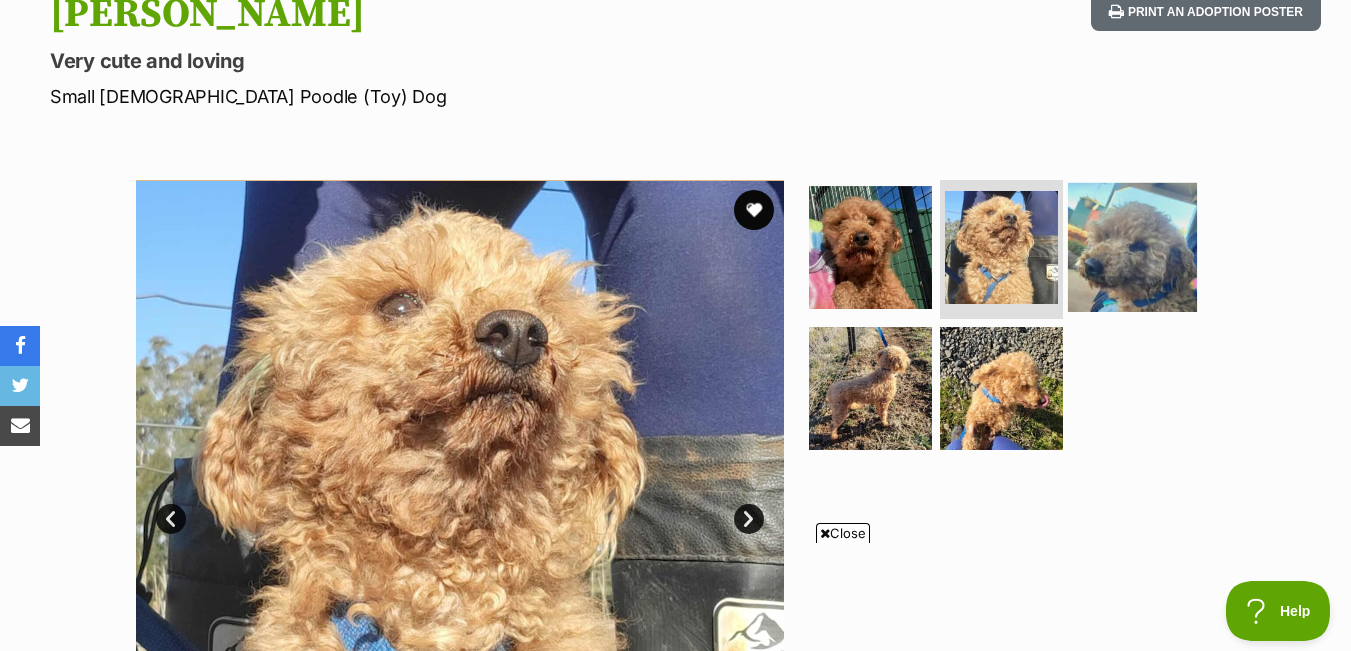 click at bounding box center [1132, 246] 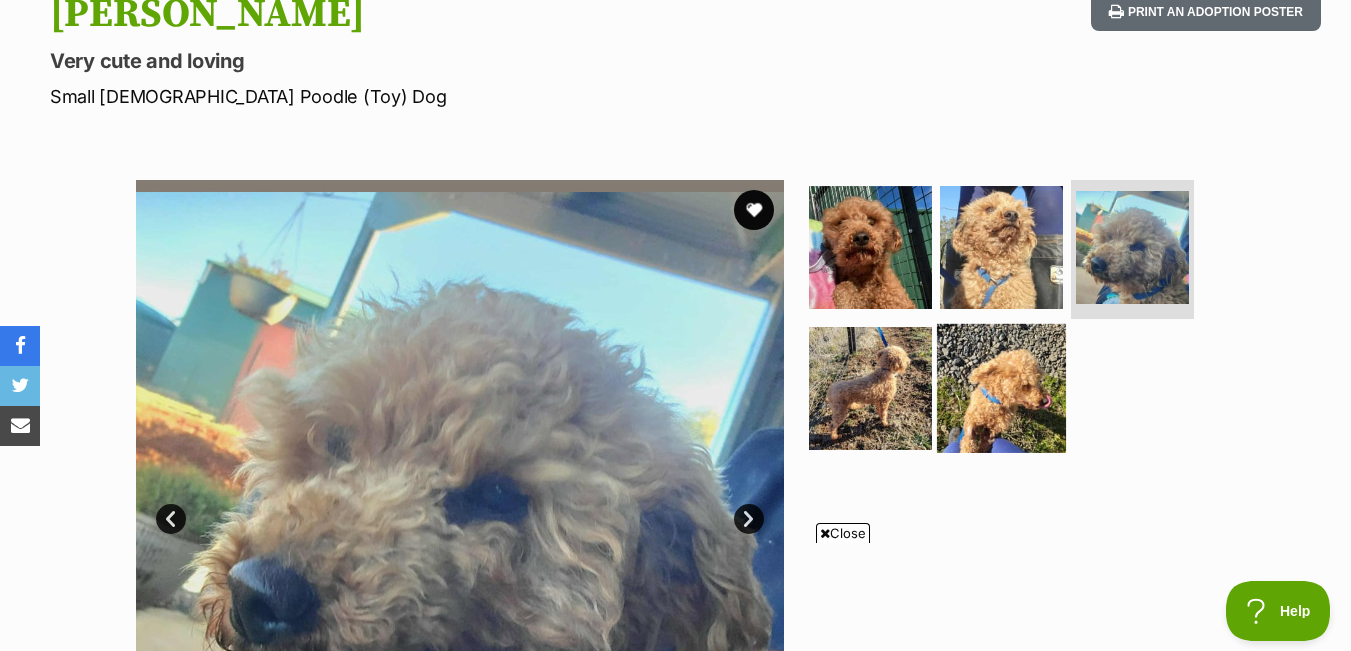 click at bounding box center (1001, 388) 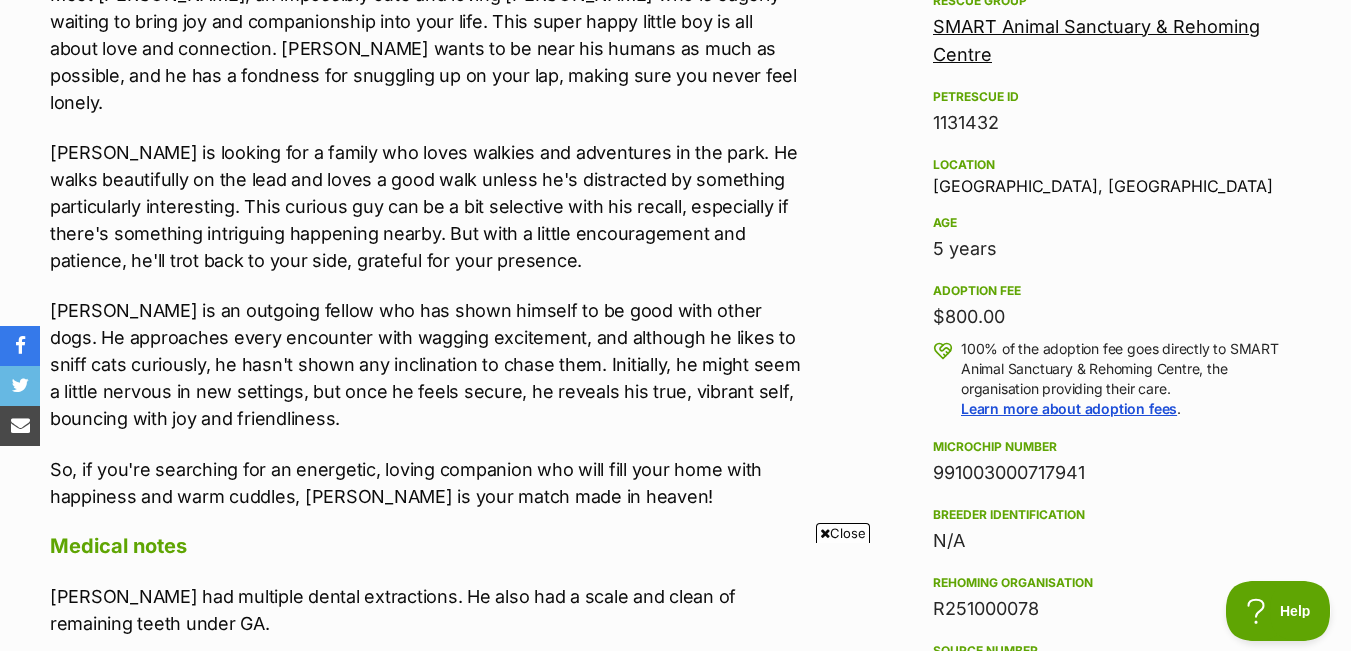 scroll, scrollTop: 1216, scrollLeft: 0, axis: vertical 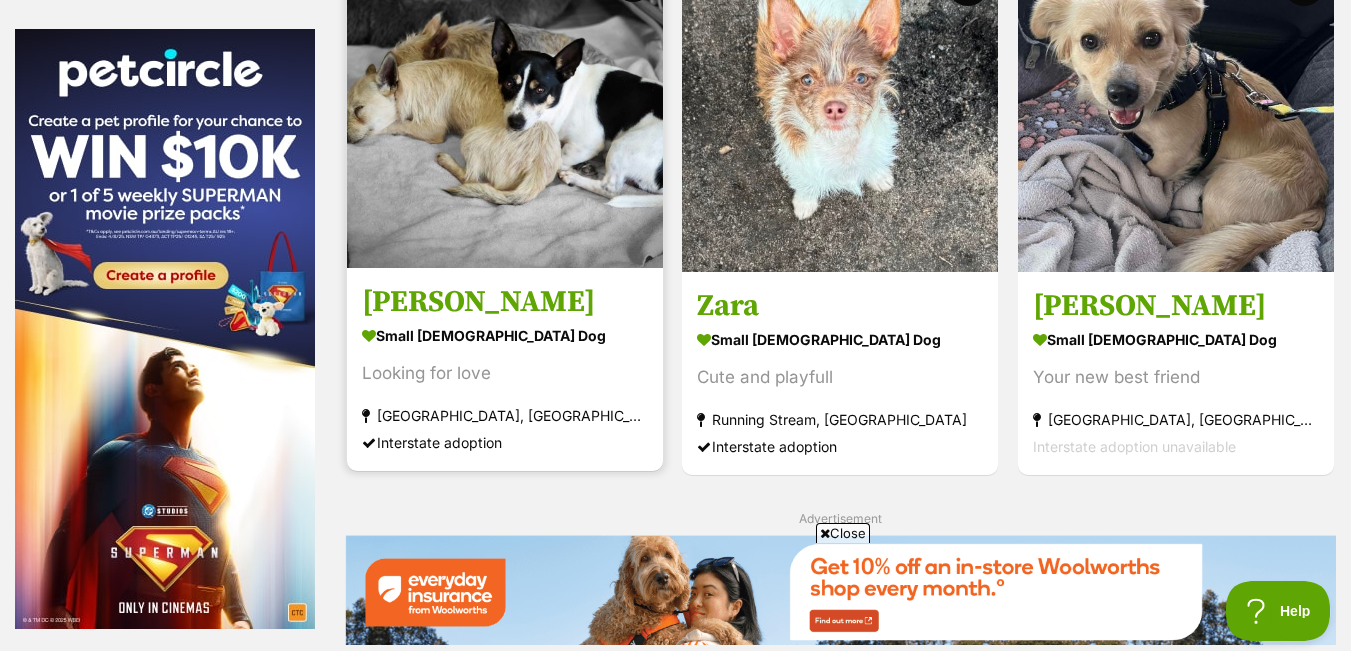 click at bounding box center (505, 110) 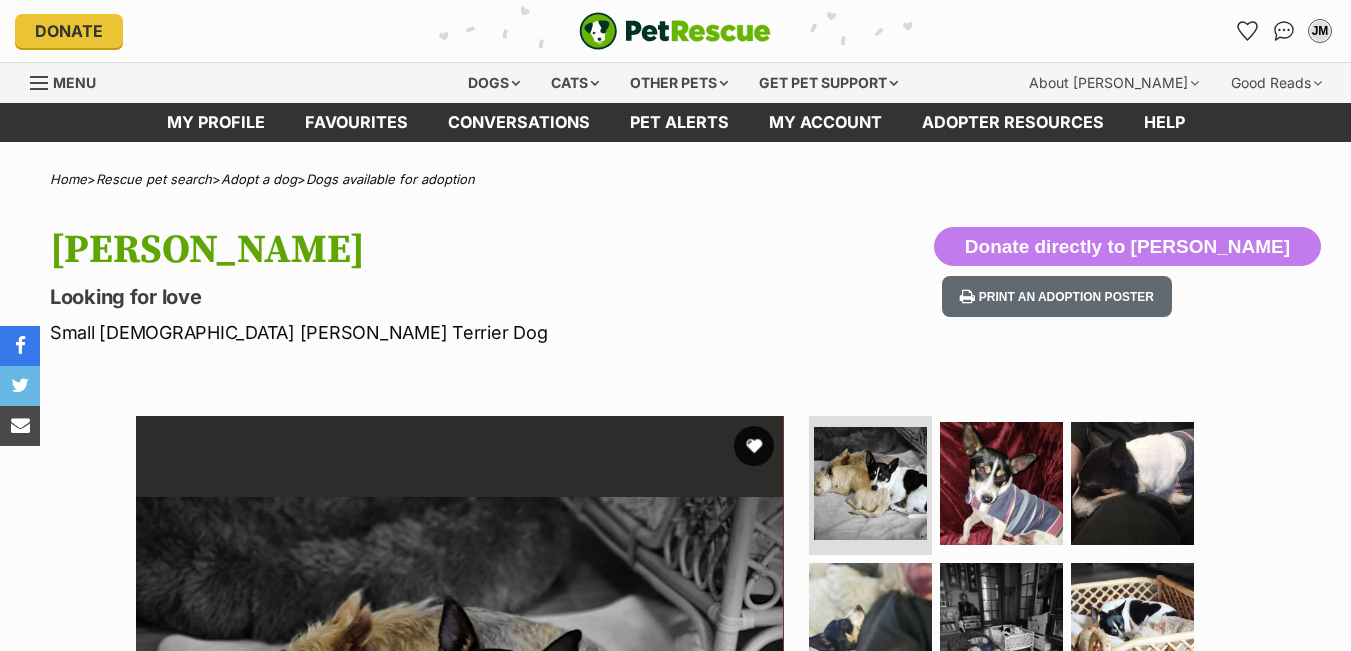 scroll, scrollTop: 0, scrollLeft: 0, axis: both 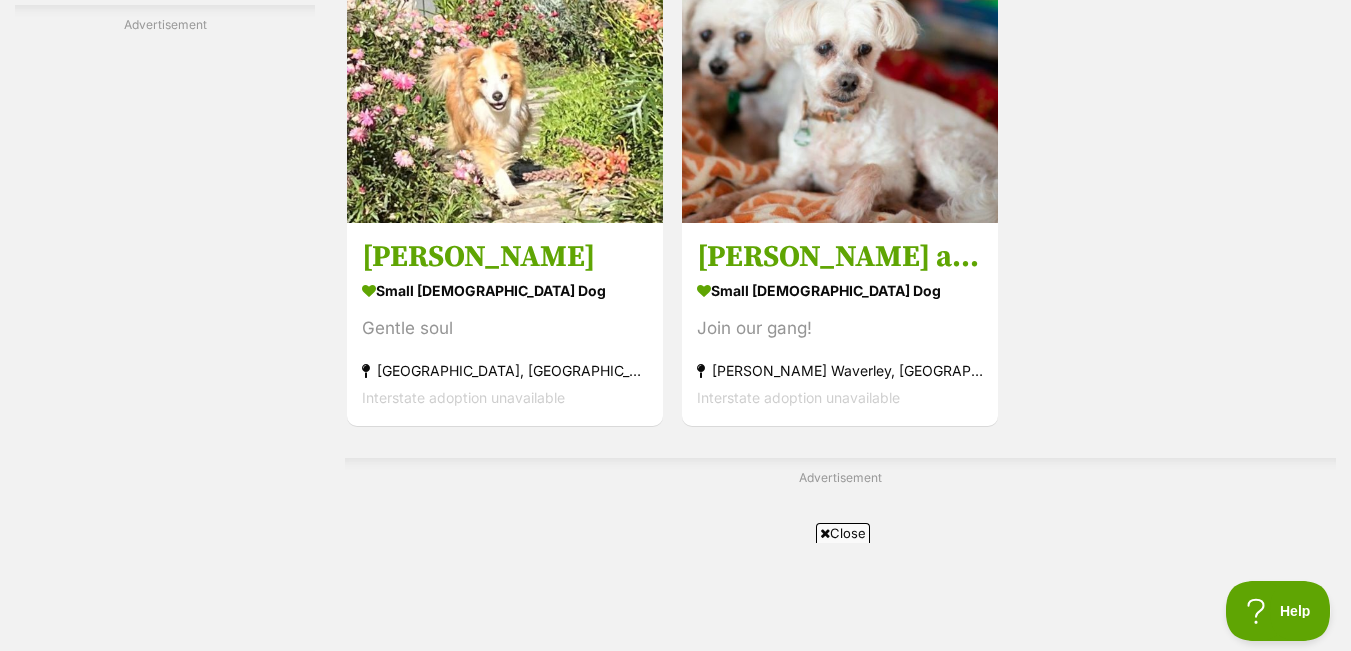 click on "Next" at bounding box center [841, 822] 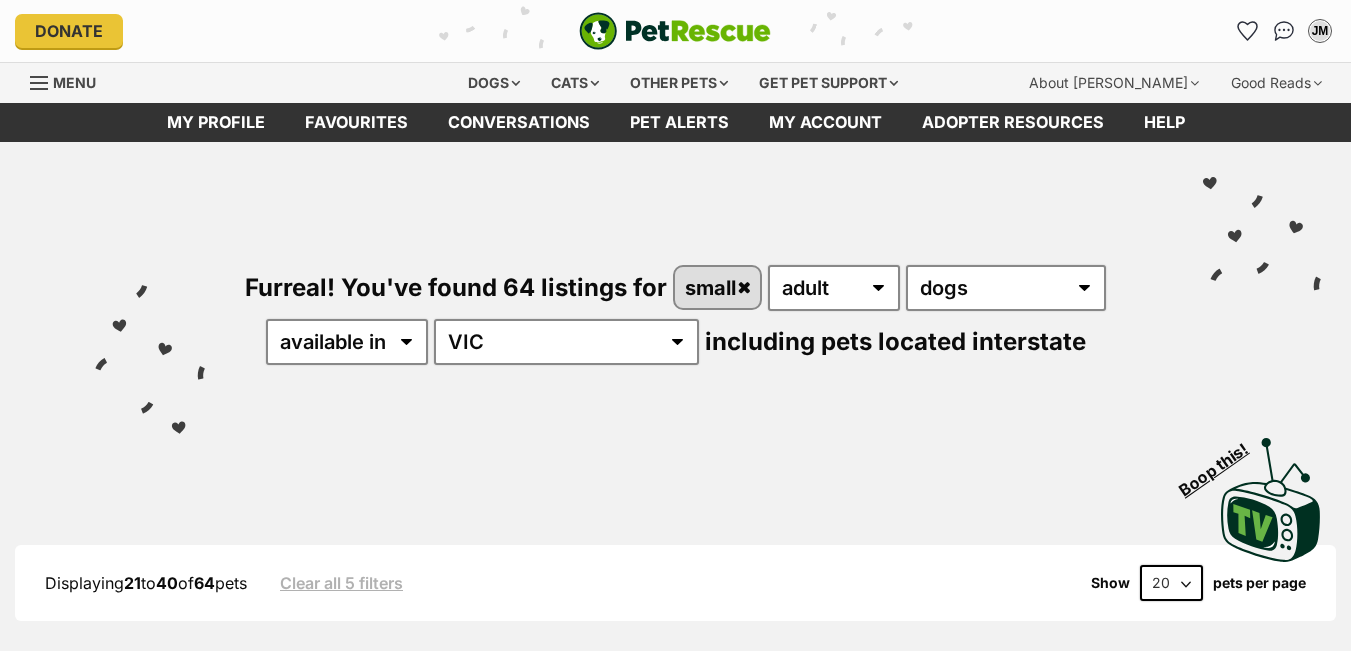 scroll, scrollTop: 0, scrollLeft: 0, axis: both 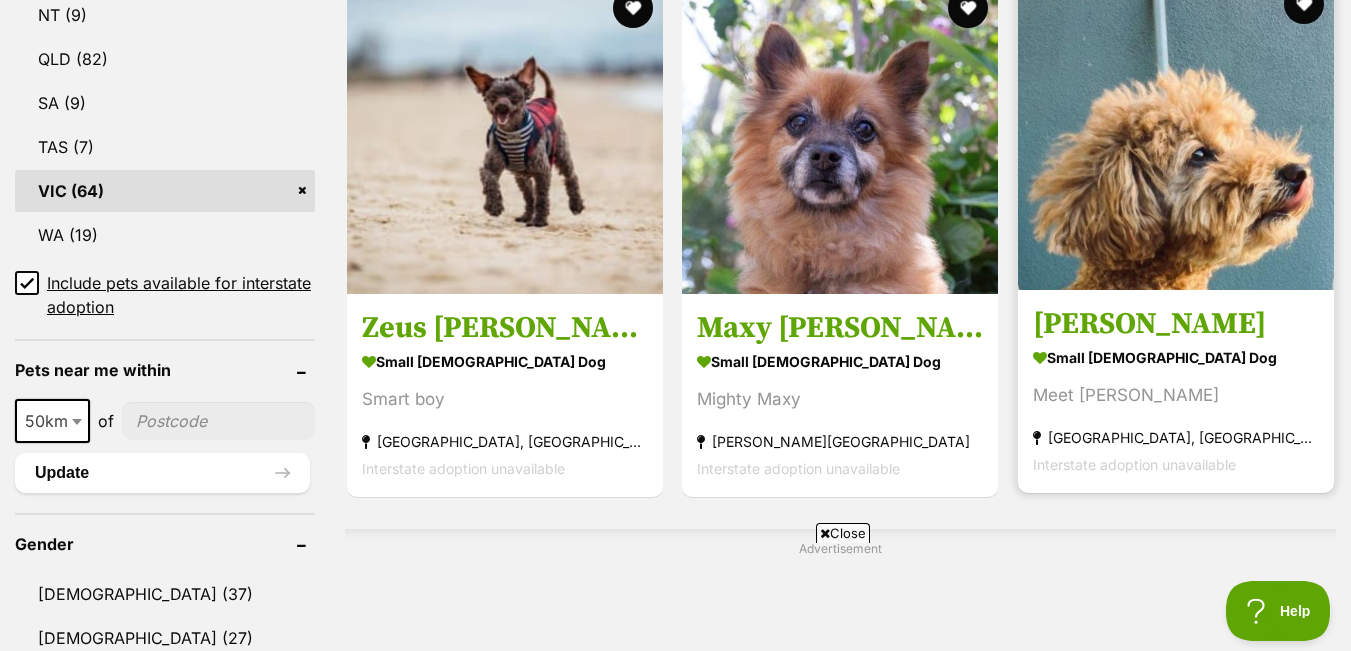 click at bounding box center [1176, 132] 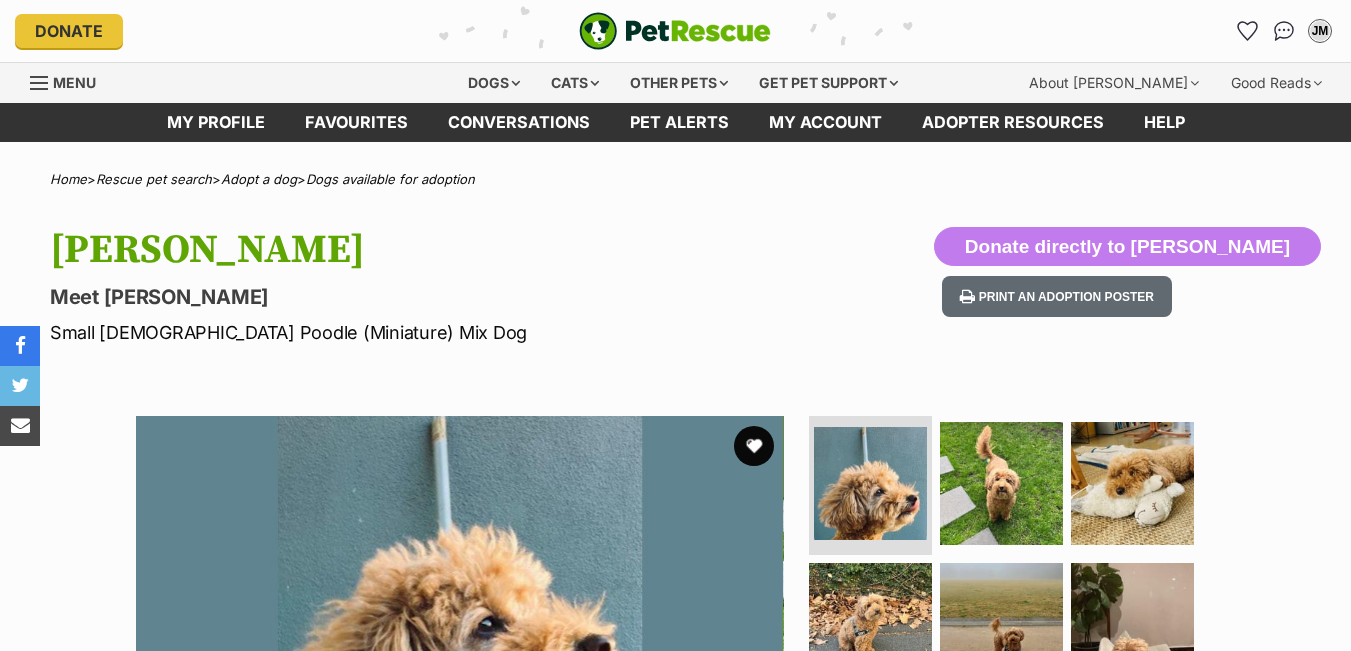 scroll, scrollTop: 0, scrollLeft: 0, axis: both 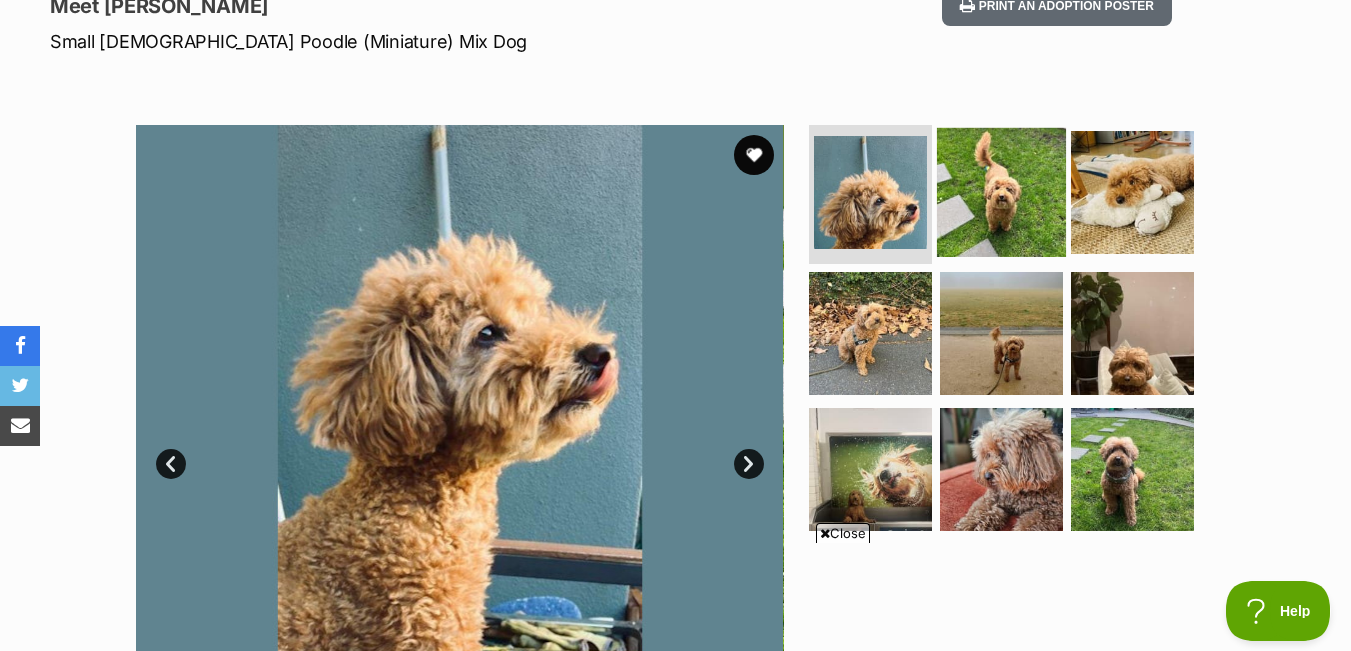 click at bounding box center [1001, 191] 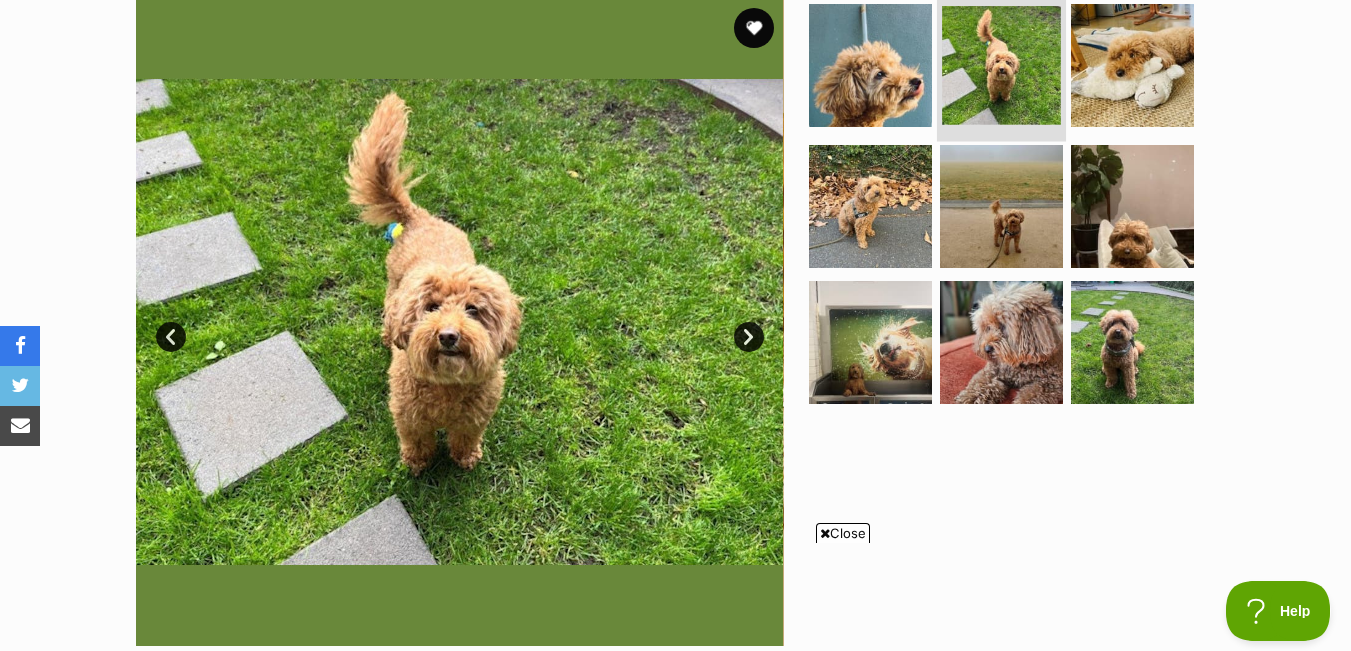 scroll, scrollTop: 421, scrollLeft: 0, axis: vertical 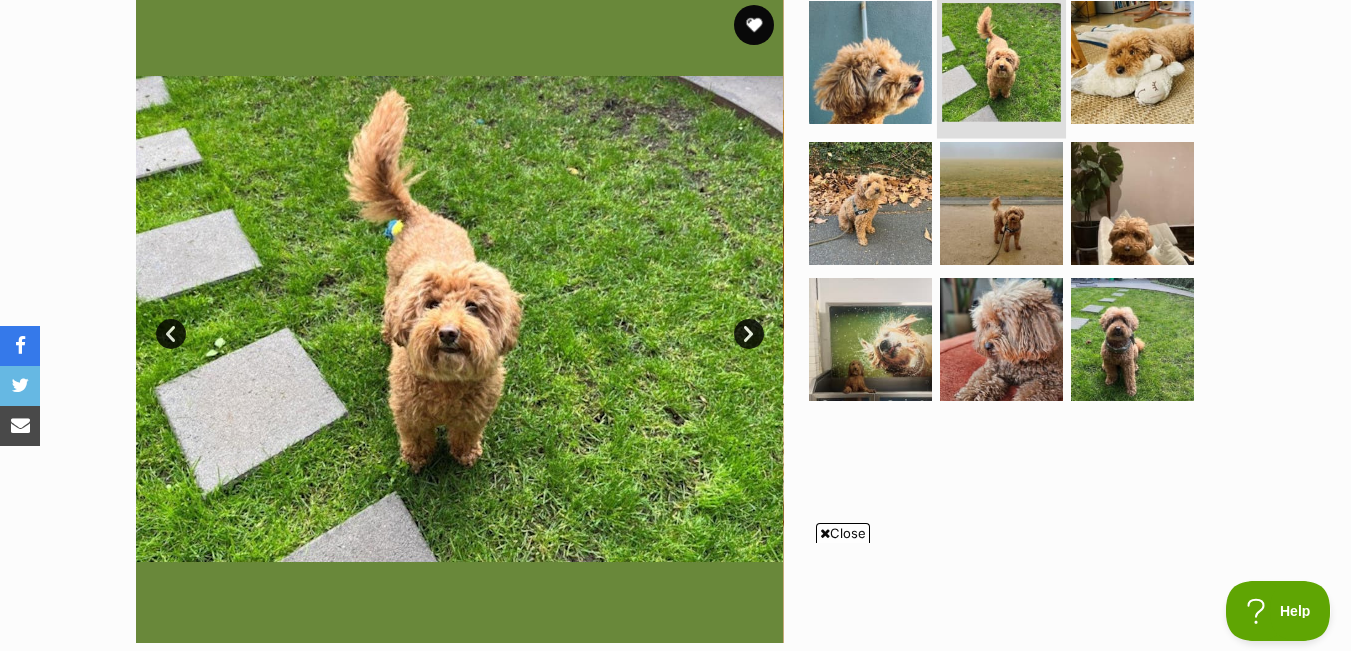 click at bounding box center [1001, 203] 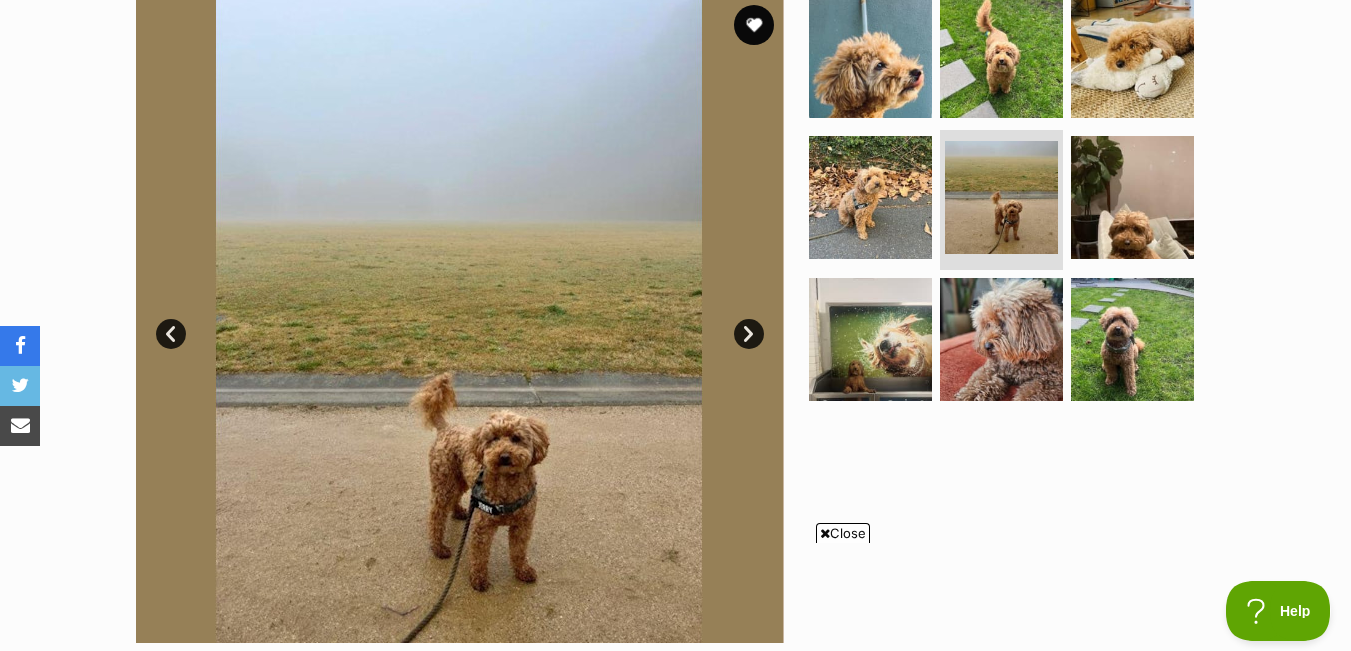 click on "Close" at bounding box center (843, 533) 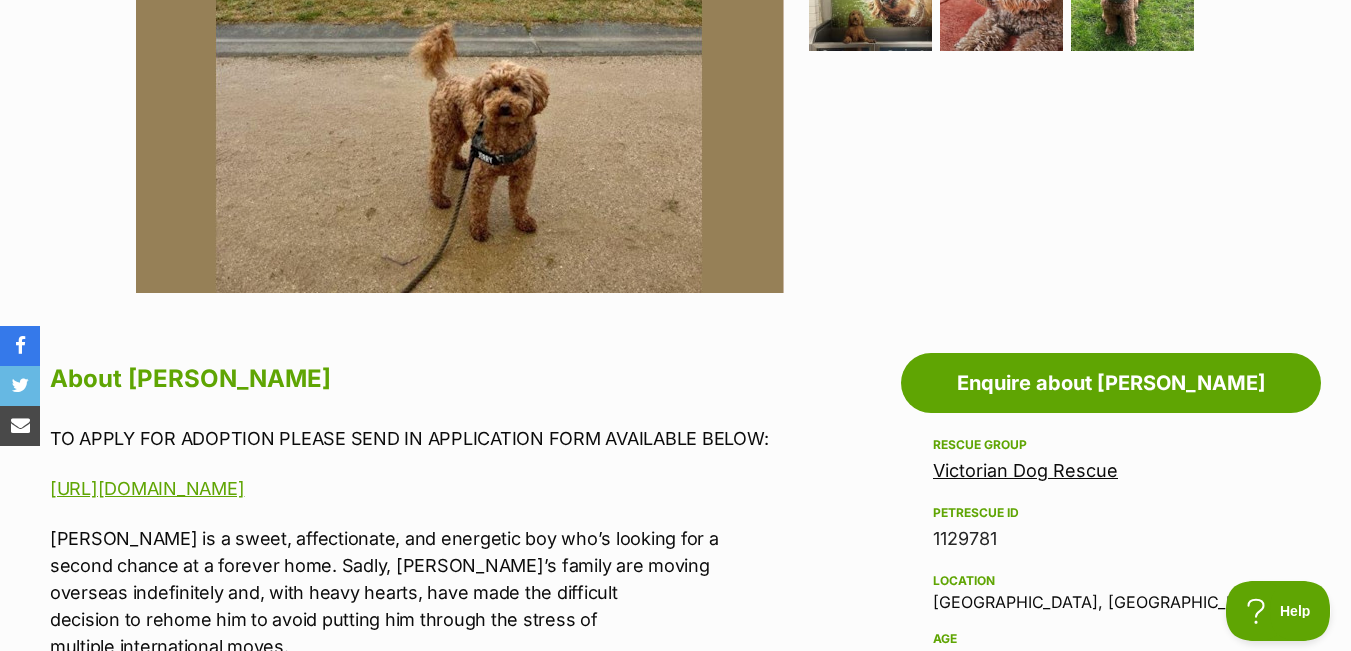 scroll, scrollTop: 770, scrollLeft: 0, axis: vertical 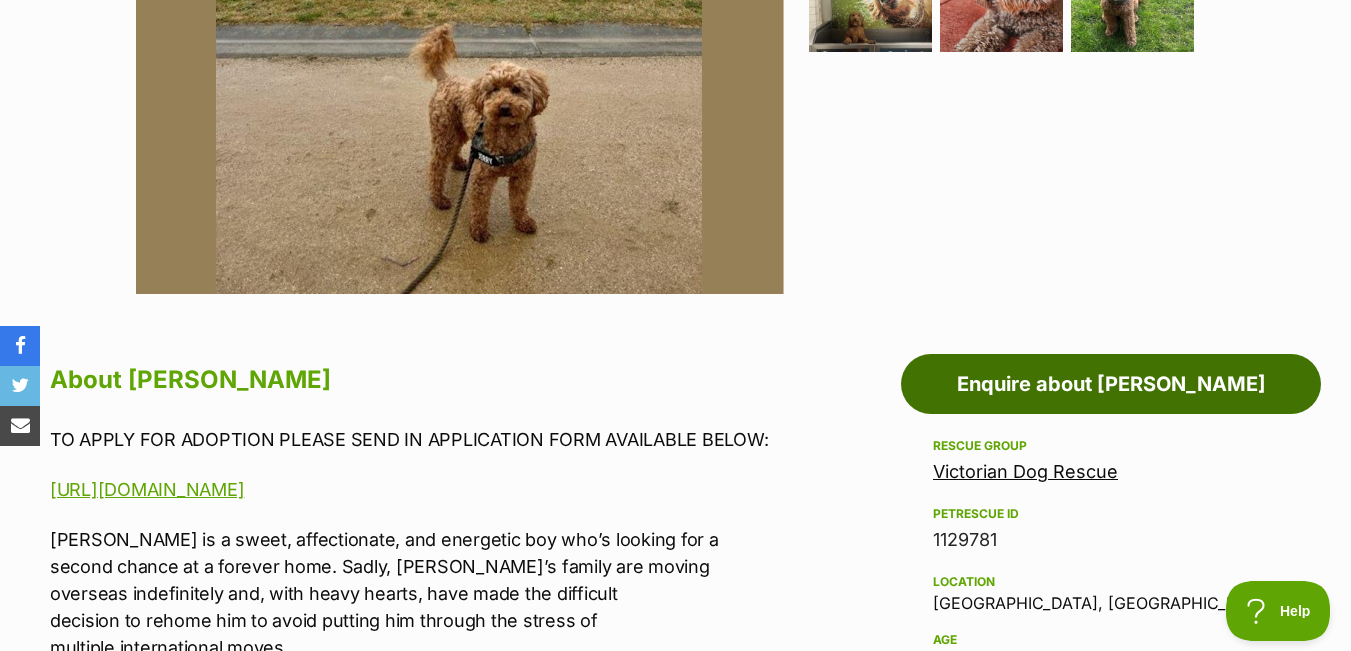 click on "Enquire about Jerry Russellton" at bounding box center (1111, 384) 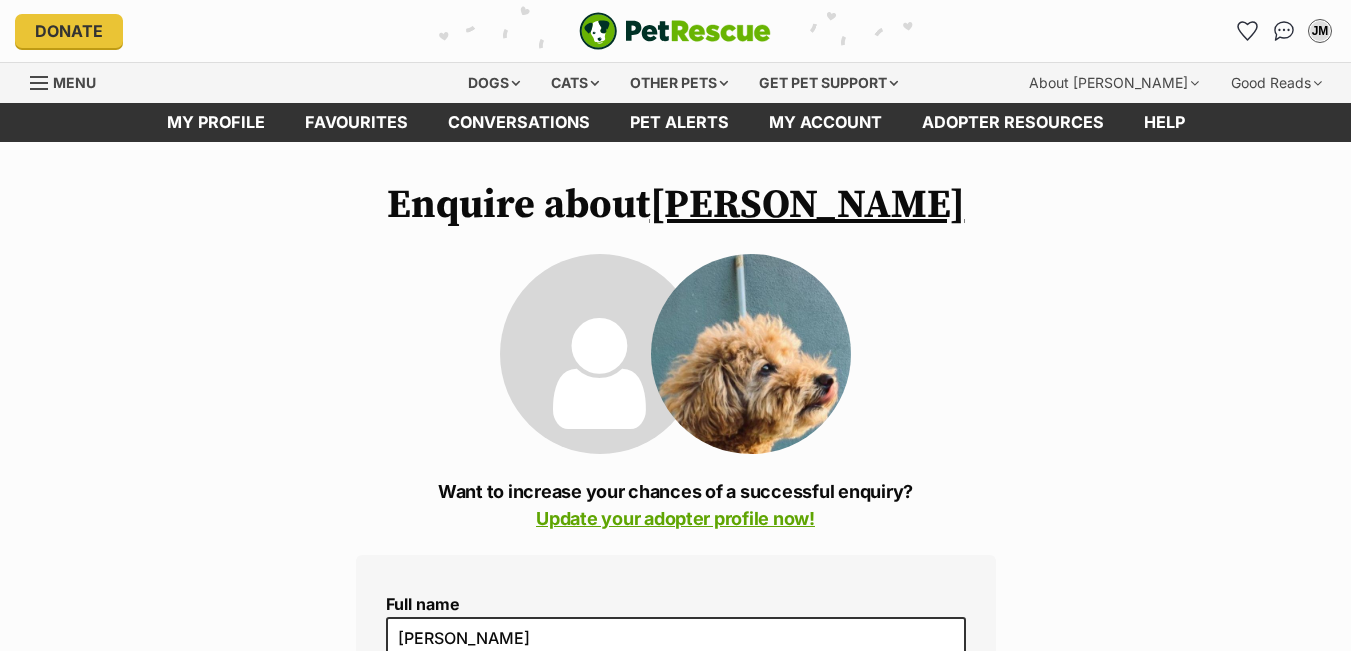 scroll, scrollTop: 0, scrollLeft: 0, axis: both 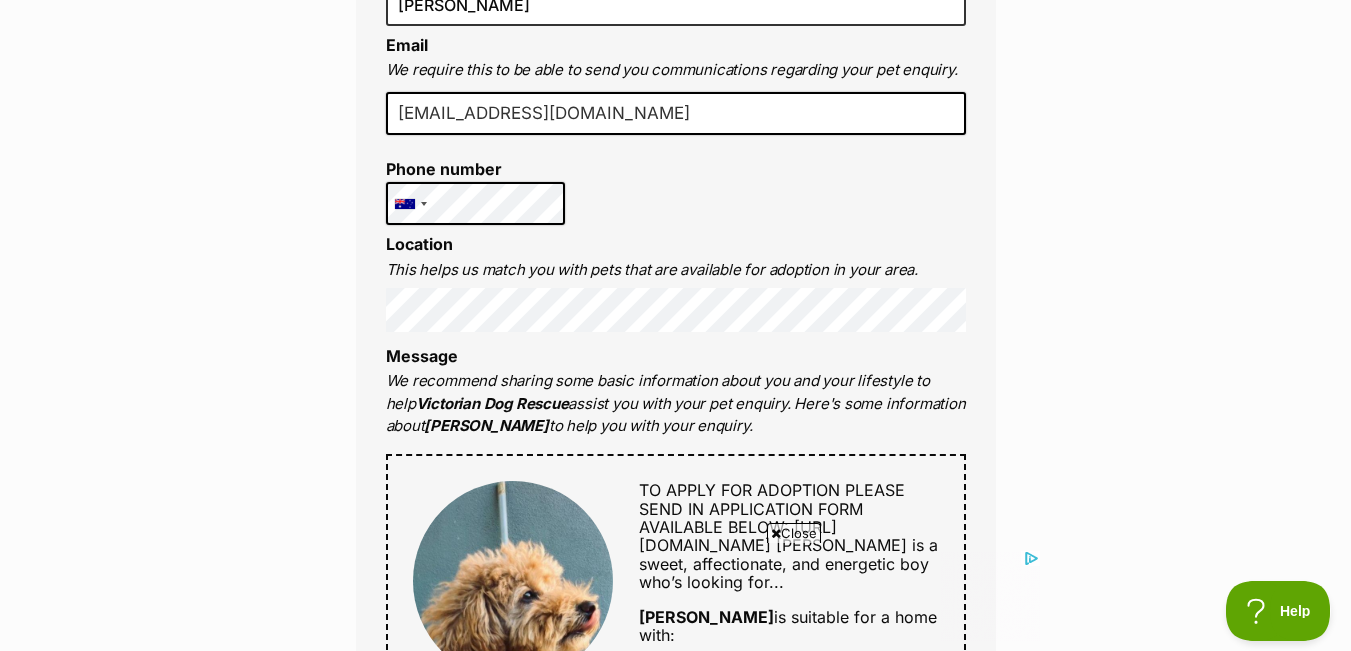 drag, startPoint x: 629, startPoint y: 106, endPoint x: 401, endPoint y: 88, distance: 228.70943 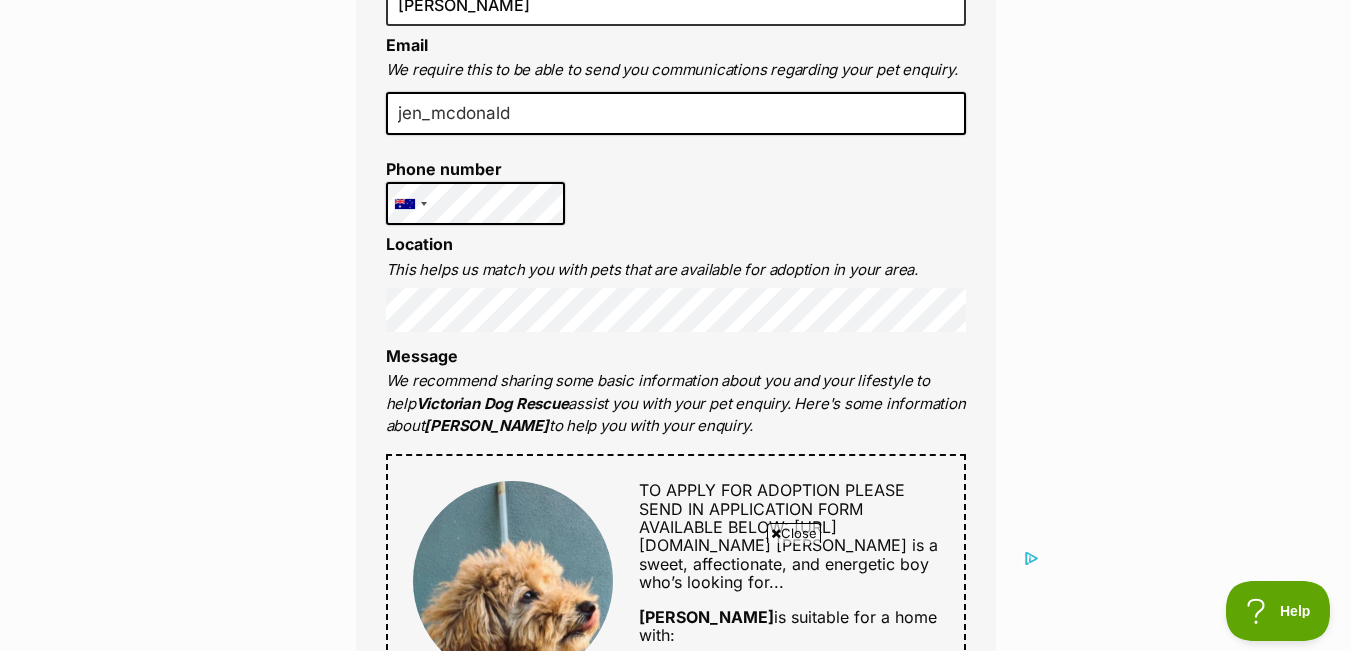 type on "[EMAIL_ADDRESS][DOMAIN_NAME]" 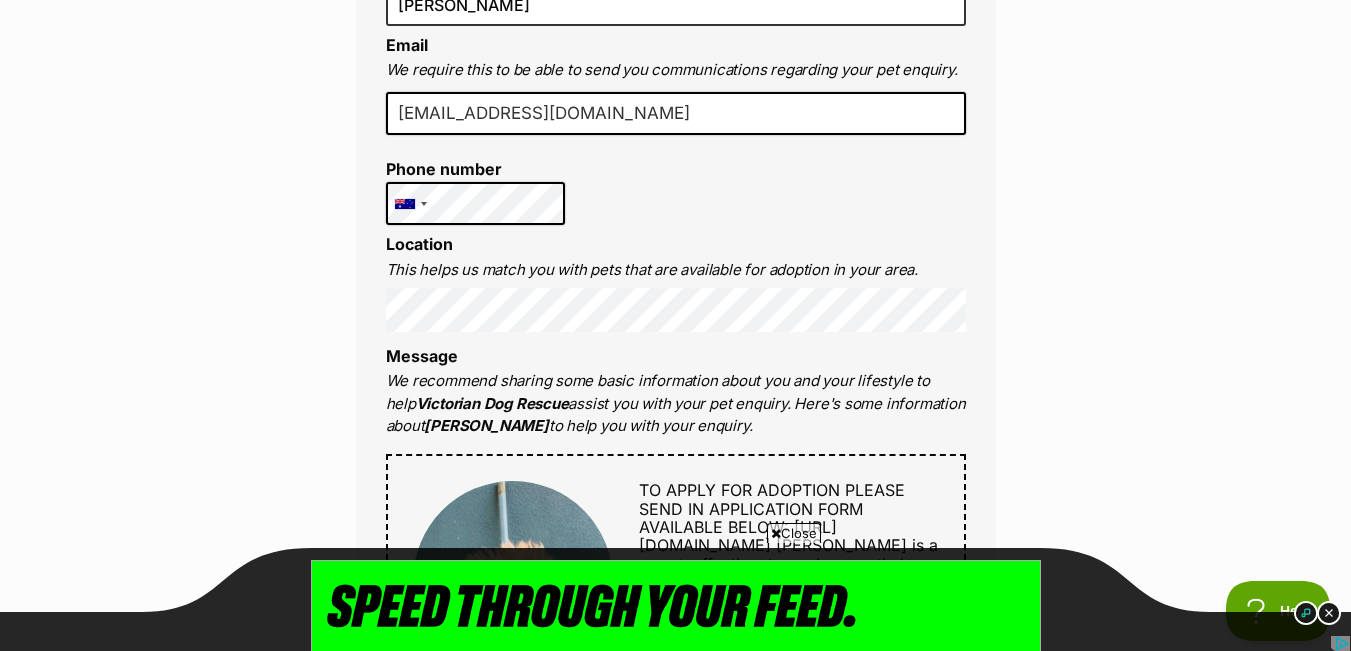 scroll, scrollTop: 0, scrollLeft: 0, axis: both 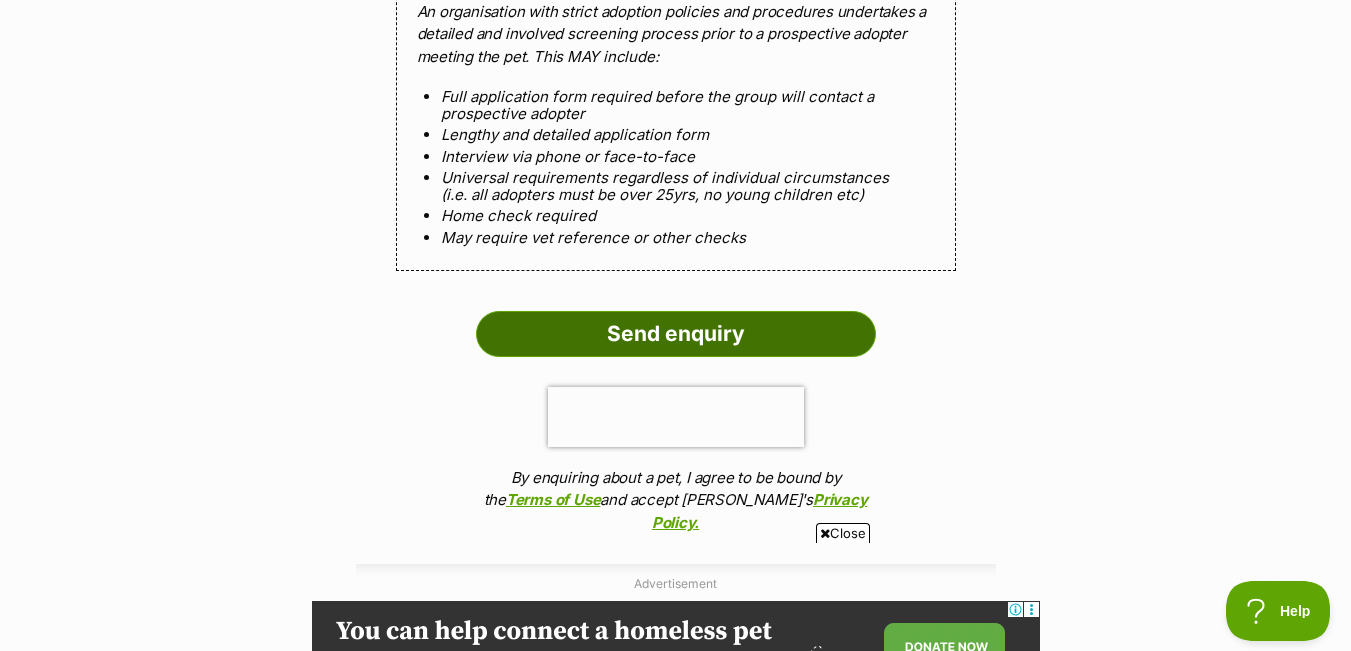 click on "Send enquiry" at bounding box center [676, 334] 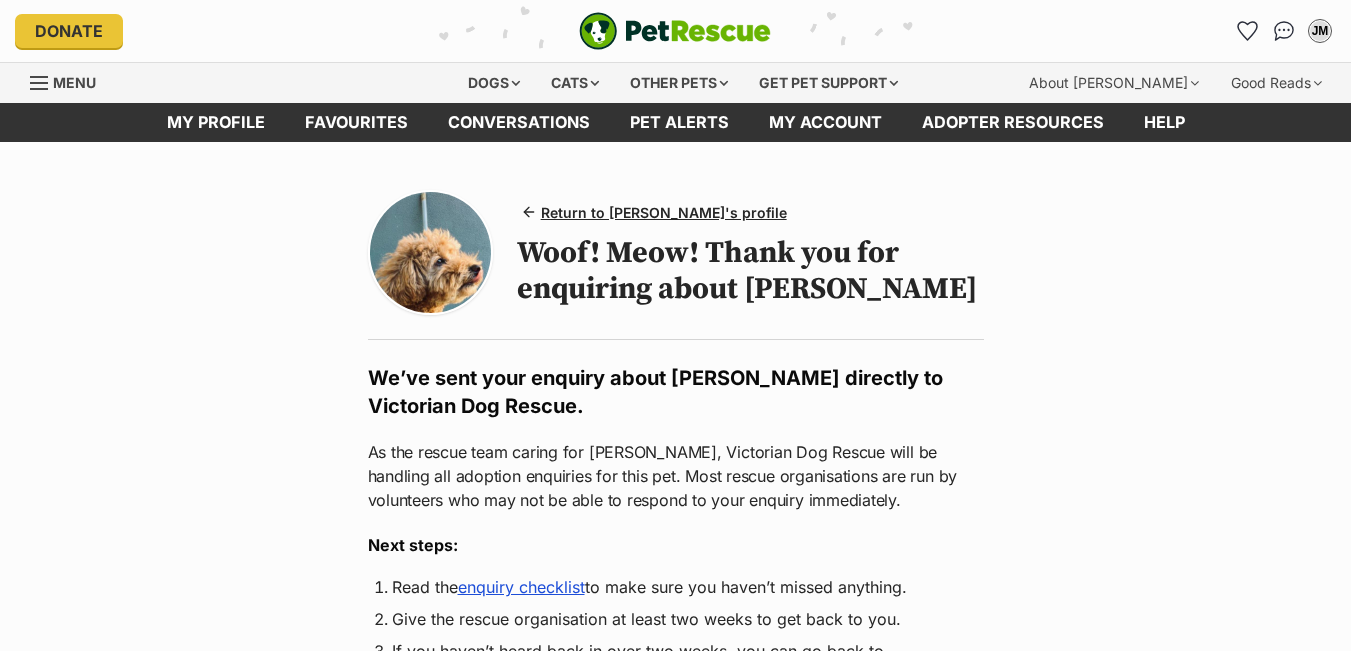 scroll, scrollTop: 0, scrollLeft: 0, axis: both 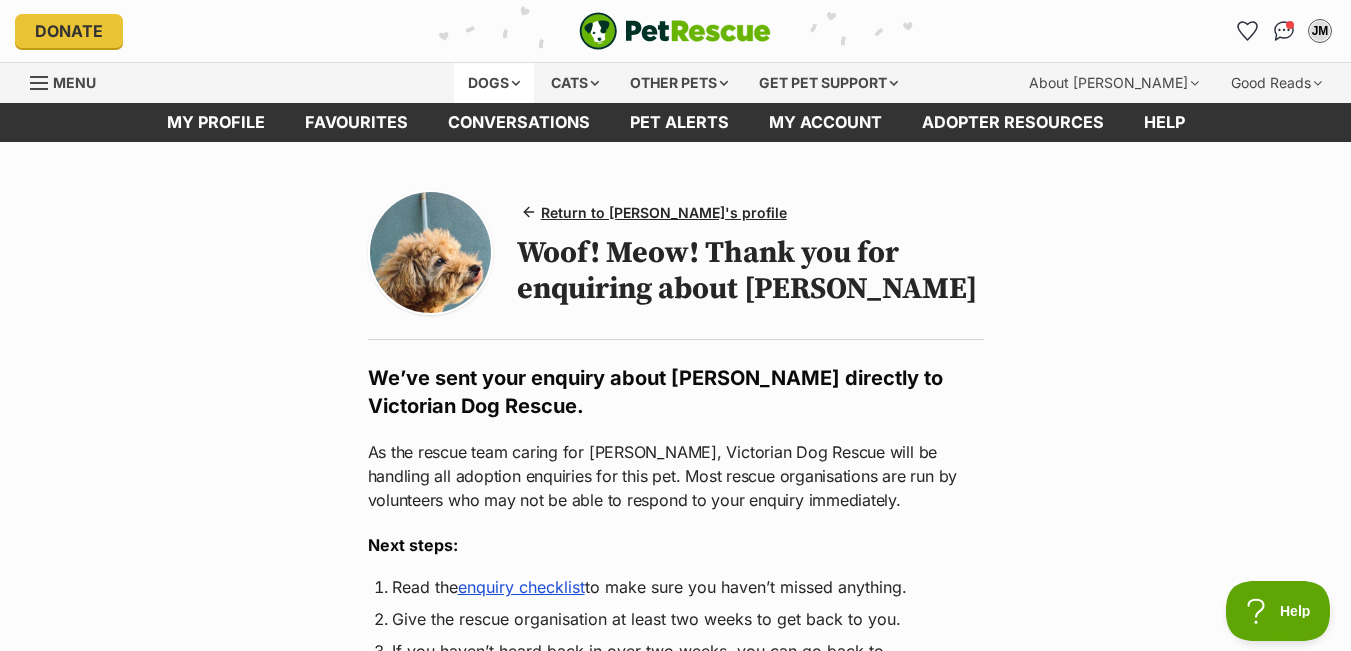 click on "Dogs" at bounding box center (494, 83) 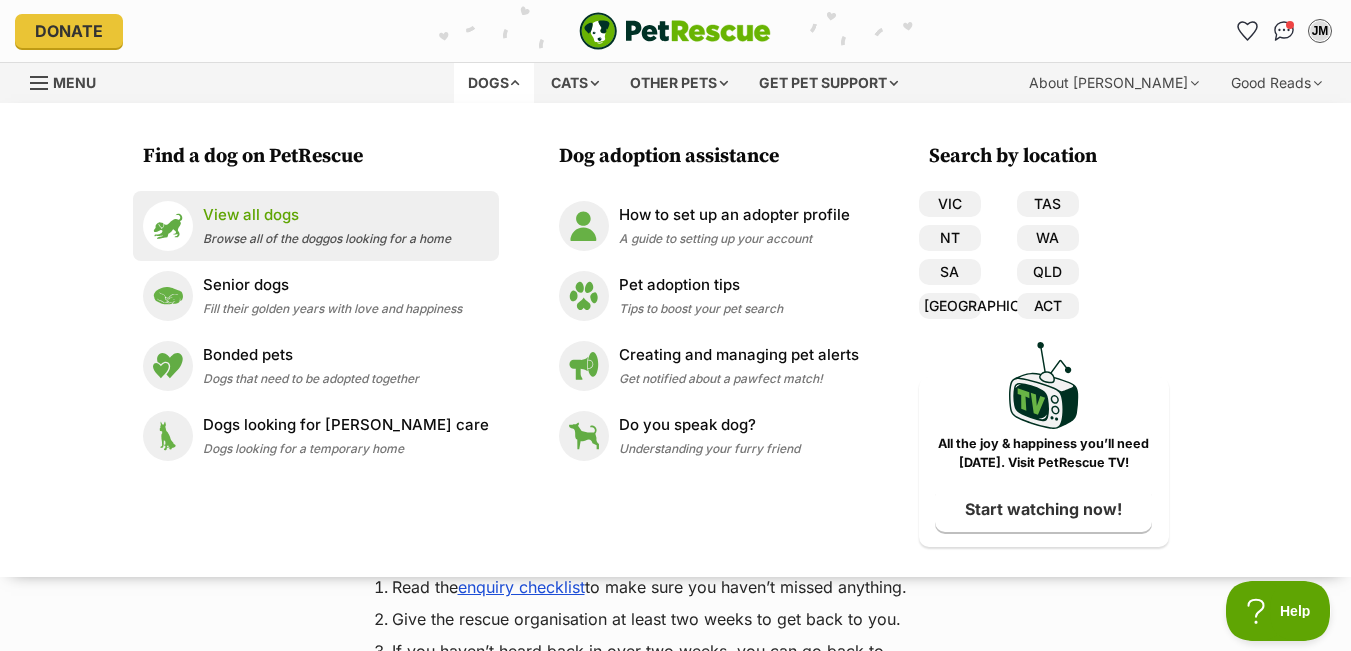 click on "View all dogs" at bounding box center (327, 215) 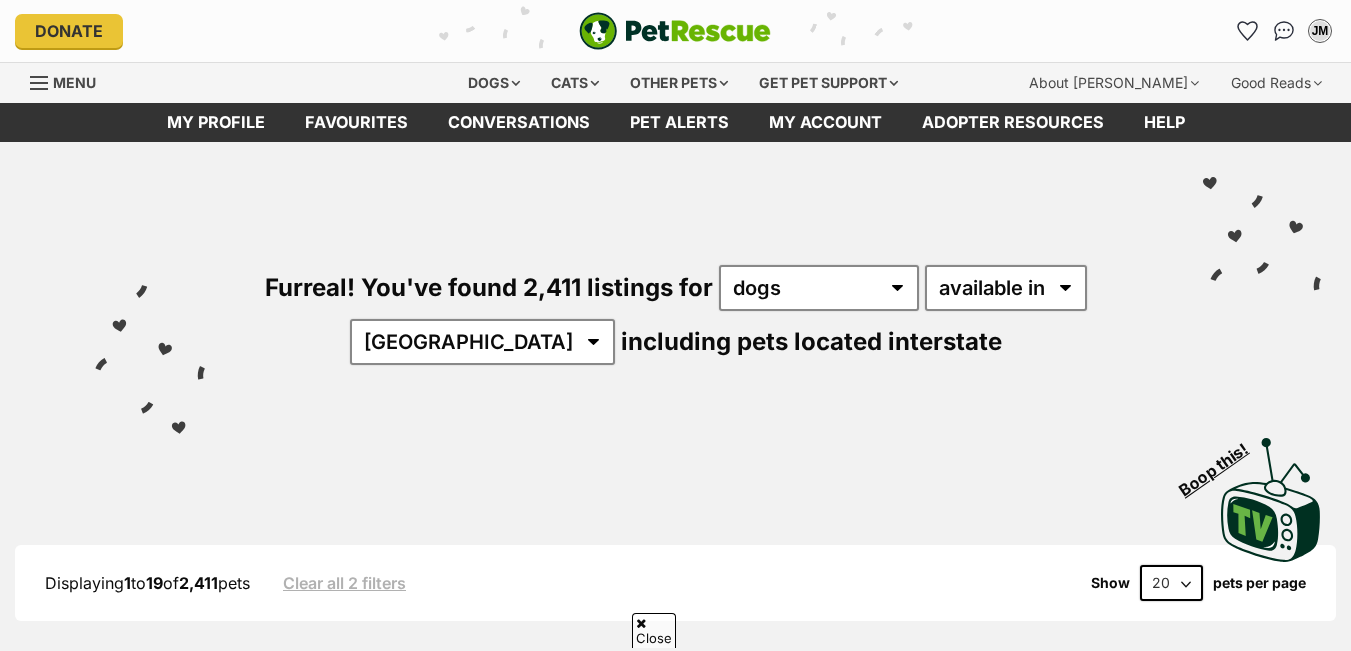 scroll, scrollTop: 215, scrollLeft: 0, axis: vertical 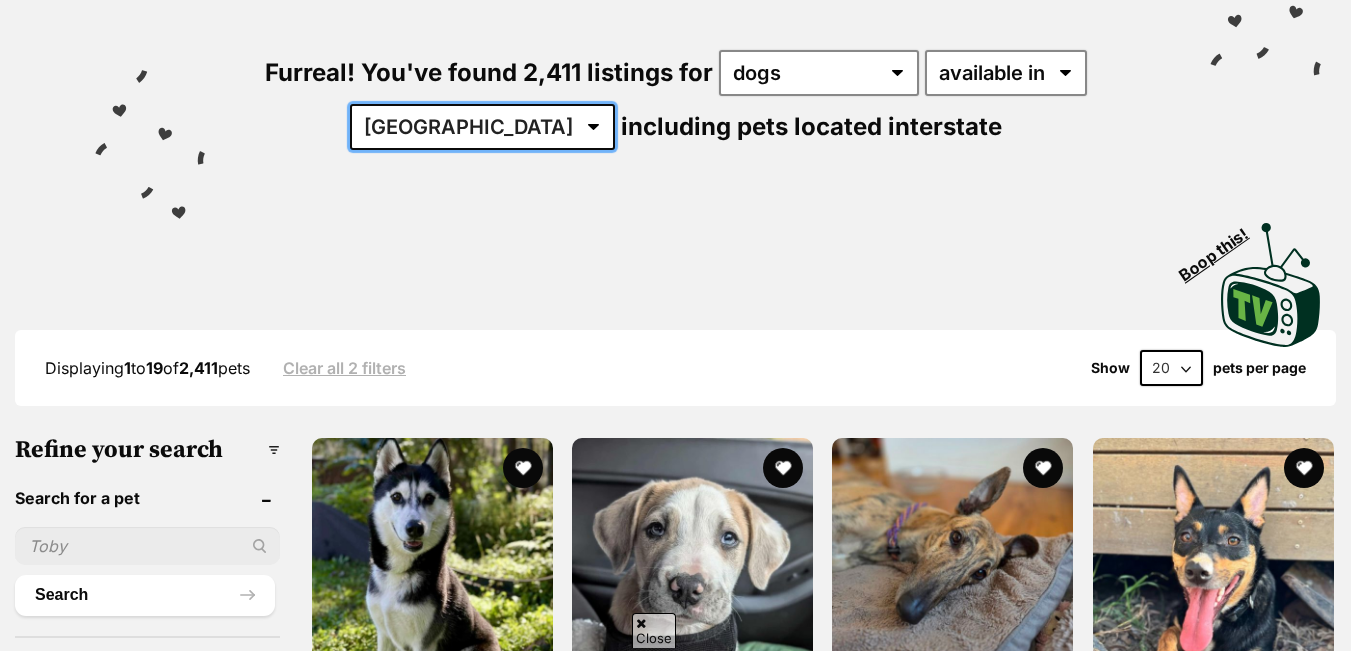 click on "Australia
ACT
NSW
NT
QLD
SA
TAS
VIC
WA" at bounding box center (482, 127) 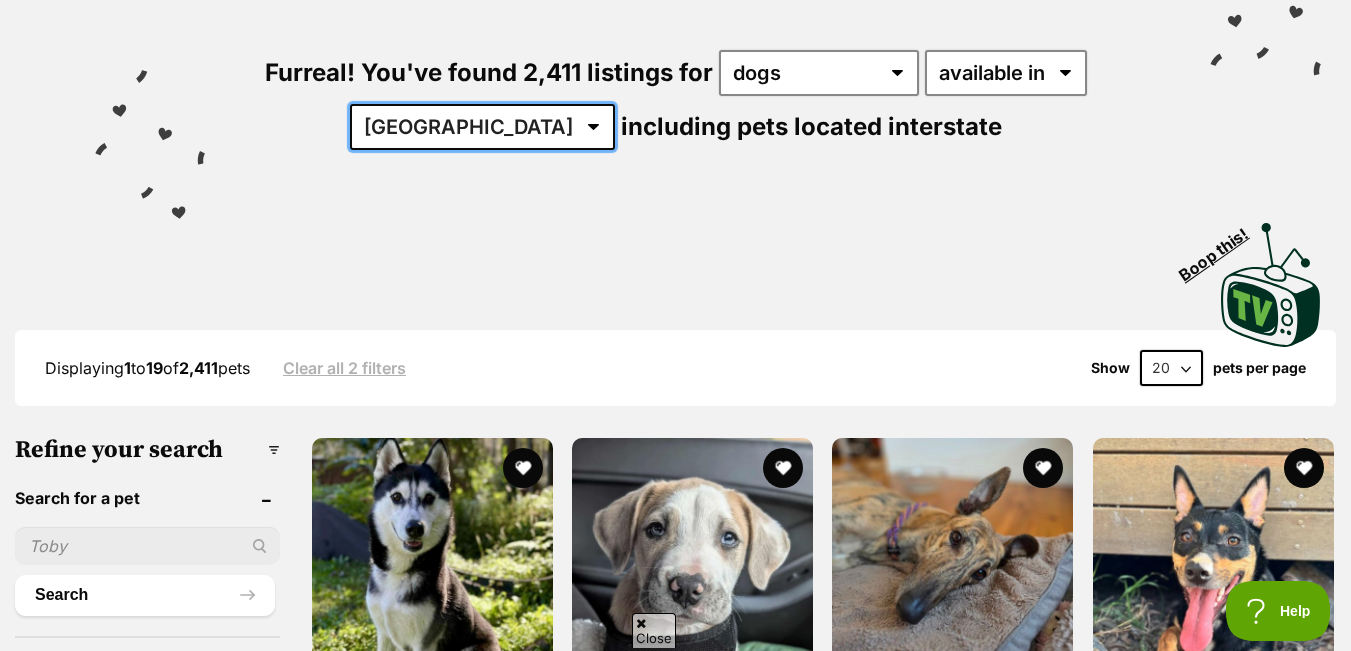 scroll, scrollTop: 0, scrollLeft: 0, axis: both 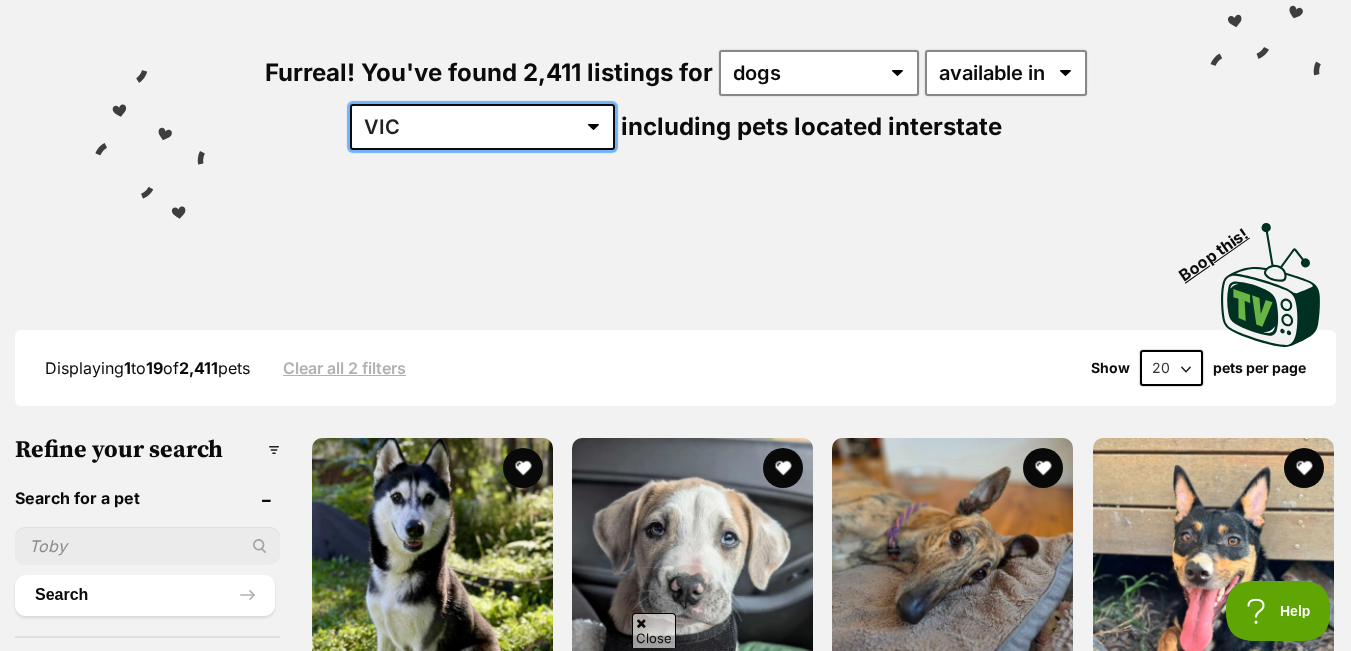 click on "Australia
ACT
NSW
NT
QLD
SA
TAS
VIC
WA" at bounding box center (482, 127) 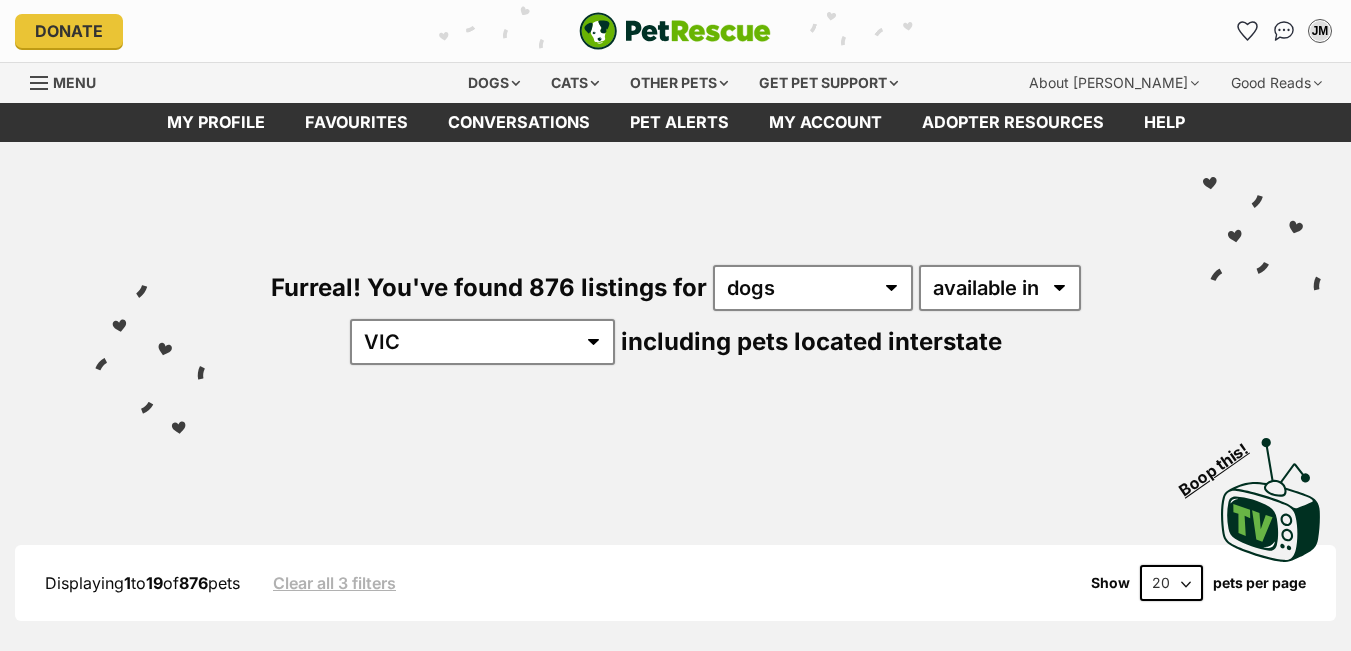 scroll, scrollTop: 0, scrollLeft: 0, axis: both 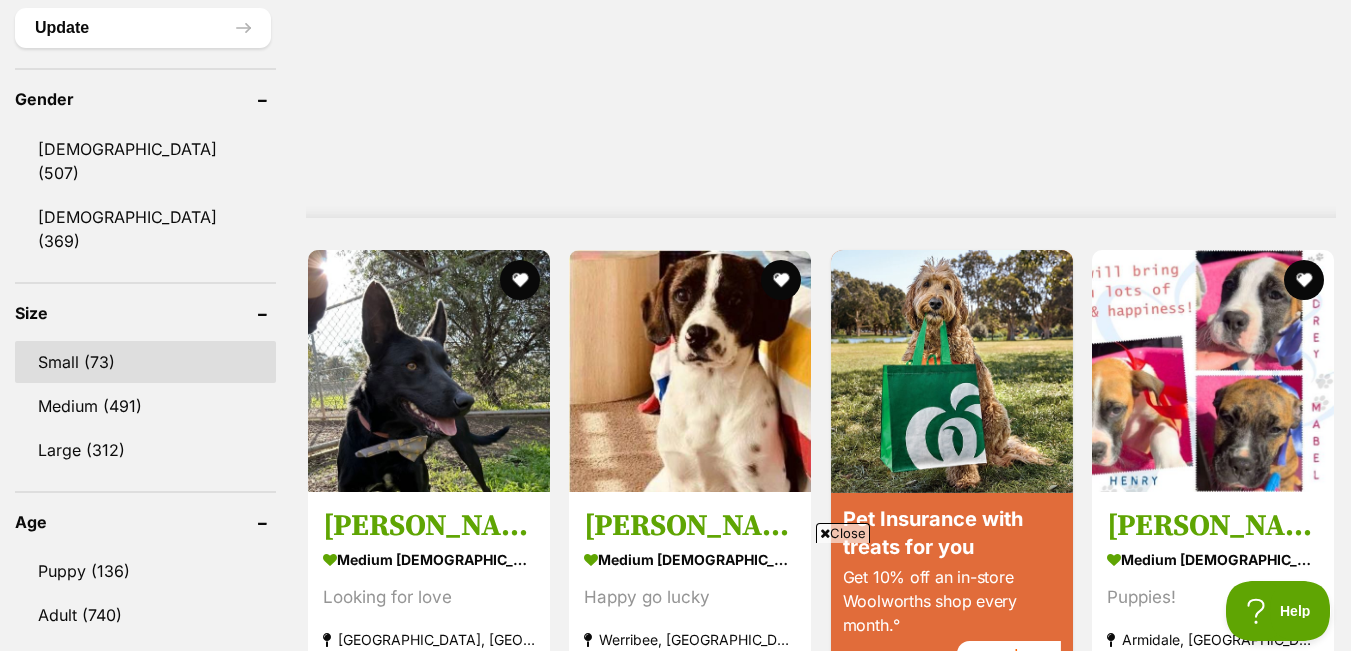 click on "Small (73)" at bounding box center [145, 362] 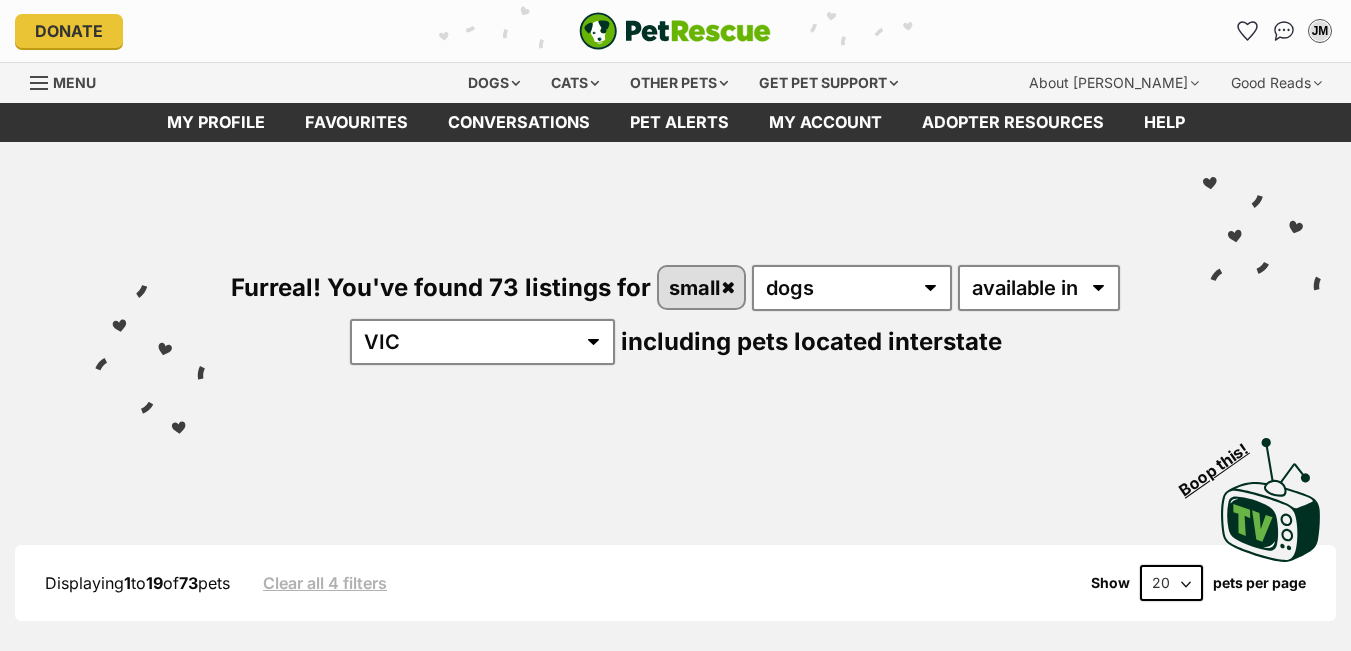 scroll, scrollTop: 0, scrollLeft: 0, axis: both 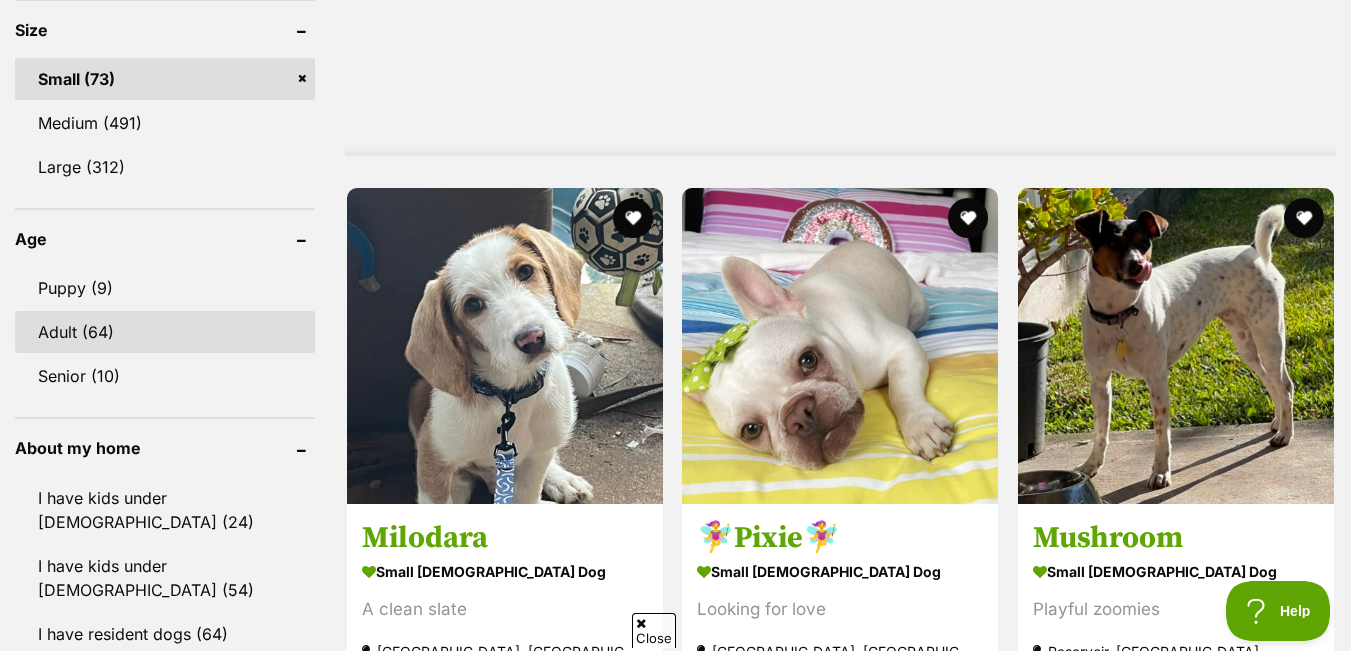 click on "Adult (64)" at bounding box center (165, 332) 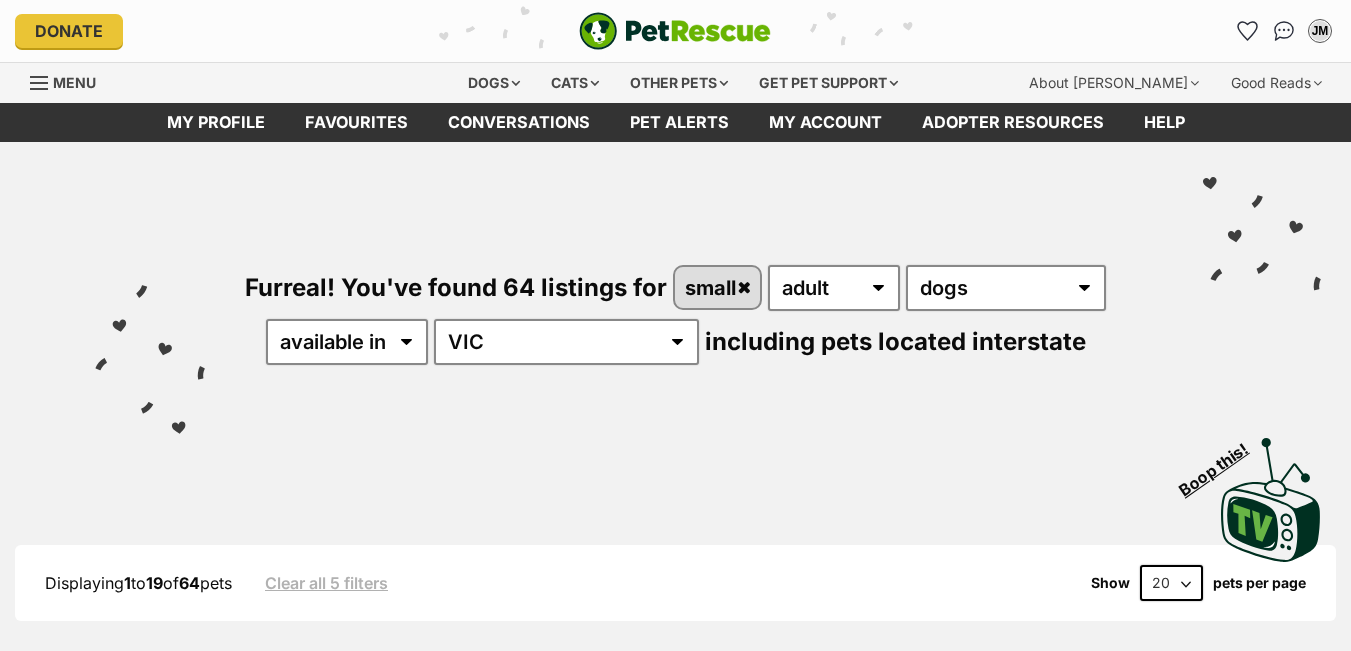 scroll, scrollTop: 0, scrollLeft: 0, axis: both 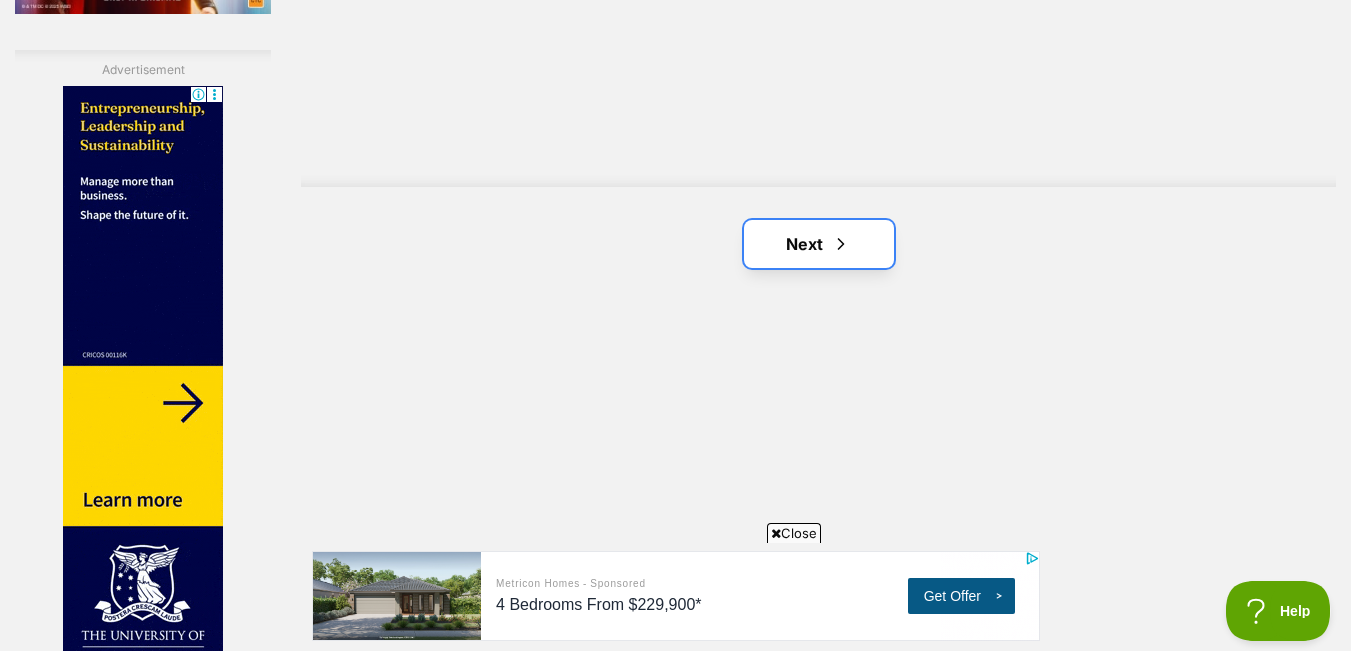 click on "Next" at bounding box center (819, 244) 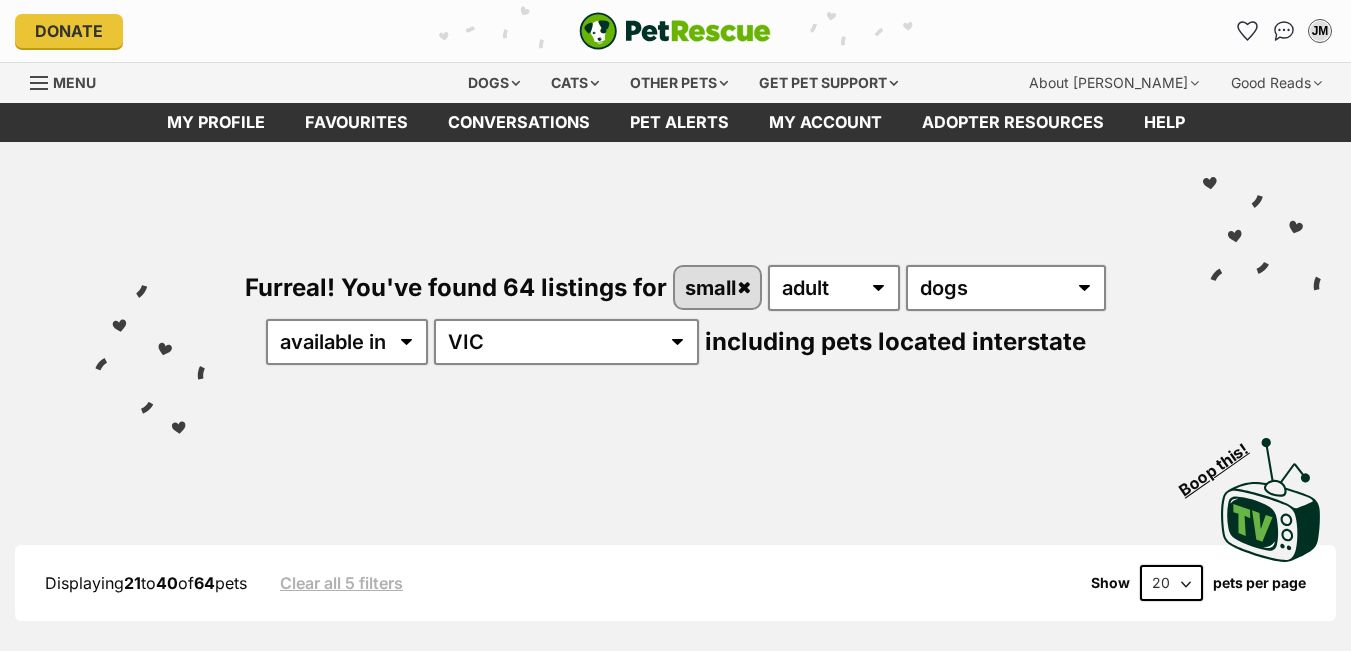 scroll, scrollTop: 0, scrollLeft: 0, axis: both 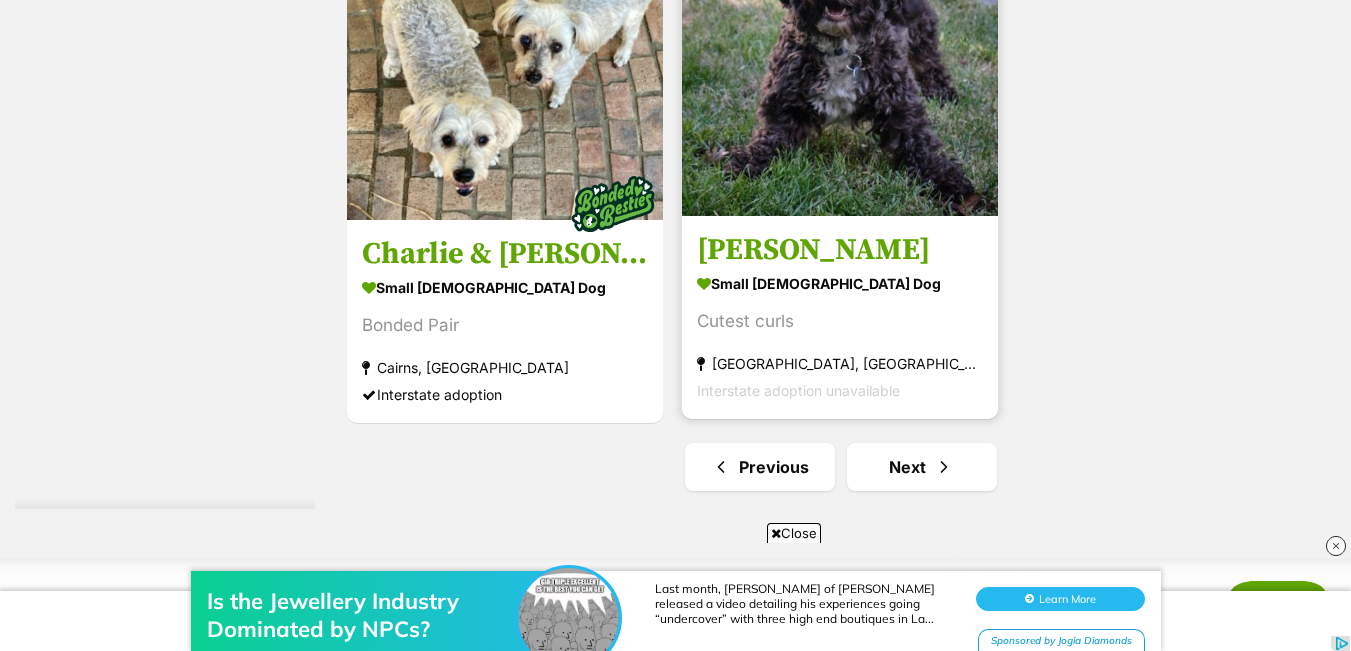 click at bounding box center (840, 58) 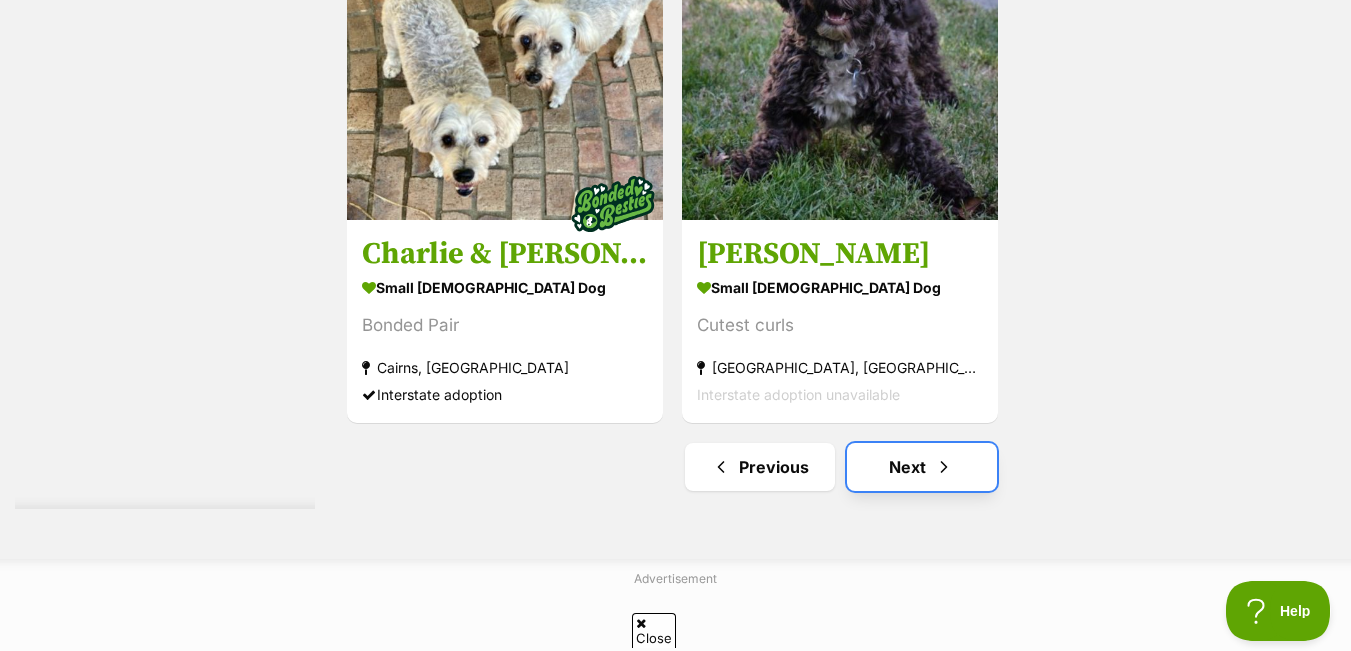 scroll, scrollTop: 0, scrollLeft: 0, axis: both 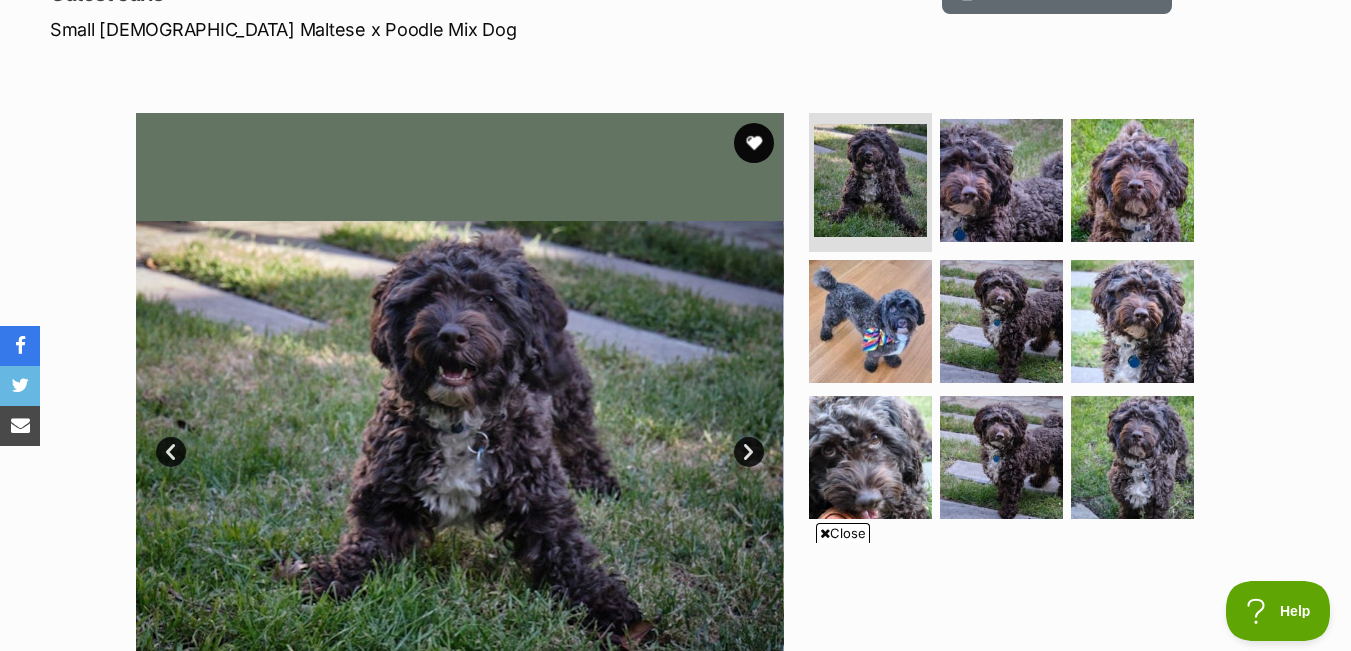 click on "Close" at bounding box center [843, 533] 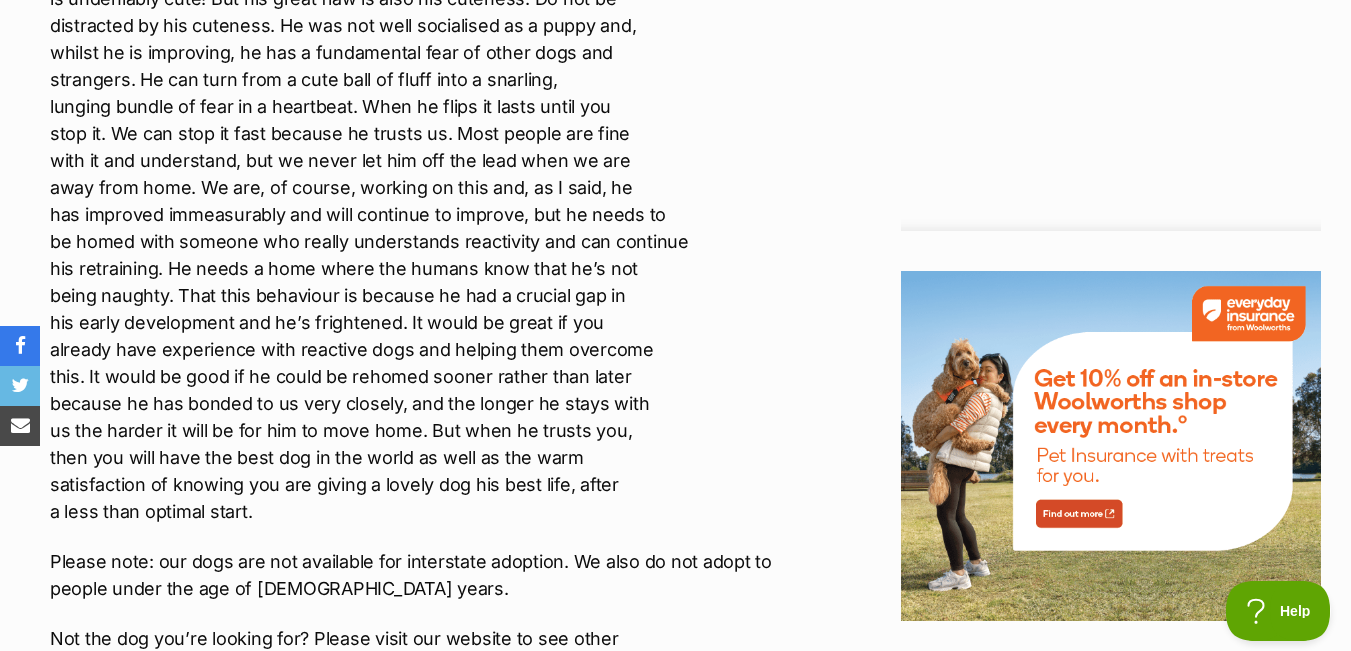 scroll, scrollTop: 2330, scrollLeft: 0, axis: vertical 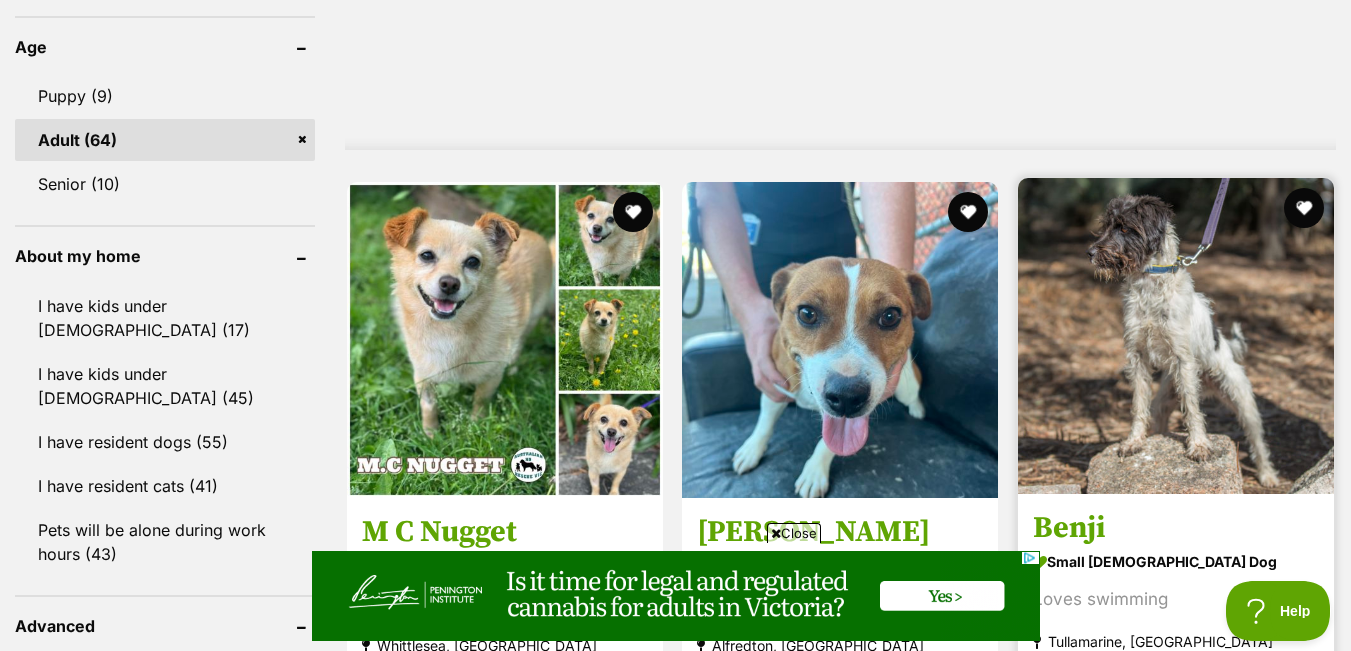 click at bounding box center [1176, 336] 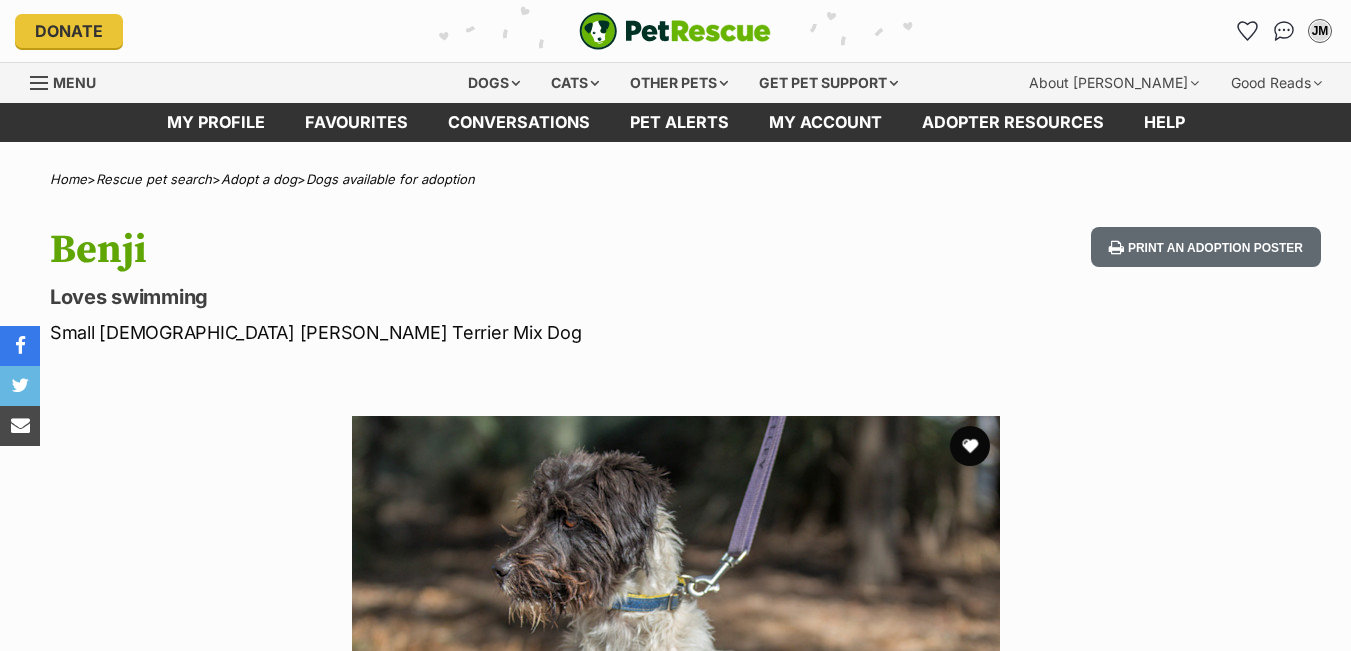 scroll, scrollTop: 0, scrollLeft: 0, axis: both 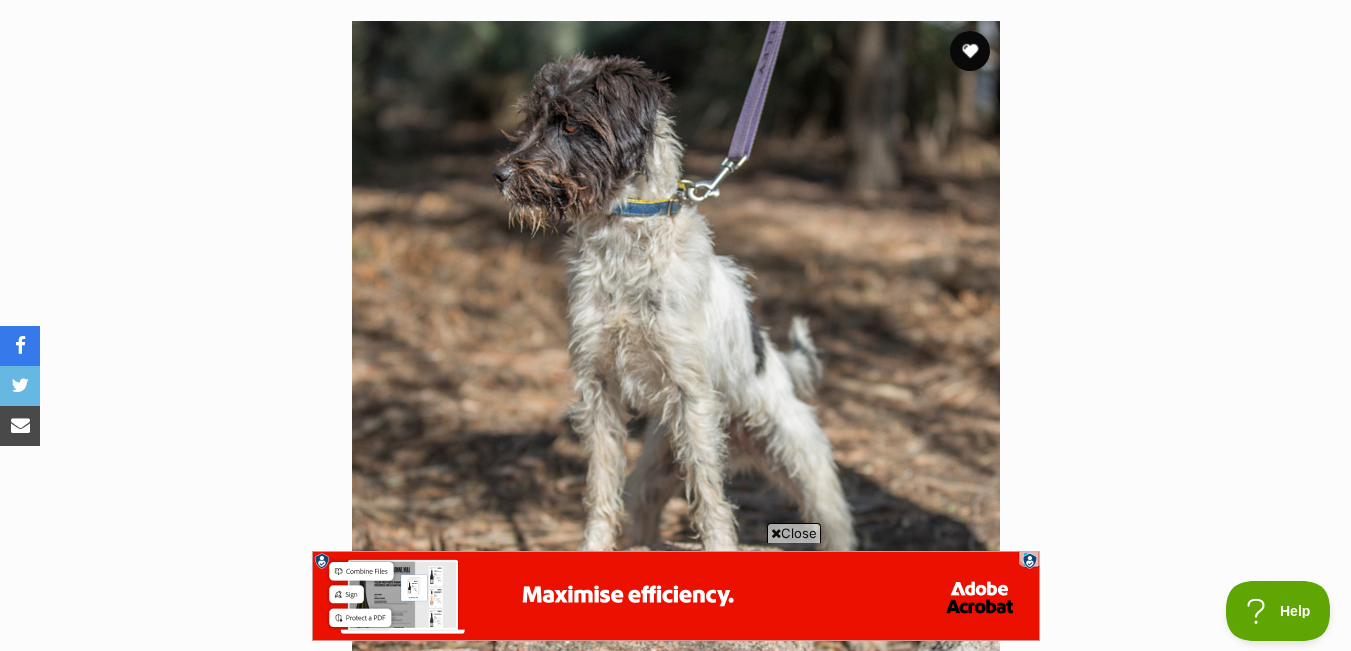 click on "Close" at bounding box center [794, 533] 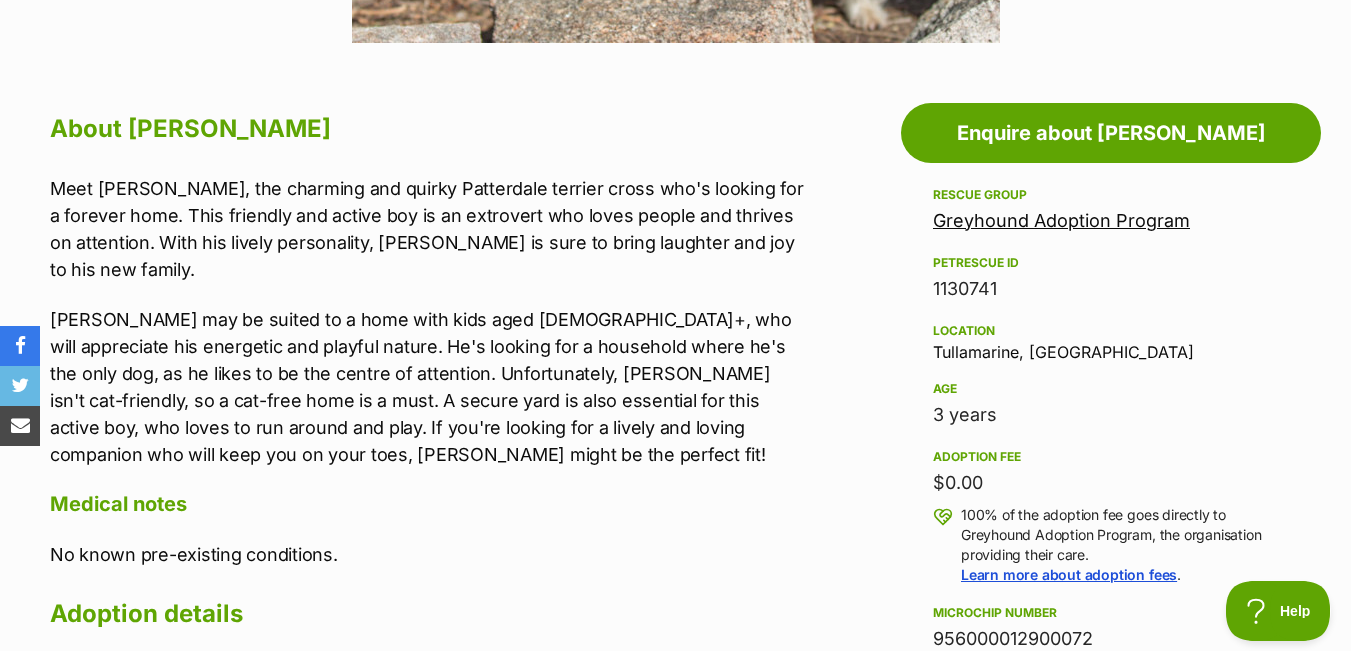 scroll, scrollTop: 1022, scrollLeft: 0, axis: vertical 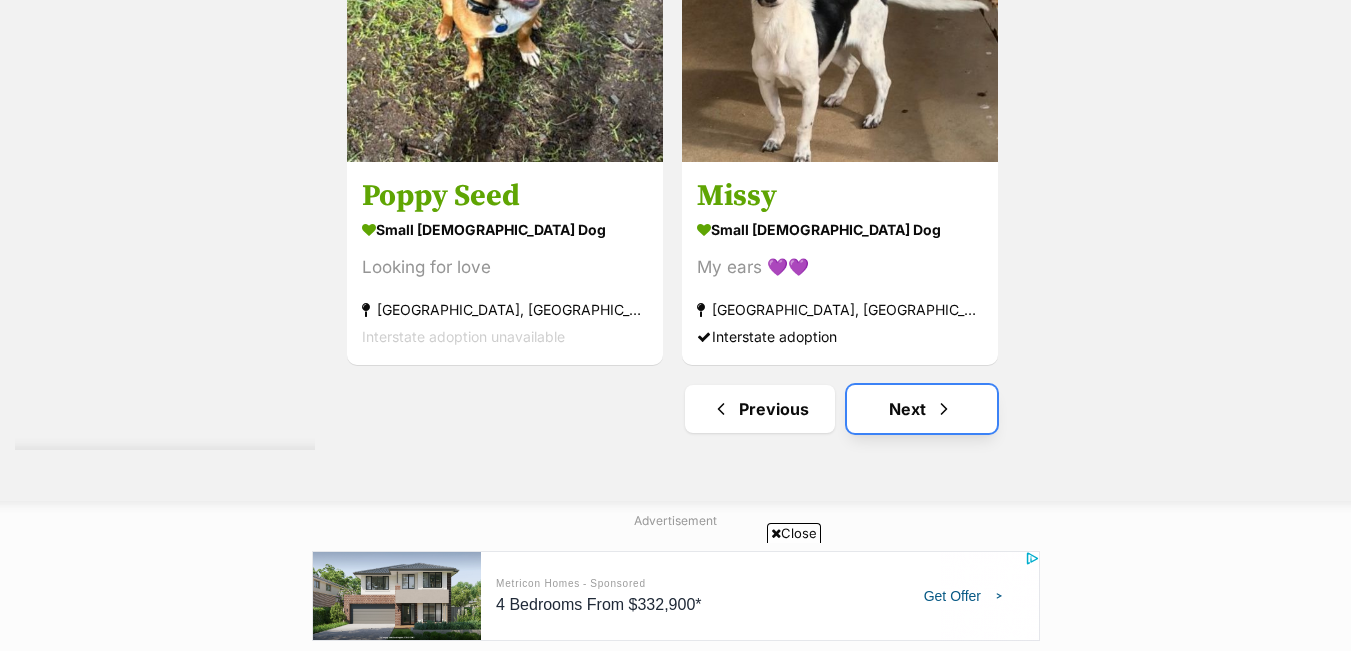 click on "Next" at bounding box center [922, 409] 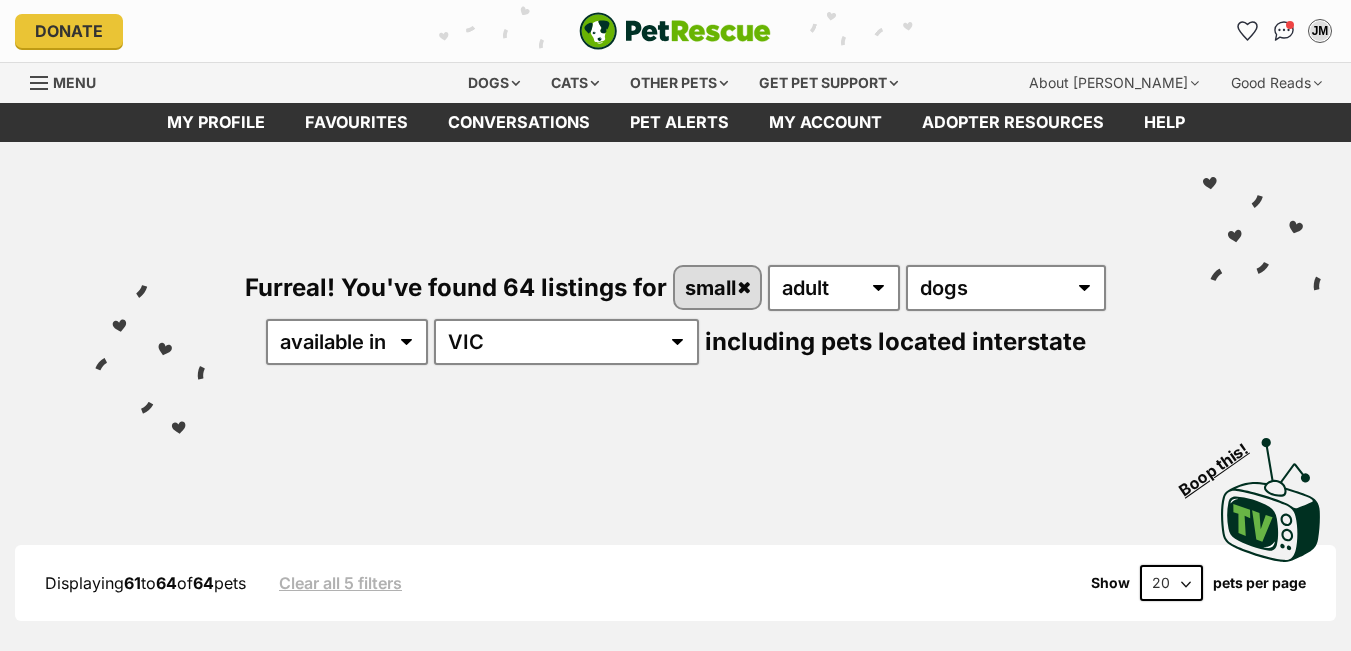 scroll, scrollTop: 0, scrollLeft: 0, axis: both 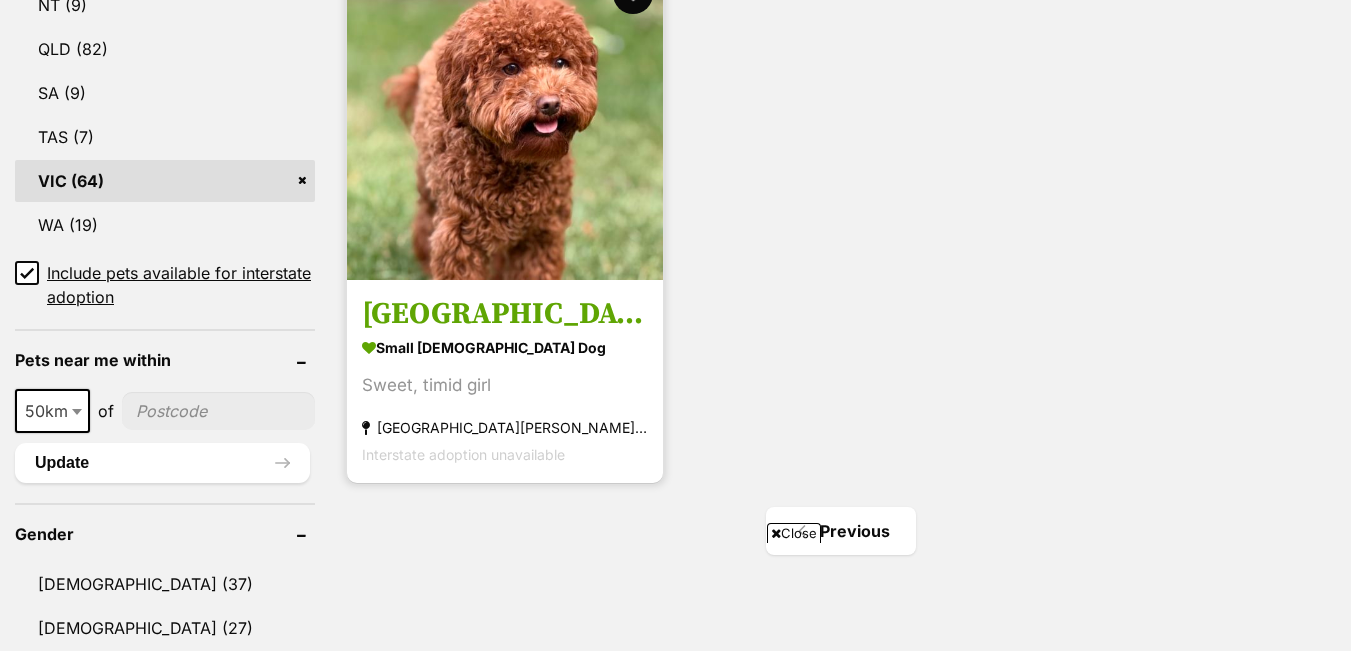click at bounding box center [505, 122] 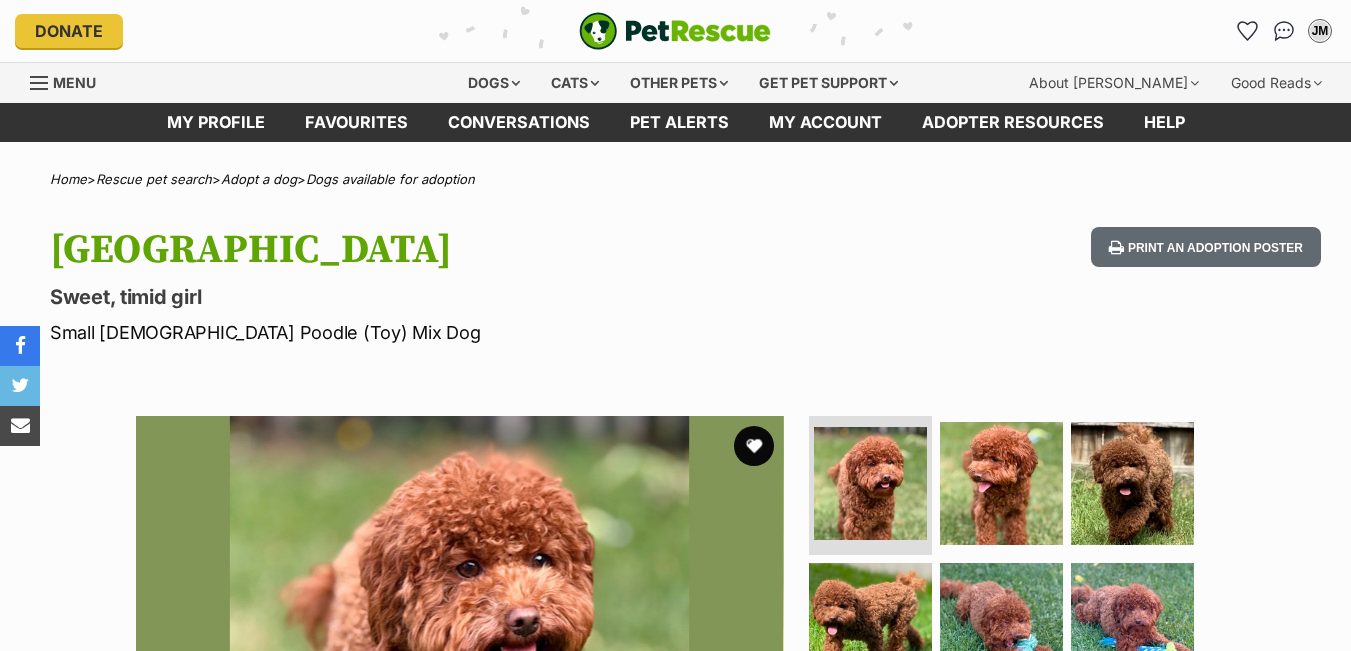 scroll, scrollTop: 0, scrollLeft: 0, axis: both 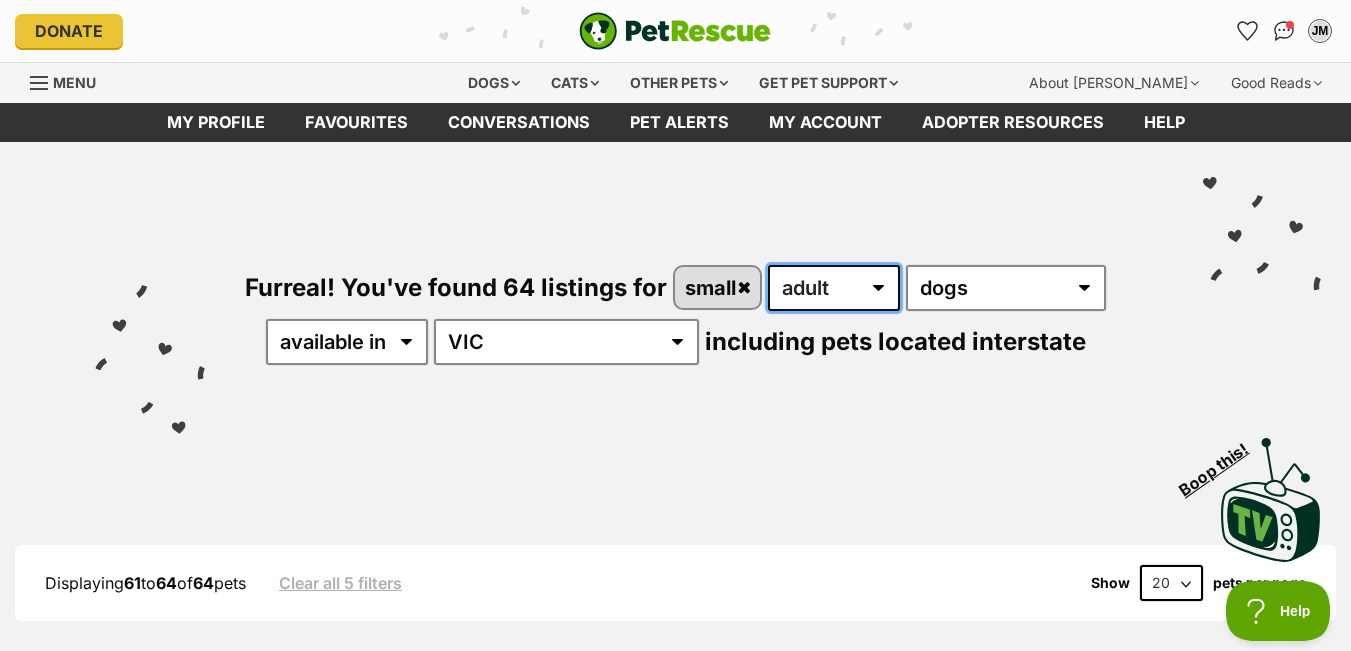 click on "any age
puppy
adult
senior" at bounding box center [834, 288] 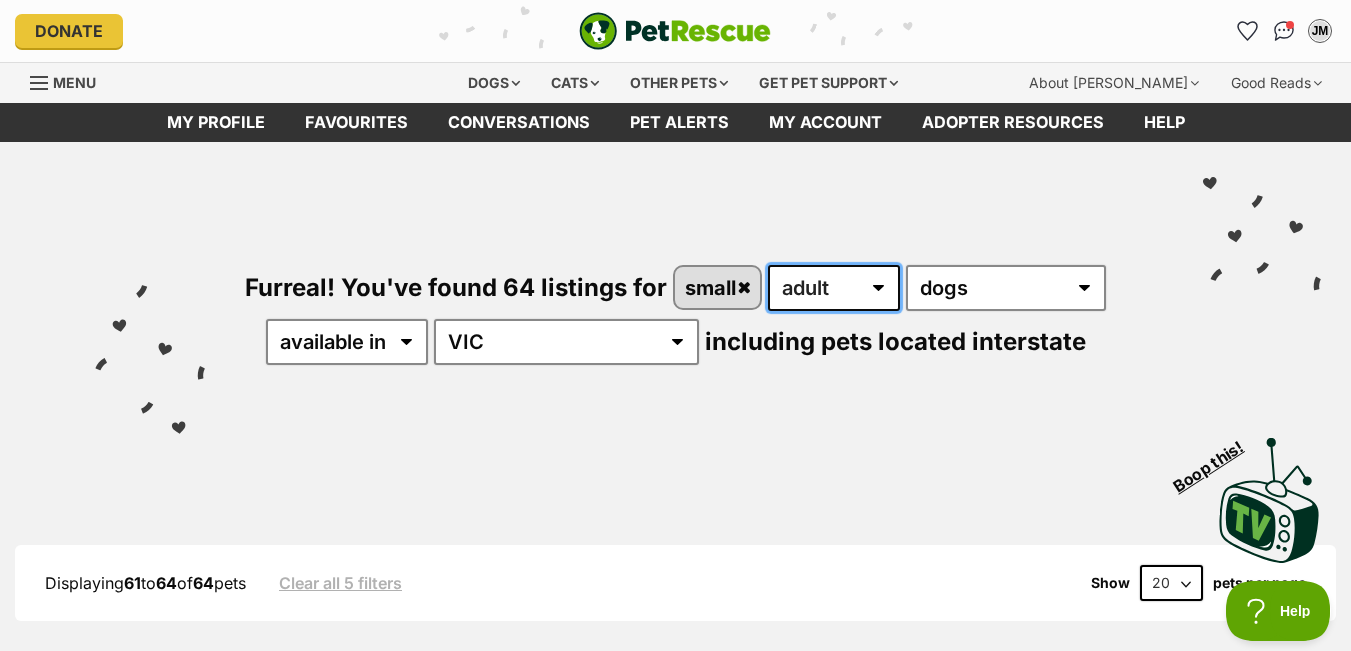 select on "senior" 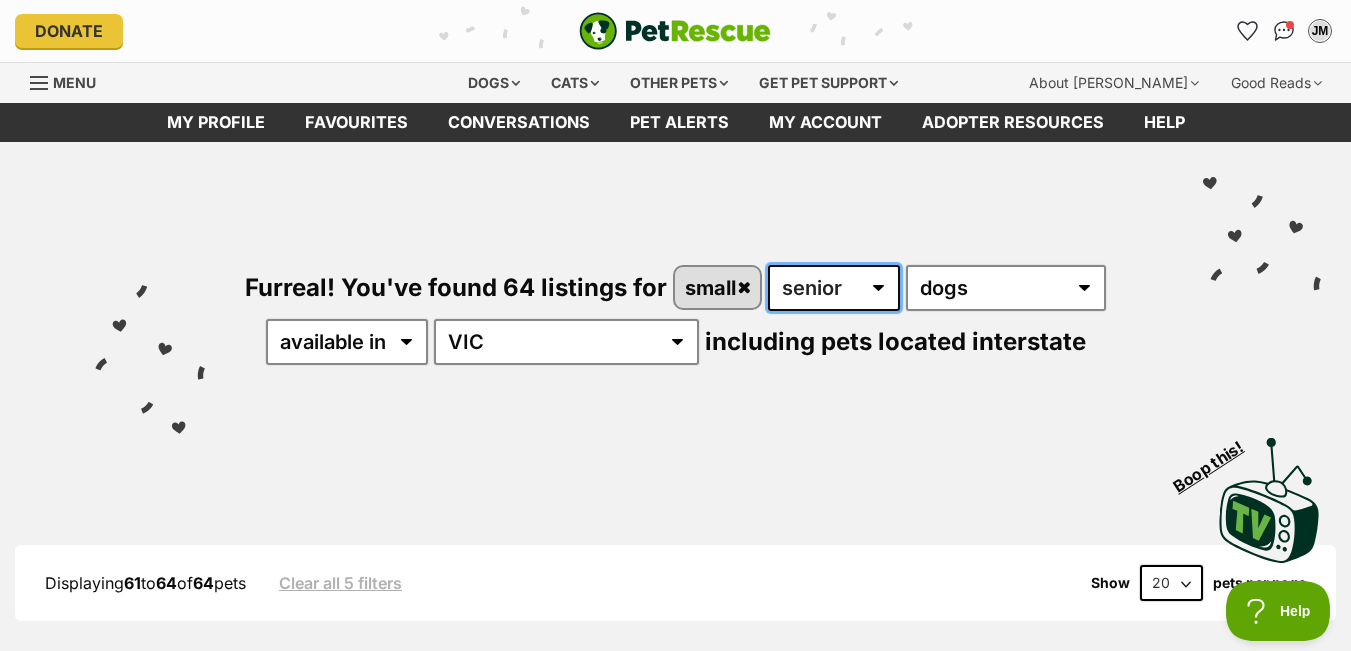 click on "any age
puppy
adult
senior" at bounding box center (834, 288) 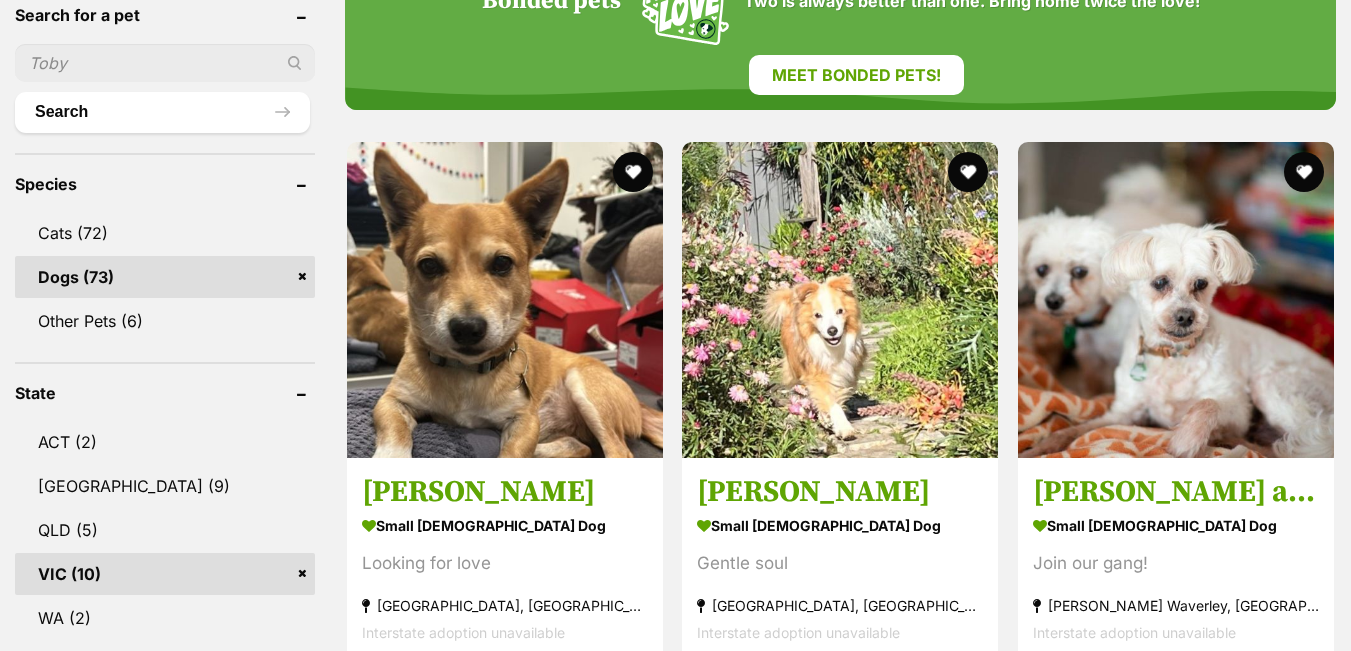 scroll, scrollTop: 698, scrollLeft: 0, axis: vertical 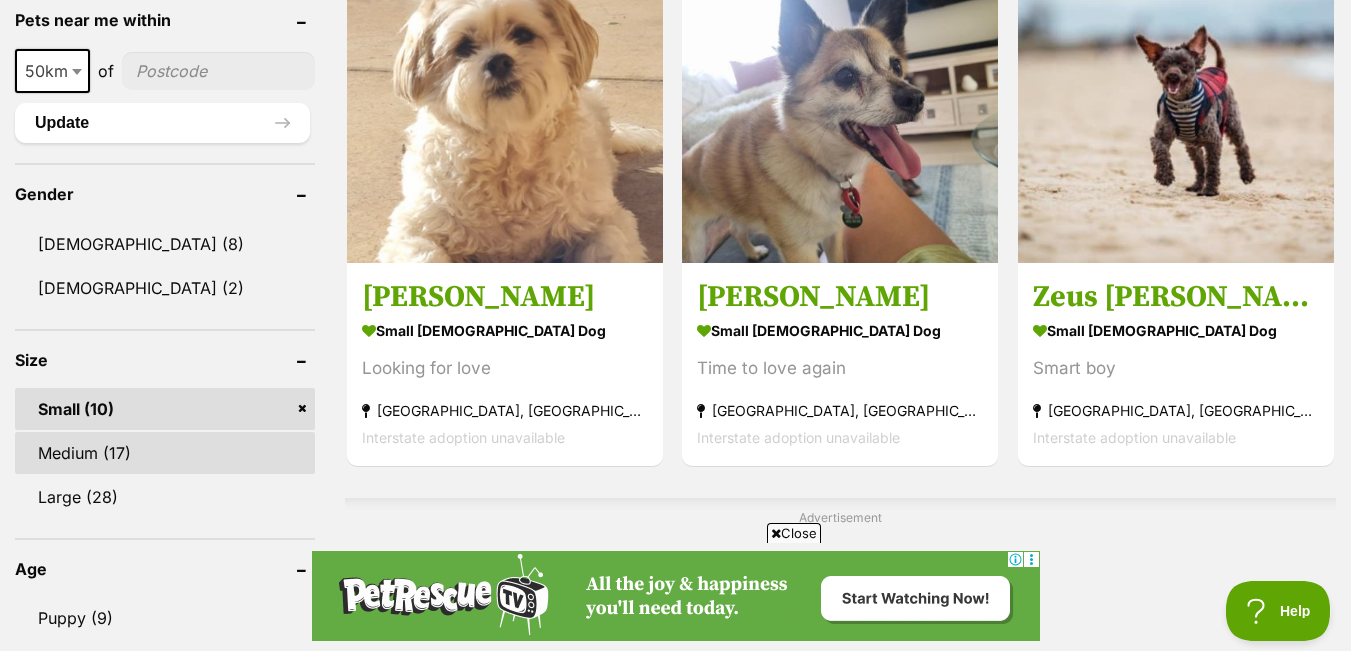 click on "Medium (17)" at bounding box center (165, 453) 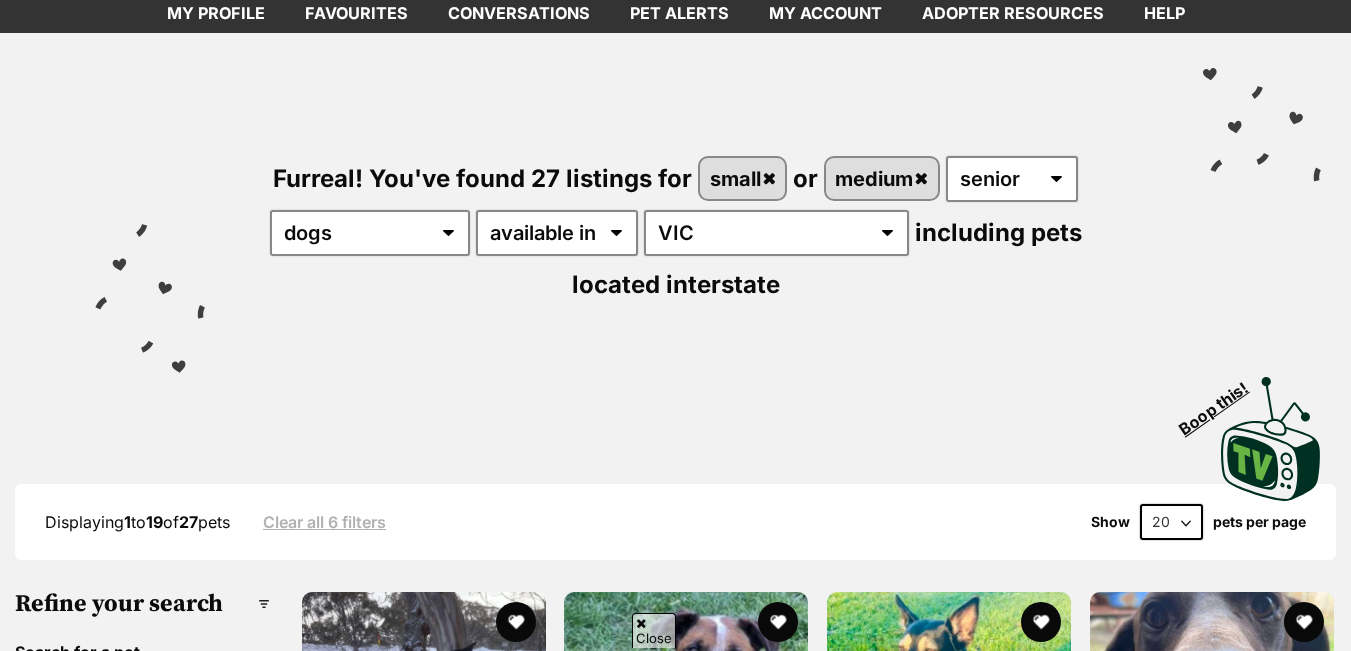 scroll, scrollTop: 210, scrollLeft: 0, axis: vertical 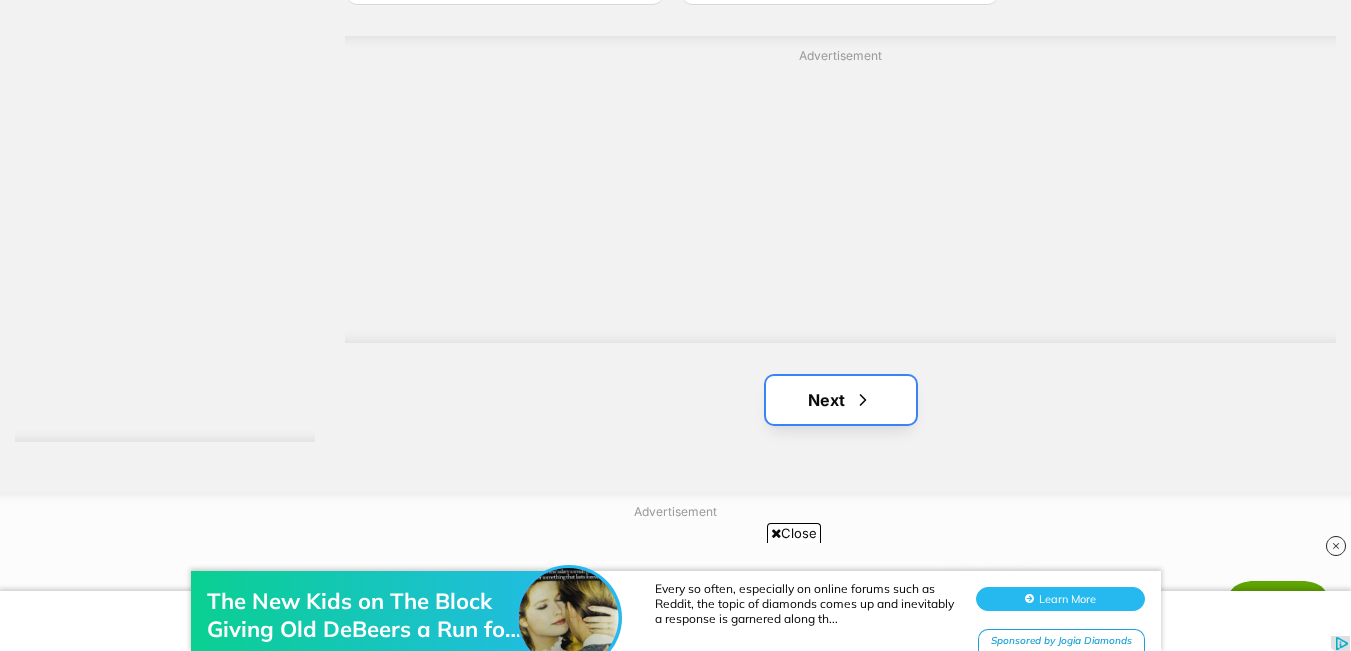click on "Next" at bounding box center (841, 400) 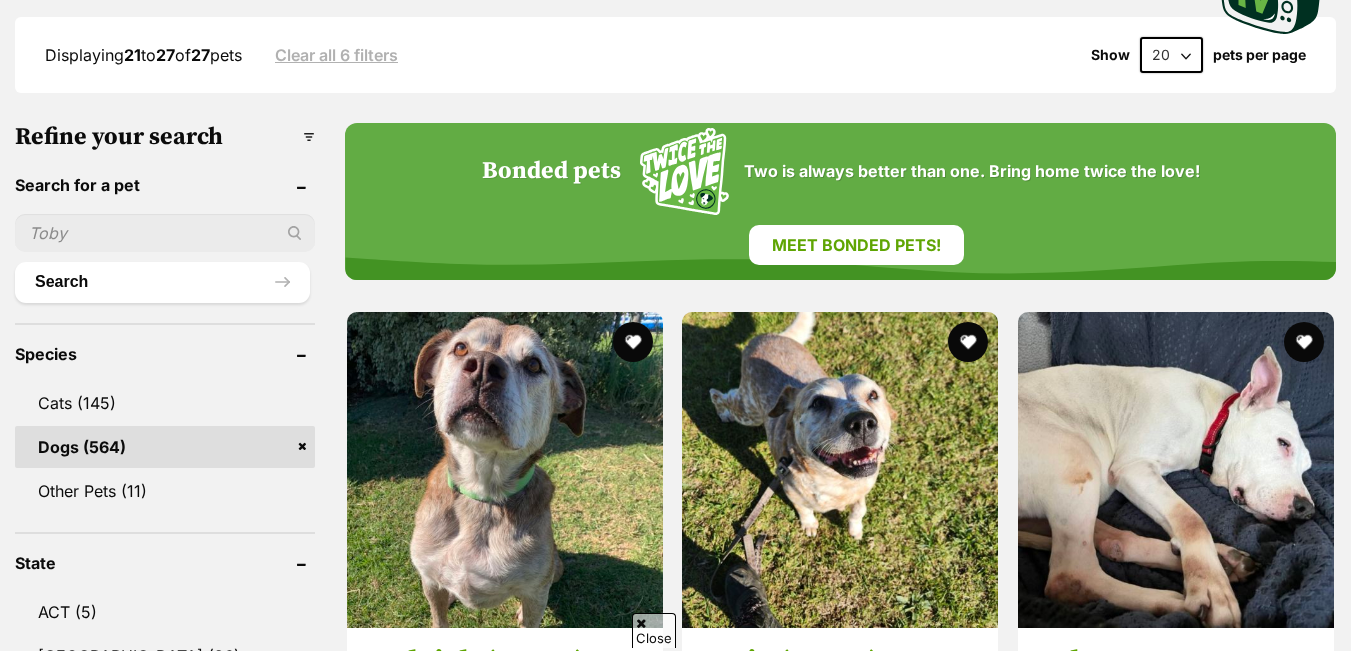 scroll, scrollTop: 0, scrollLeft: 0, axis: both 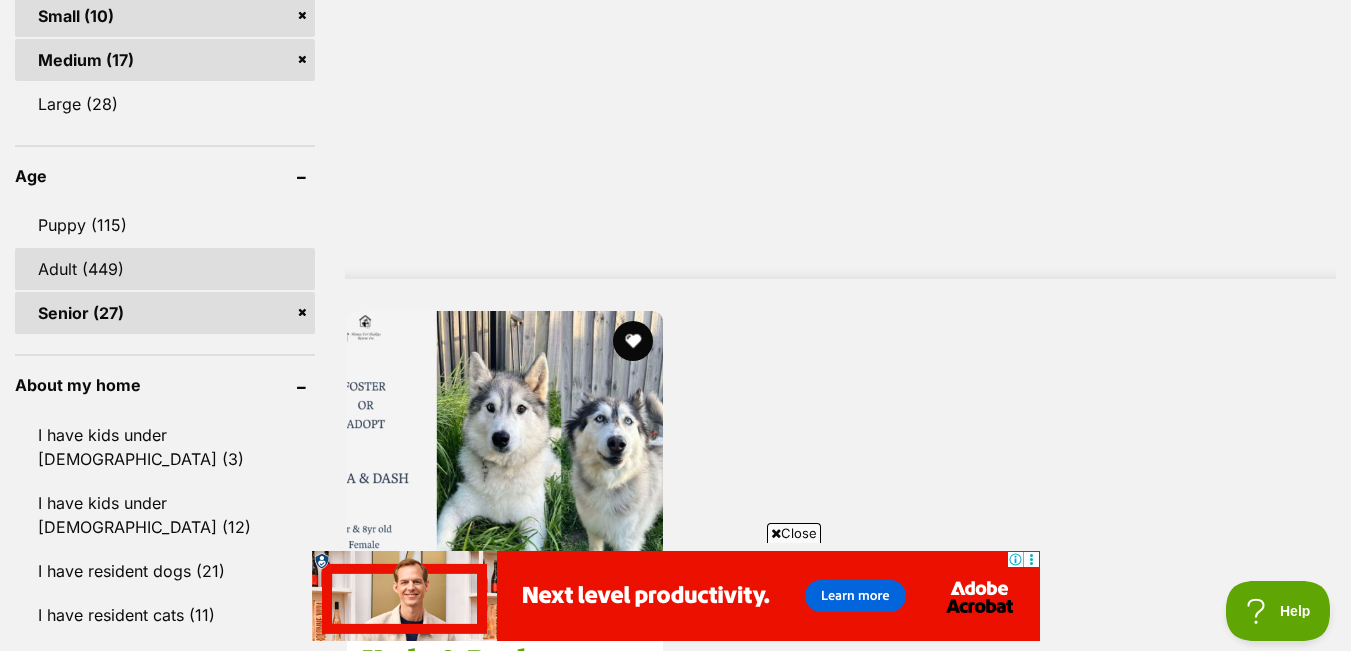 click on "Adult (449)" at bounding box center [165, 269] 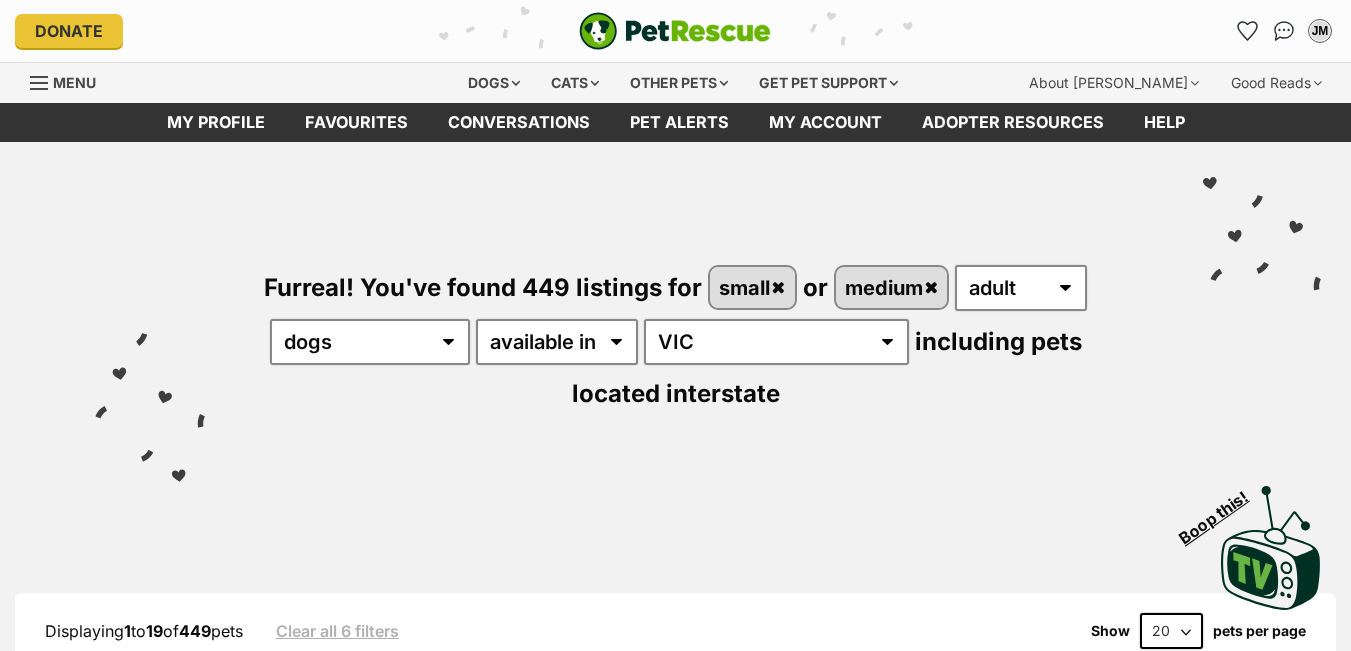 scroll, scrollTop: 0, scrollLeft: 0, axis: both 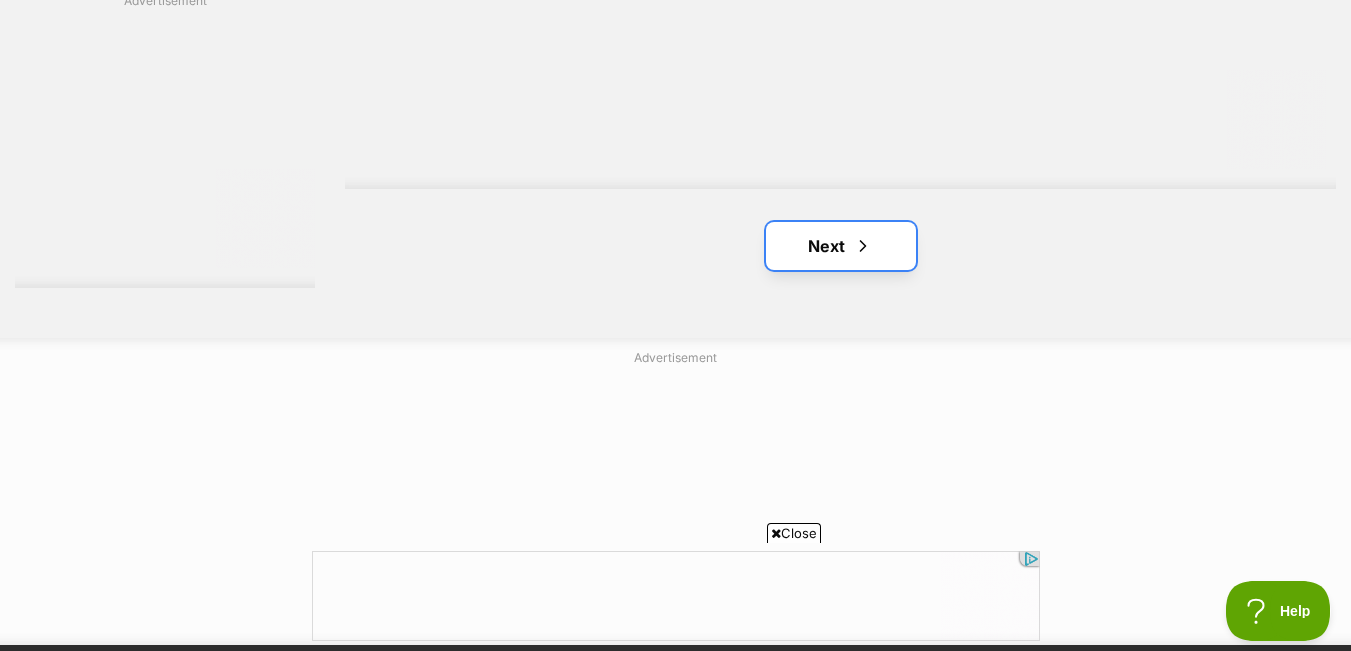 click on "Next" at bounding box center [841, 246] 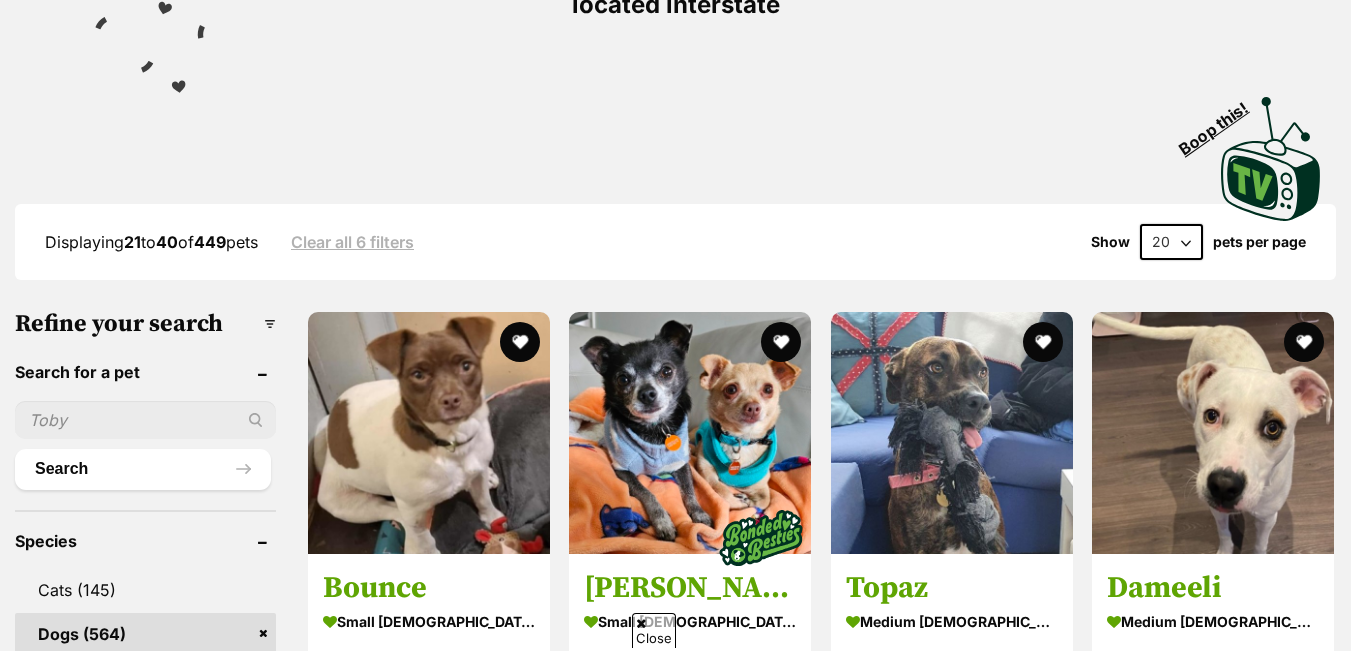 scroll, scrollTop: 389, scrollLeft: 0, axis: vertical 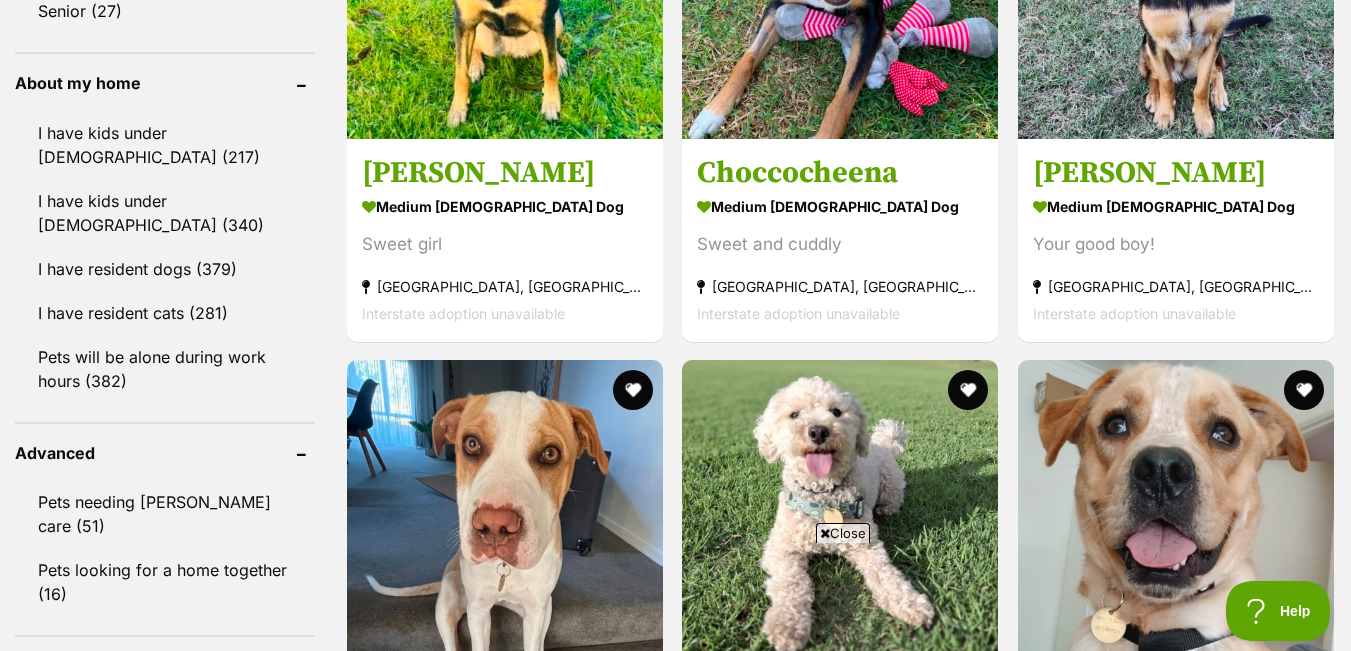 click on "Your good boy!" at bounding box center [1176, 243] 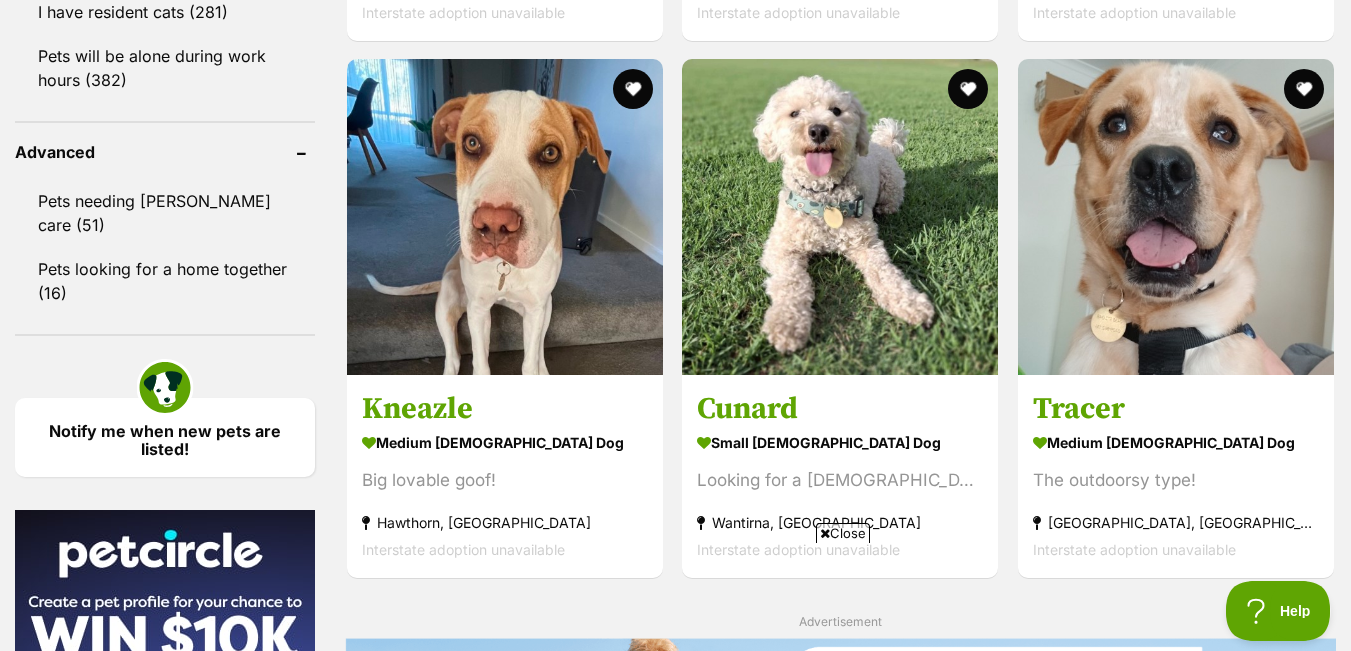 scroll, scrollTop: 2626, scrollLeft: 0, axis: vertical 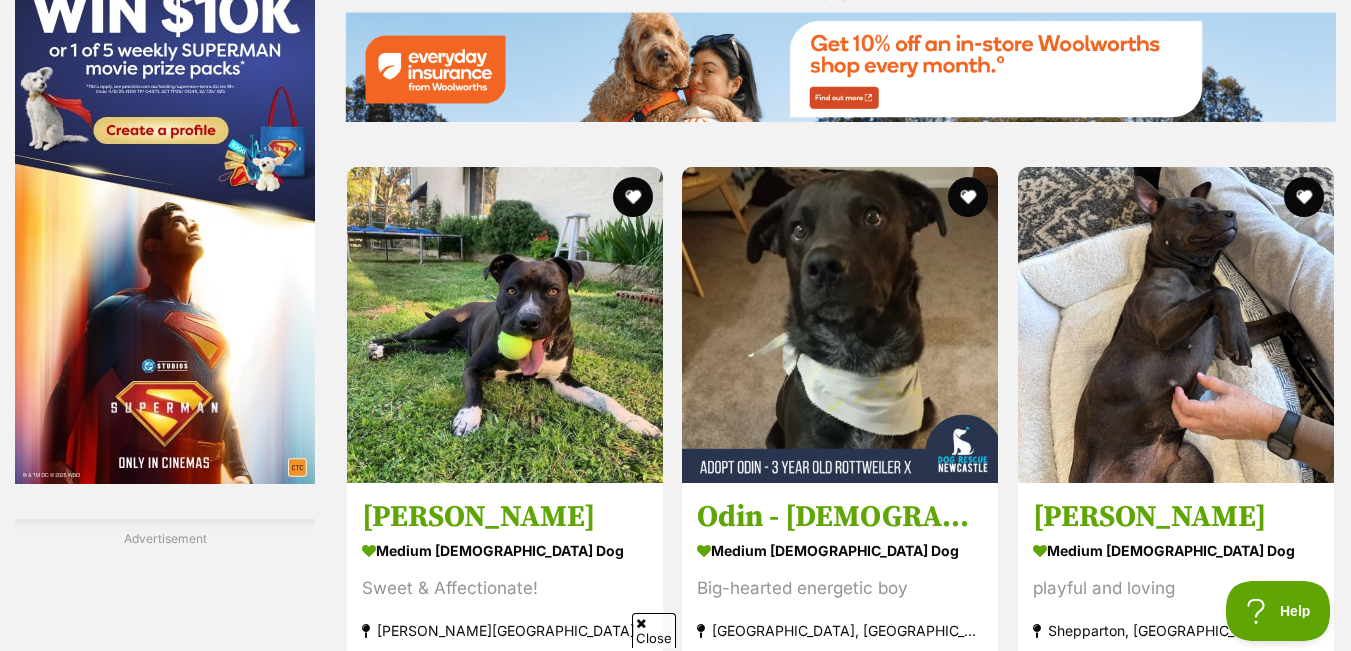 click at bounding box center [840, 325] 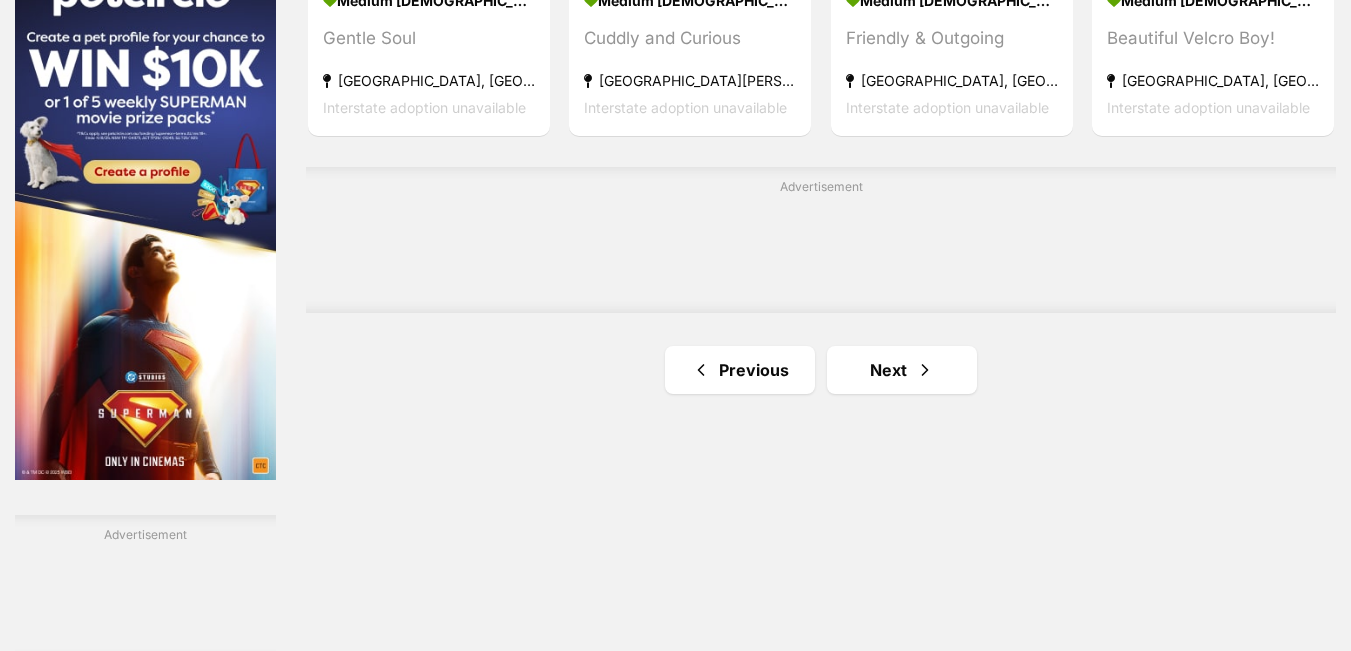 scroll, scrollTop: 3256, scrollLeft: 0, axis: vertical 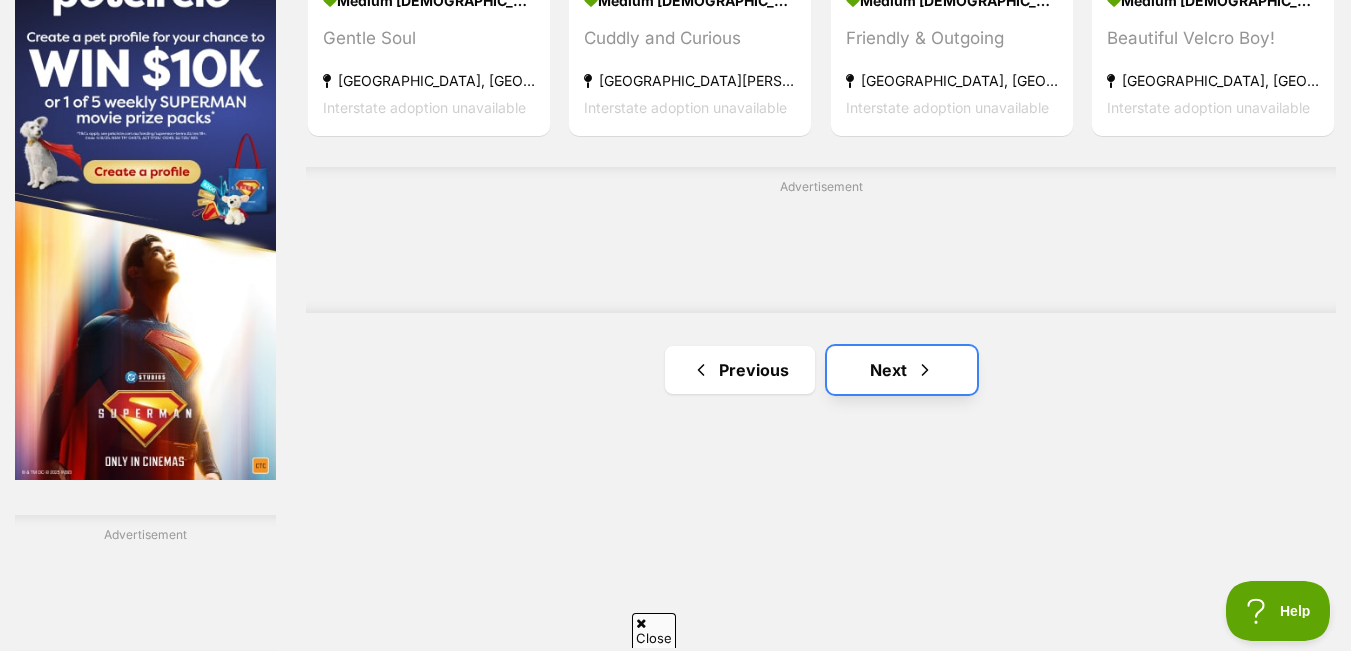 click on "Next" at bounding box center [902, 370] 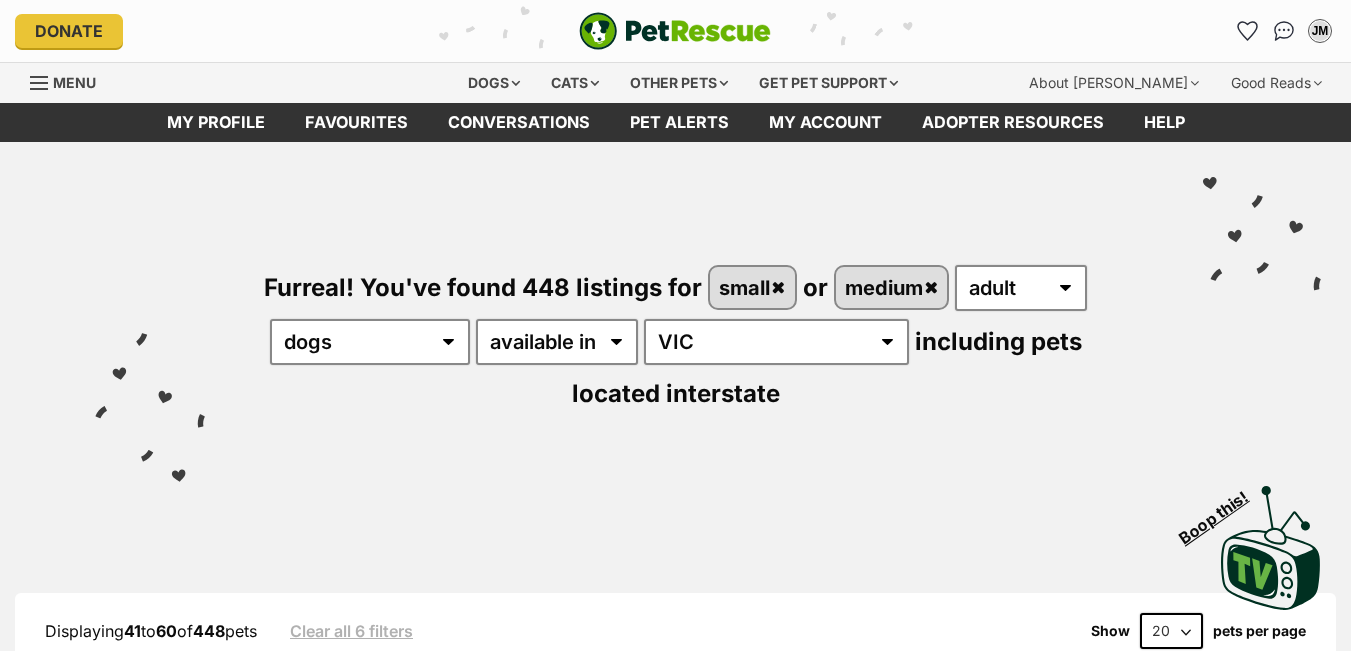 scroll, scrollTop: 0, scrollLeft: 0, axis: both 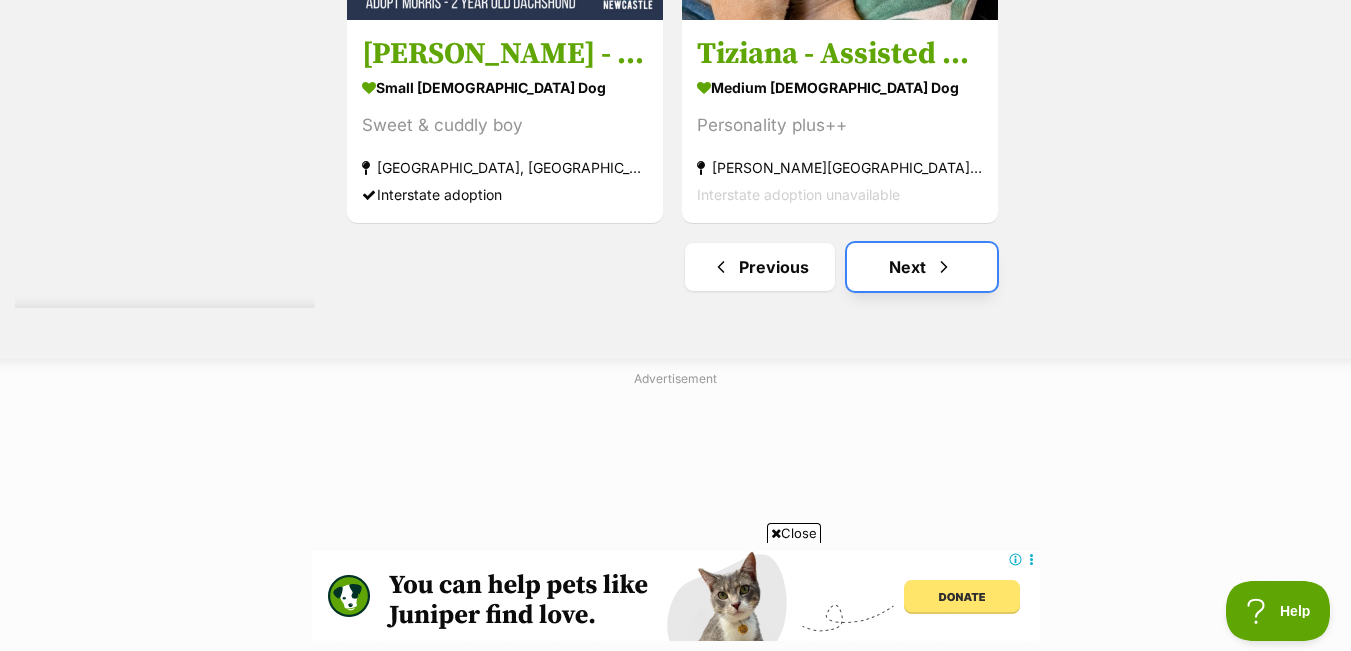 click at bounding box center [944, 267] 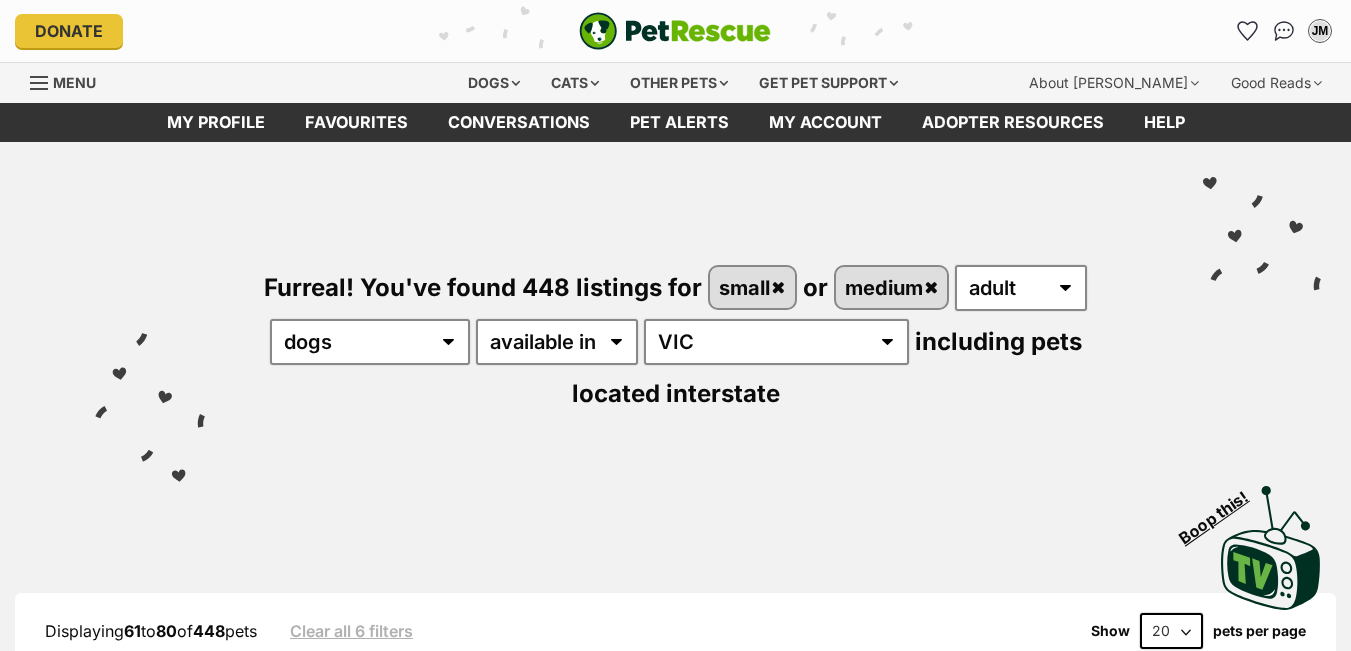 scroll, scrollTop: 0, scrollLeft: 0, axis: both 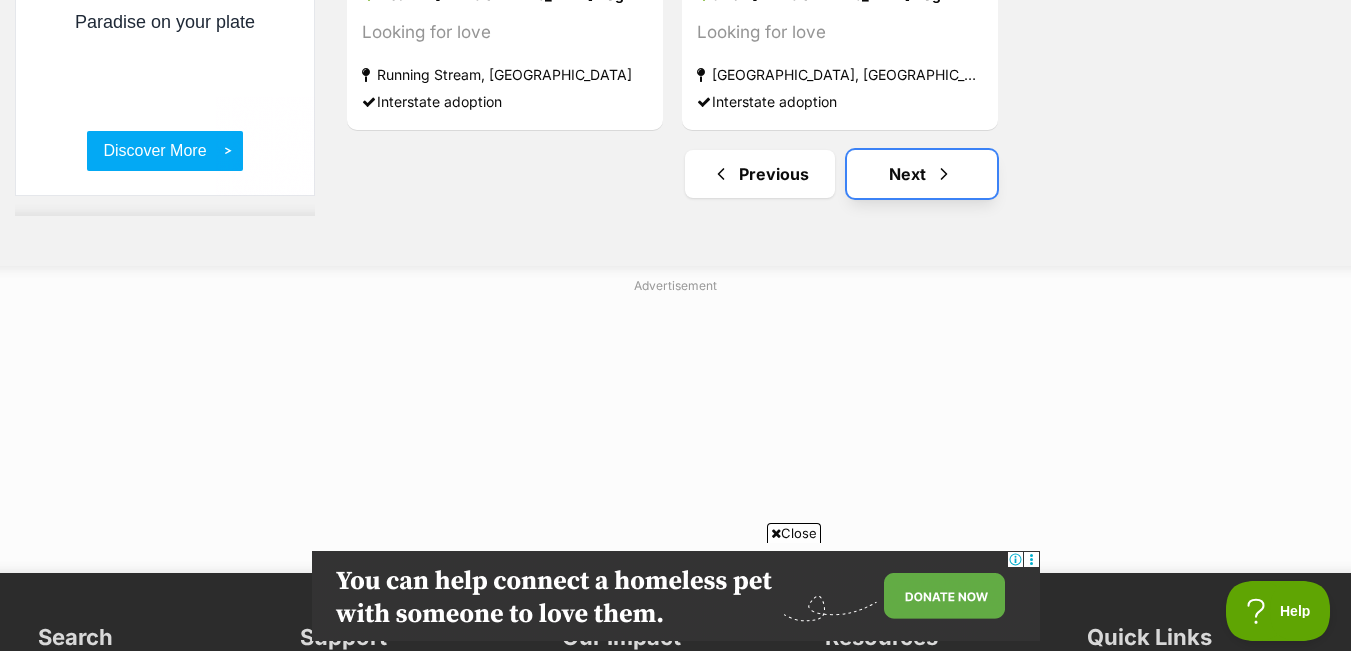 click on "Next" at bounding box center (922, 174) 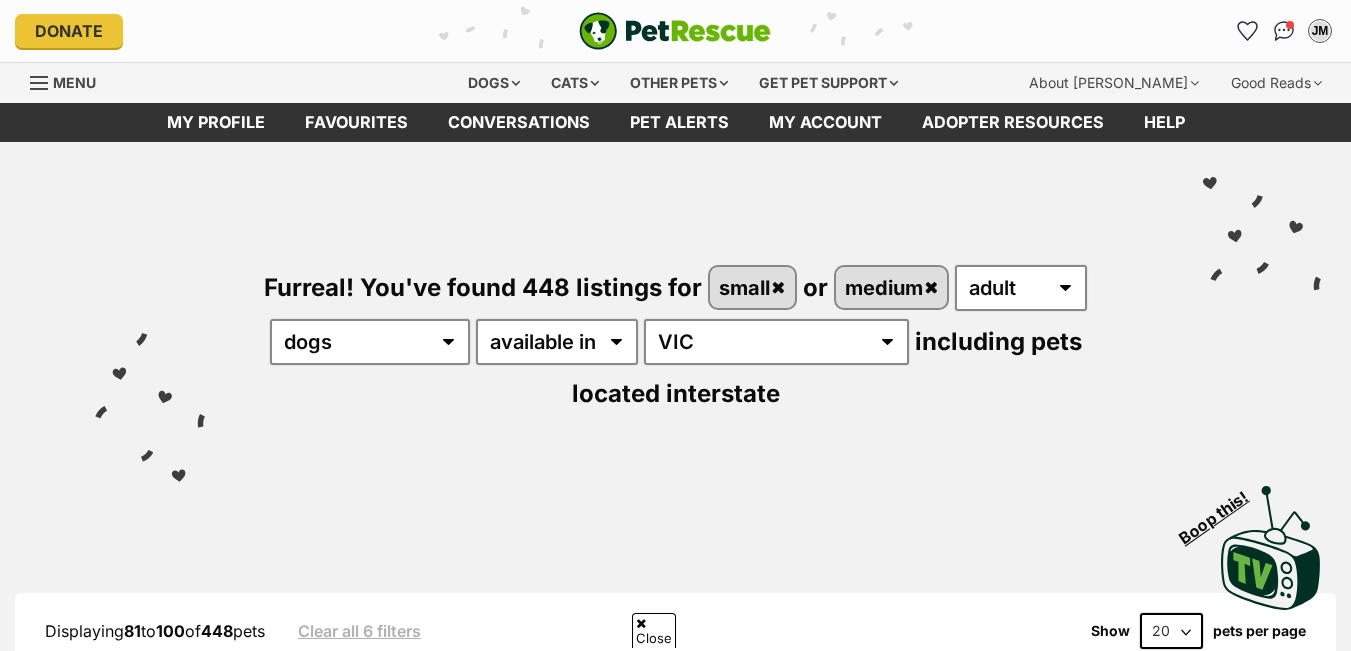 scroll, scrollTop: 435, scrollLeft: 0, axis: vertical 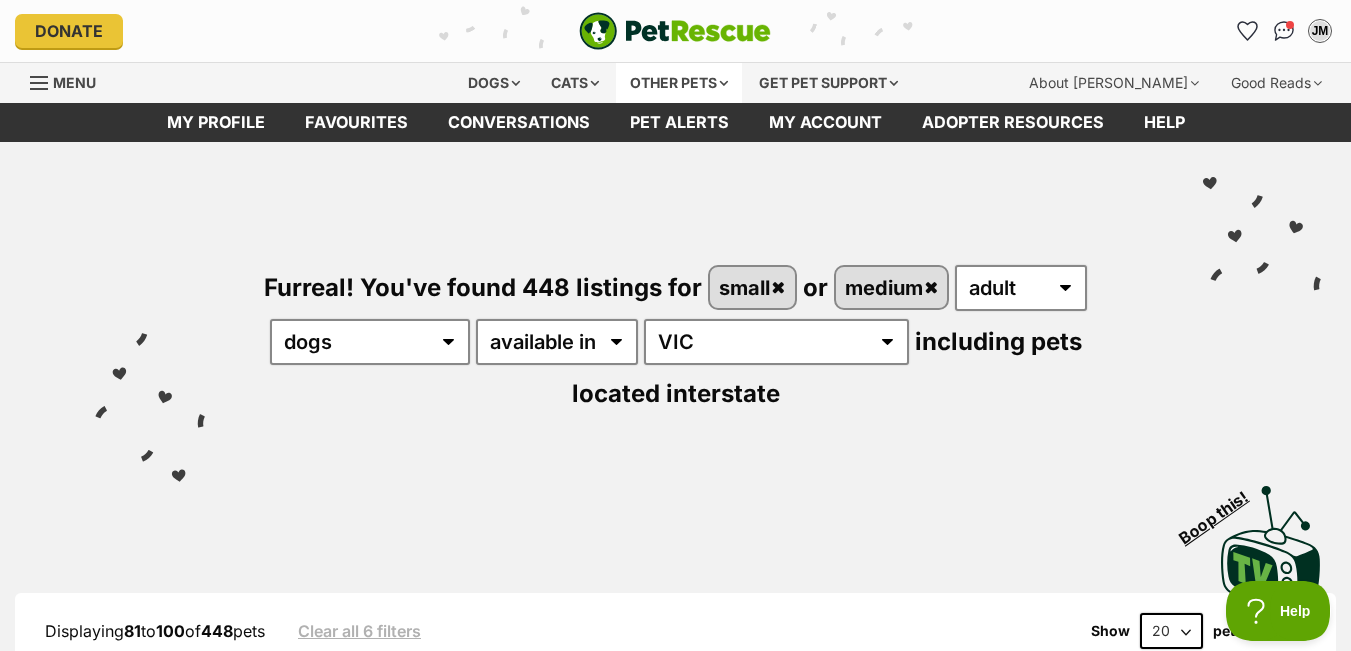 click on "Other pets" at bounding box center [679, 83] 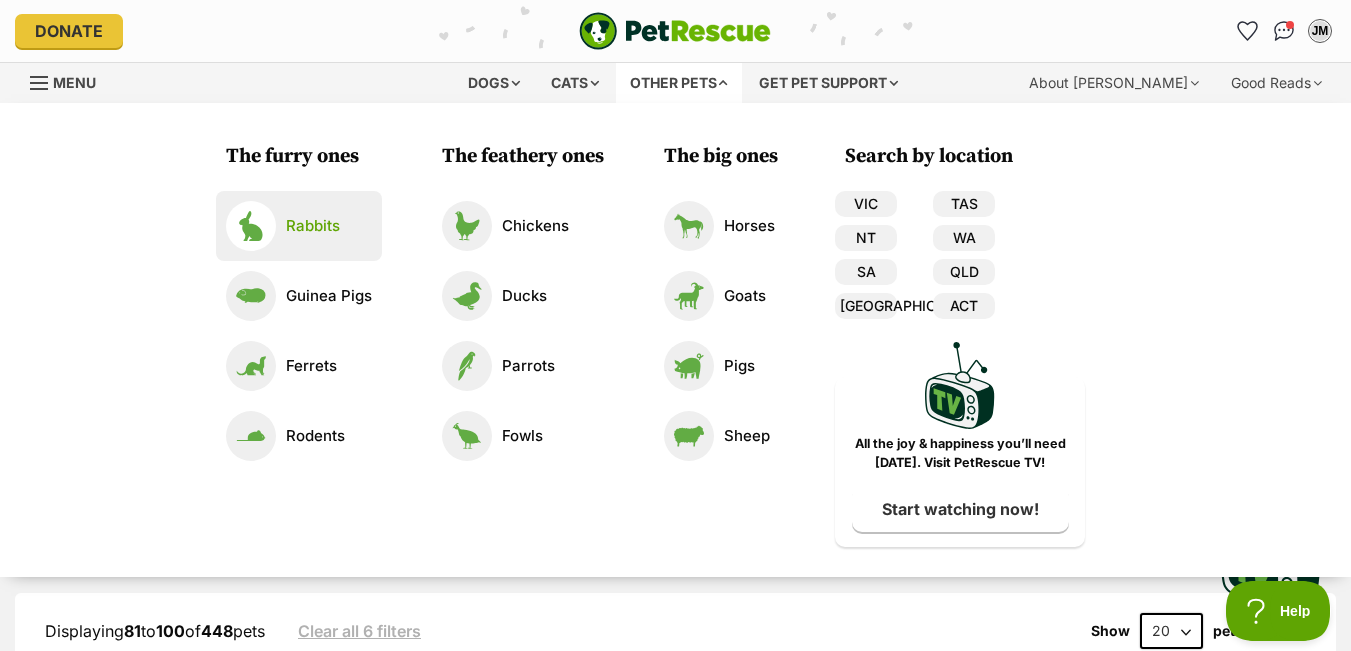 click on "Rabbits" at bounding box center [299, 226] 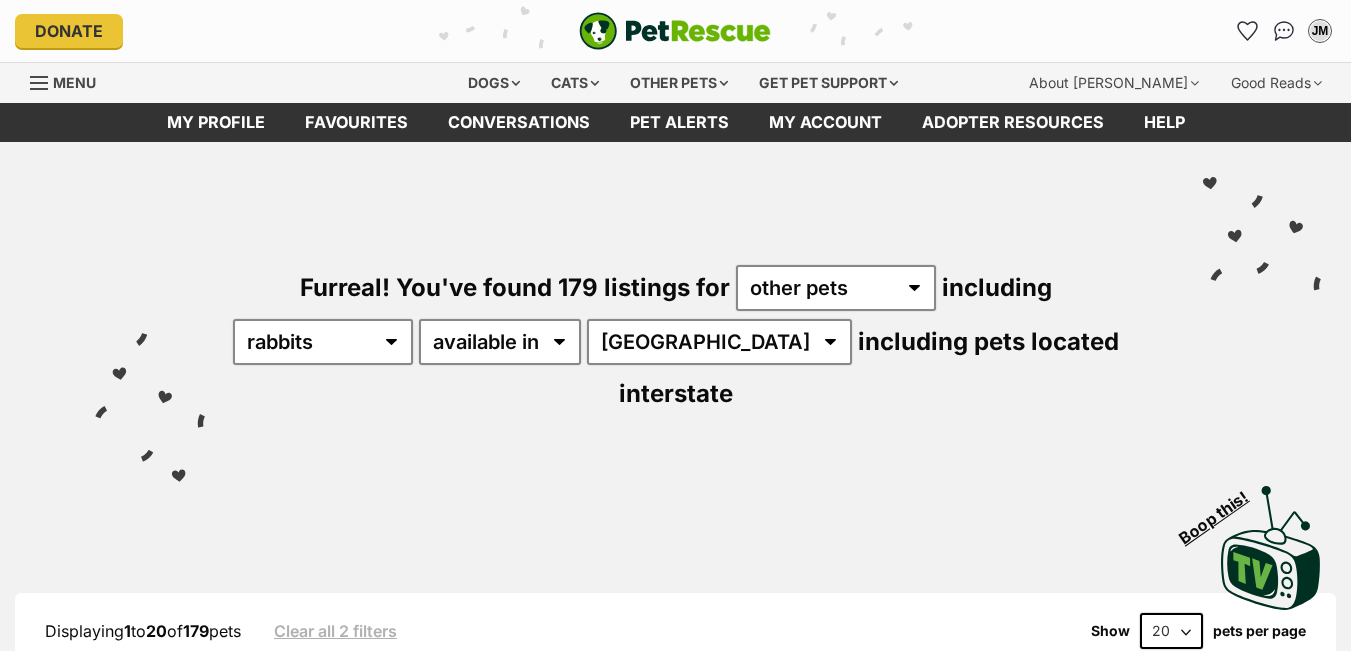 scroll, scrollTop: 0, scrollLeft: 0, axis: both 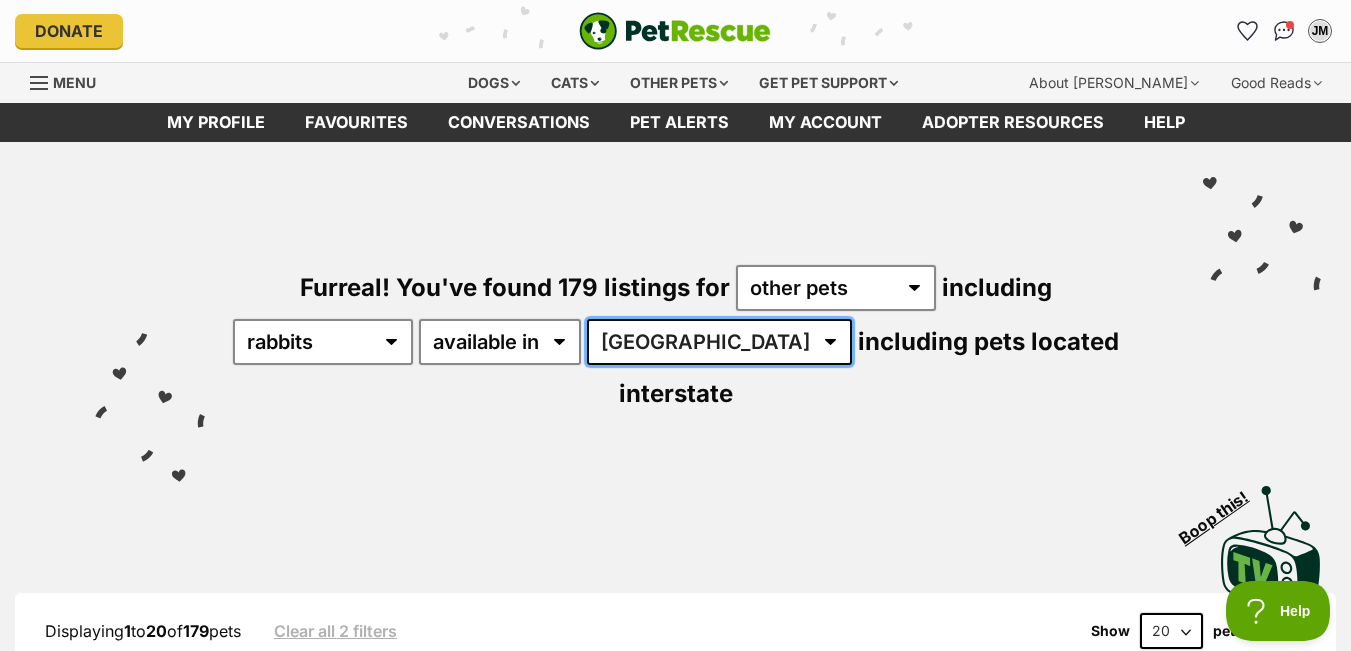 click on "Australia
ACT
NSW
SA
TAS
VIC
WA" at bounding box center (719, 342) 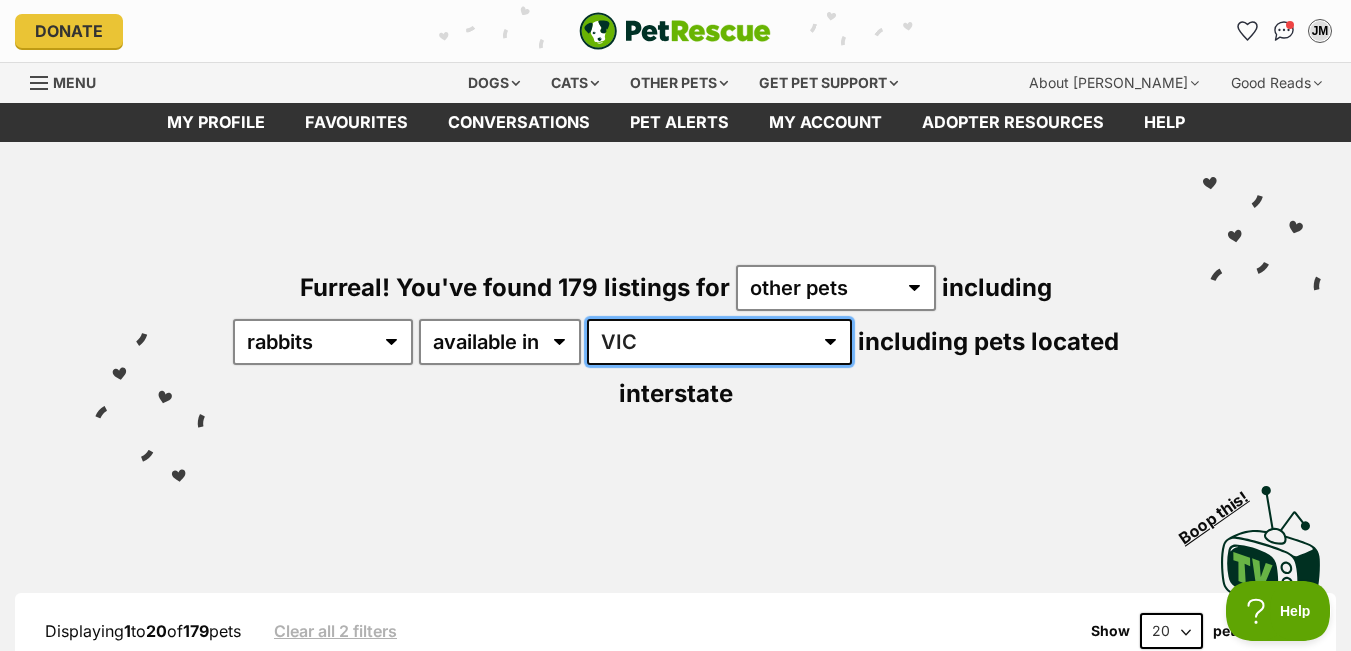 click on "Australia
ACT
NSW
SA
TAS
VIC
WA" at bounding box center [719, 342] 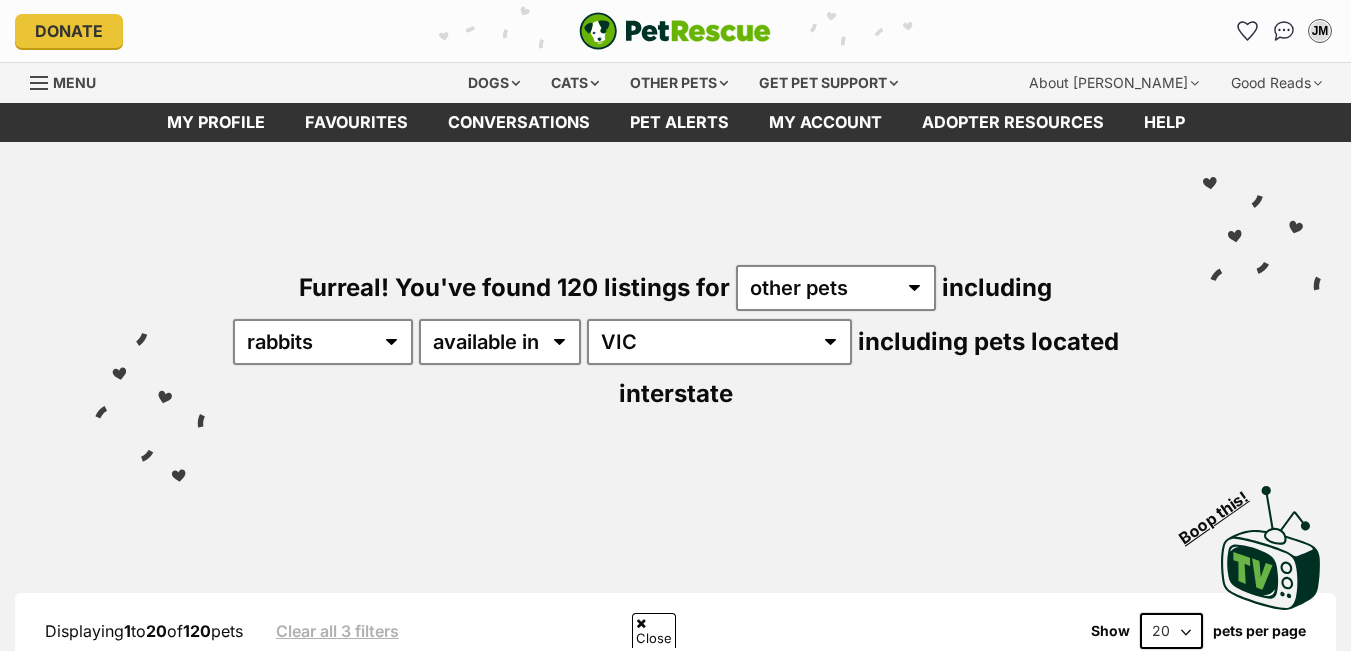 scroll, scrollTop: 589, scrollLeft: 0, axis: vertical 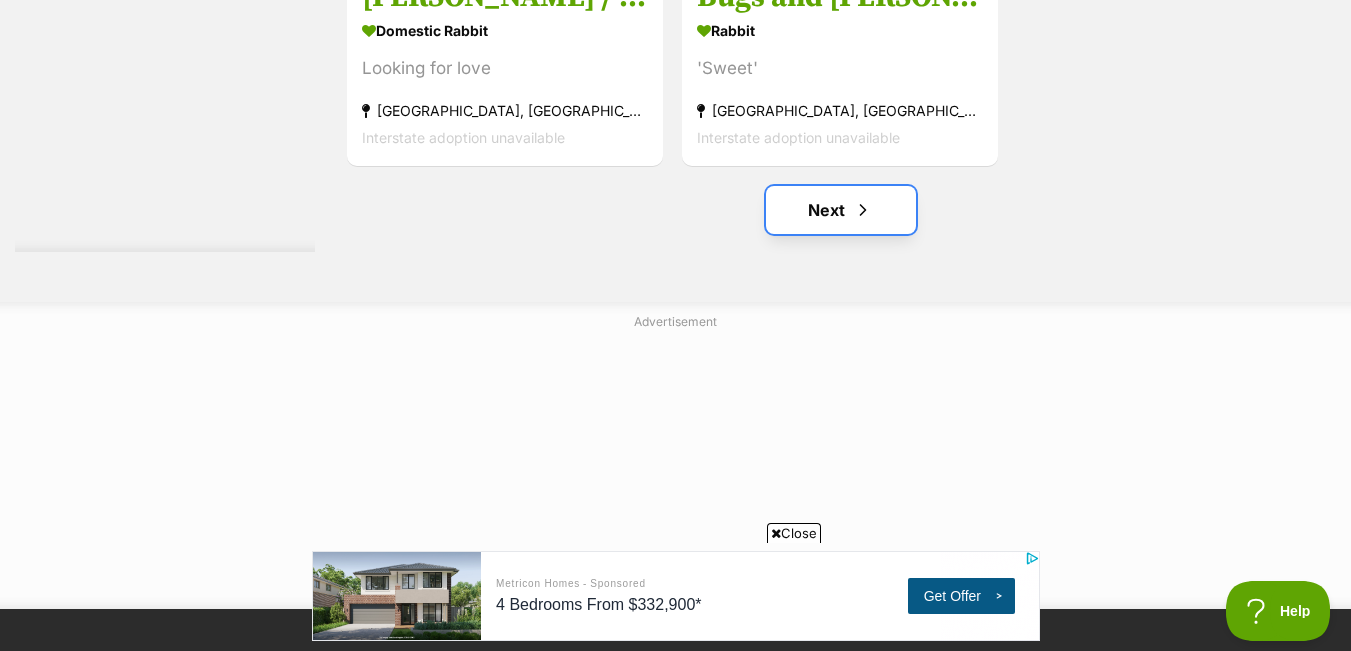 click on "Next" at bounding box center [841, 210] 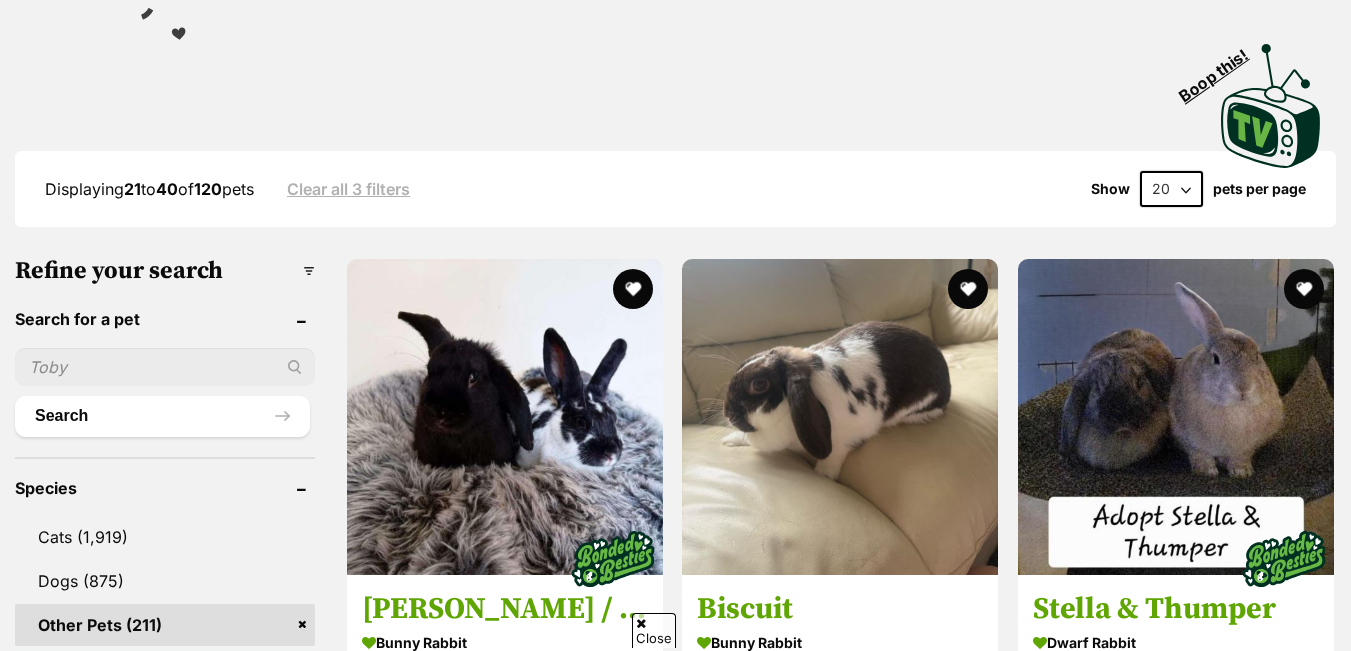scroll, scrollTop: 442, scrollLeft: 0, axis: vertical 